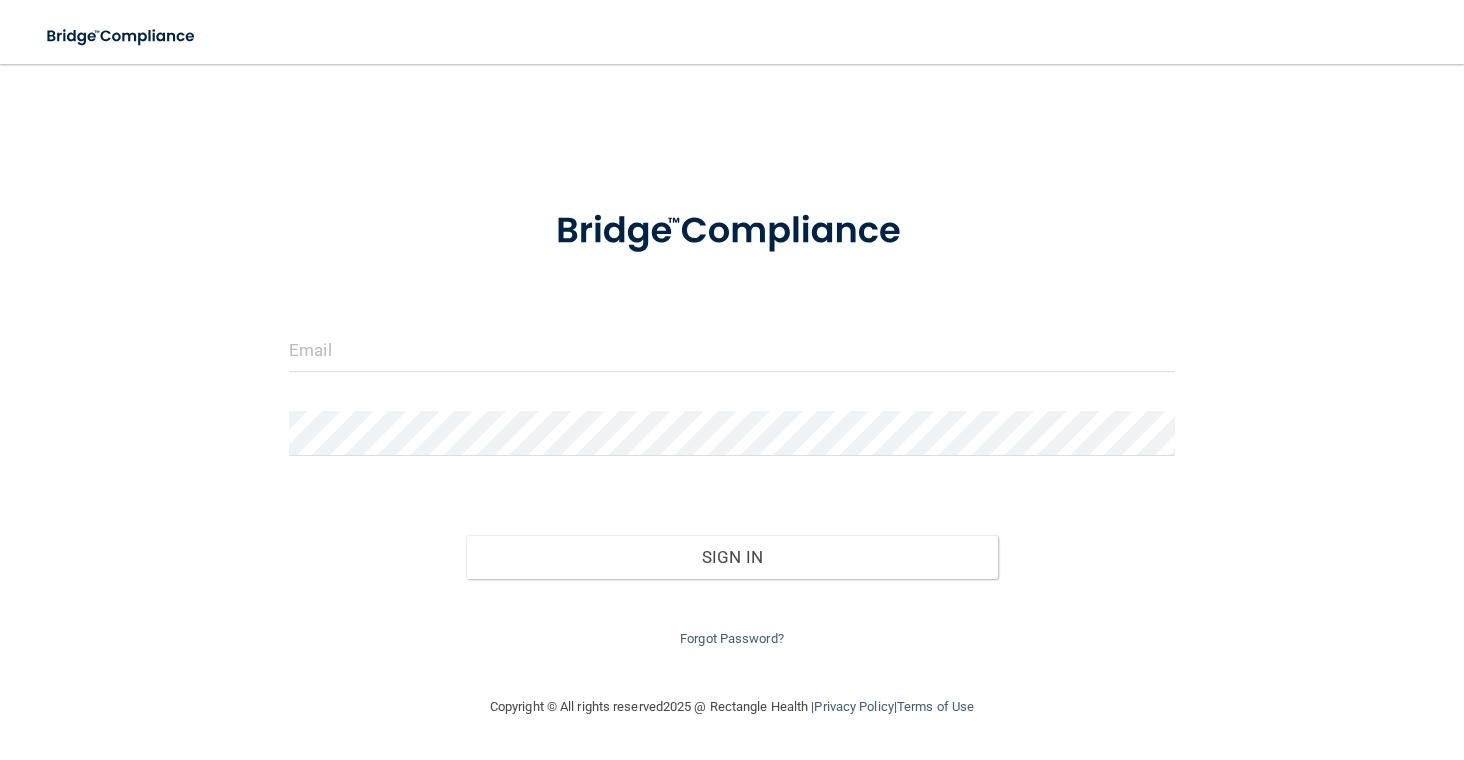 scroll, scrollTop: 0, scrollLeft: 0, axis: both 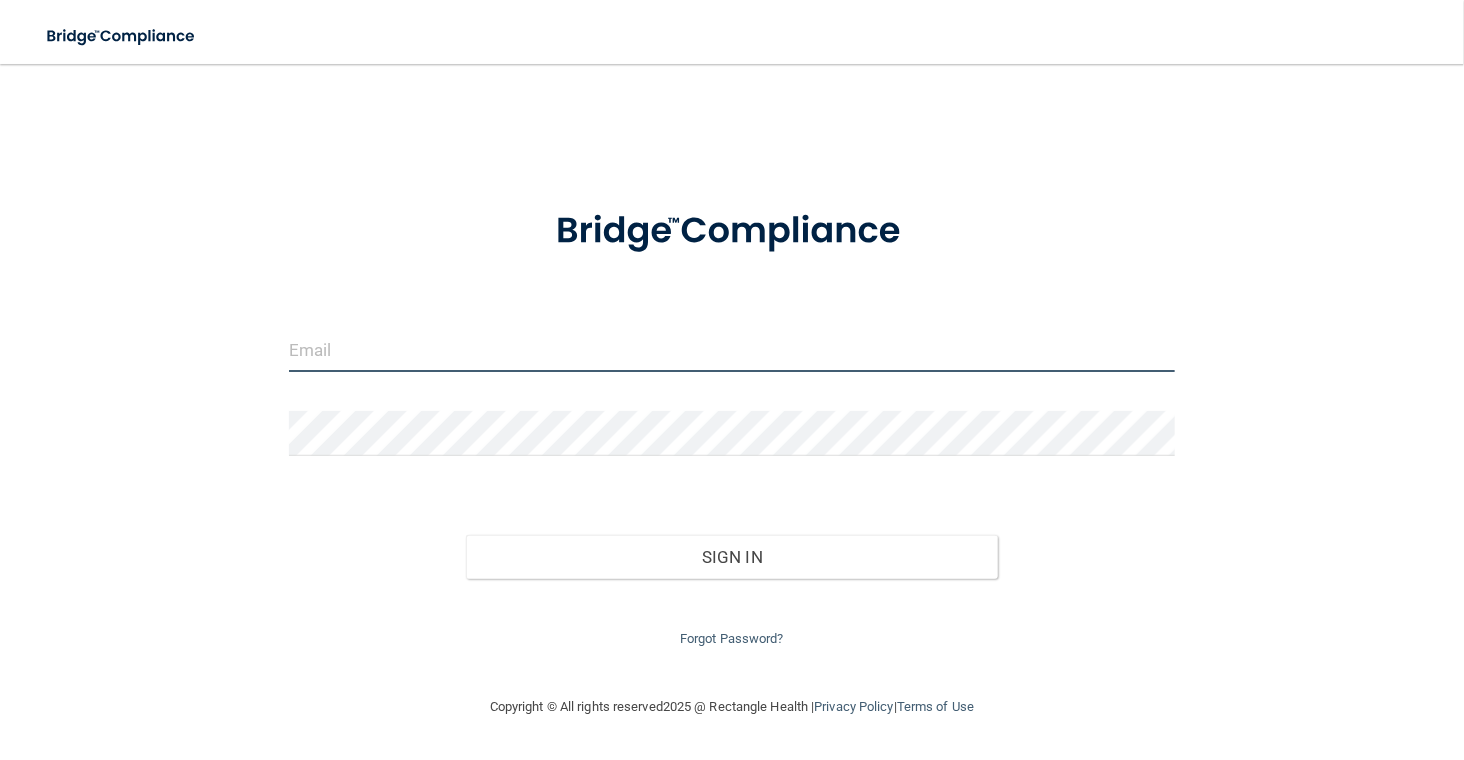 click at bounding box center (732, 349) 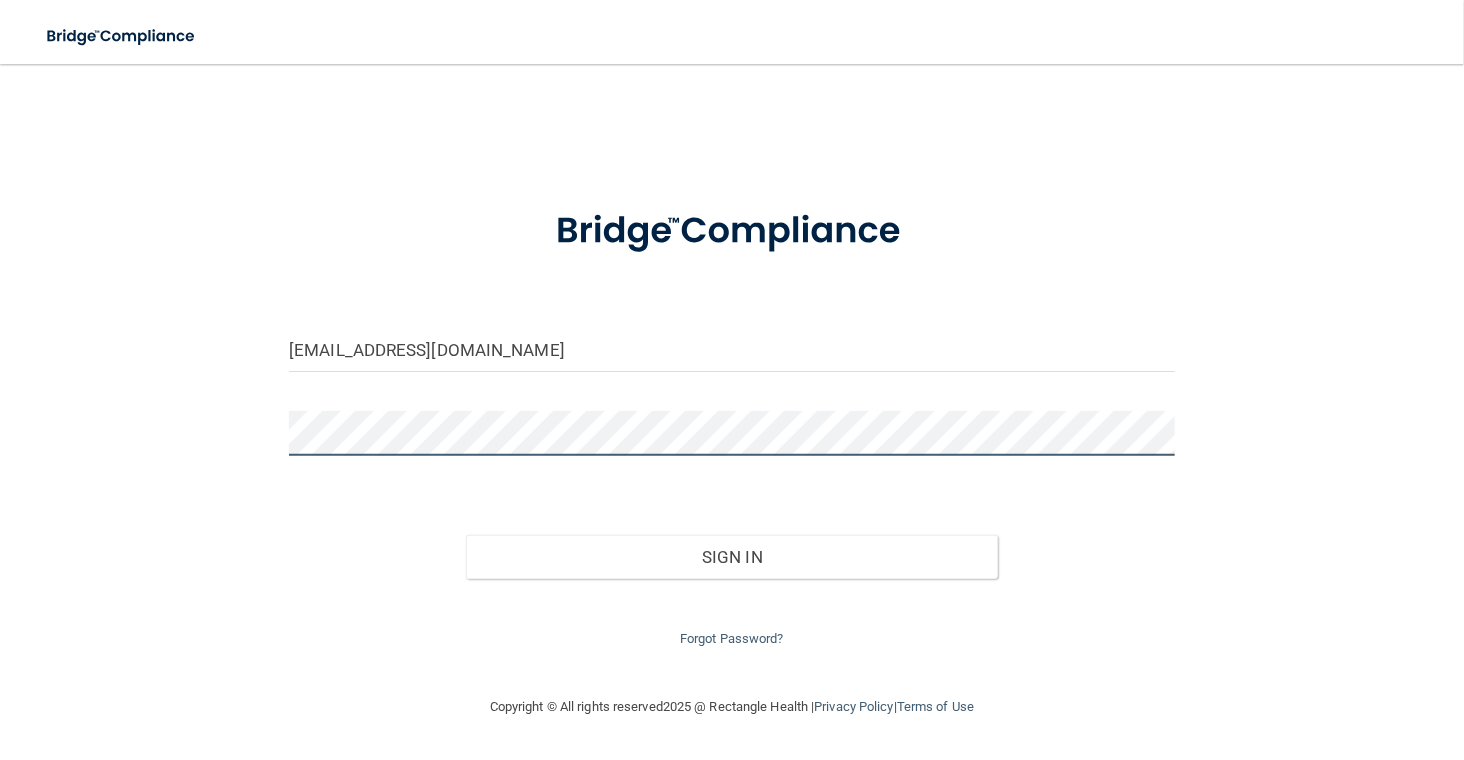 click on "Sign In" at bounding box center [731, 557] 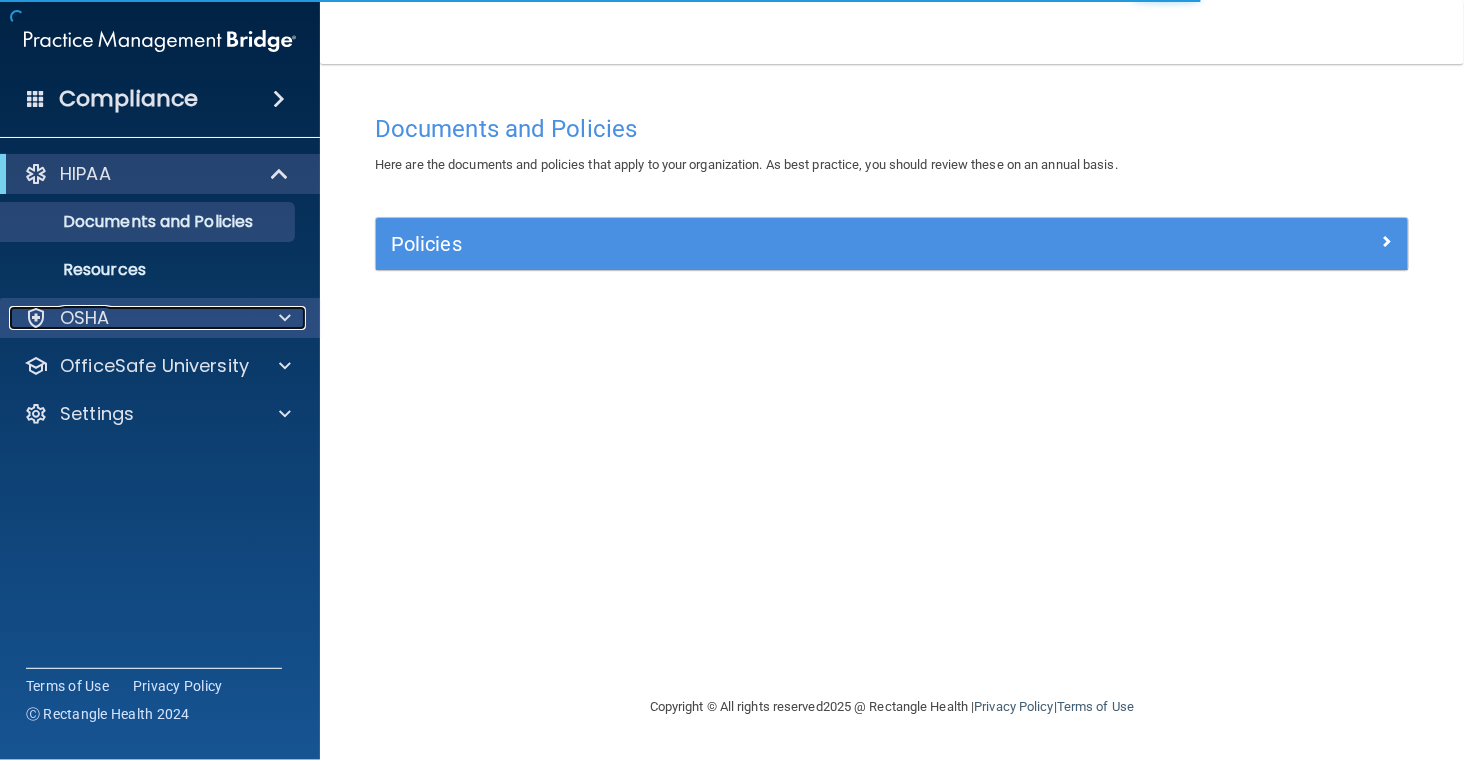 click on "OSHA" at bounding box center (133, 318) 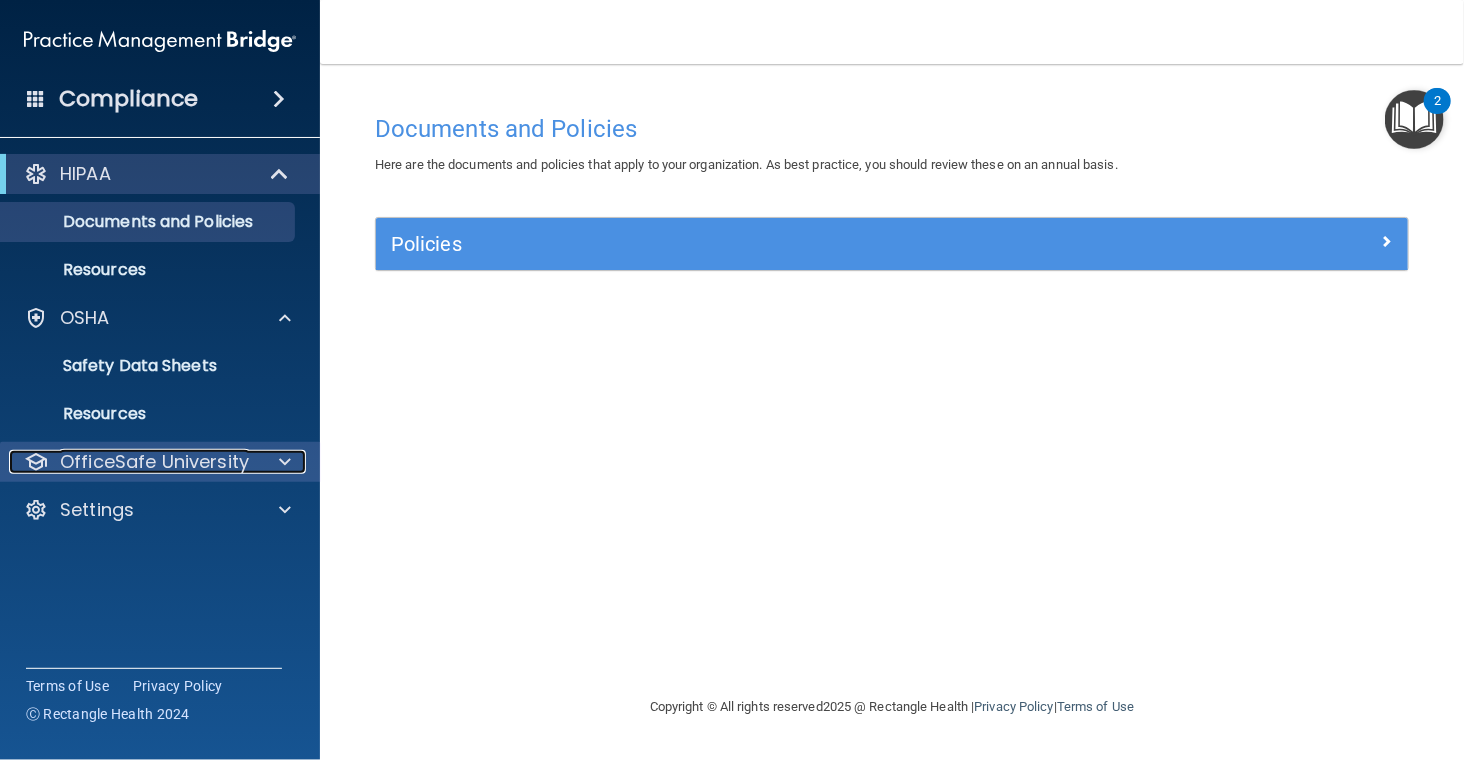 click on "OfficeSafe University" at bounding box center [154, 462] 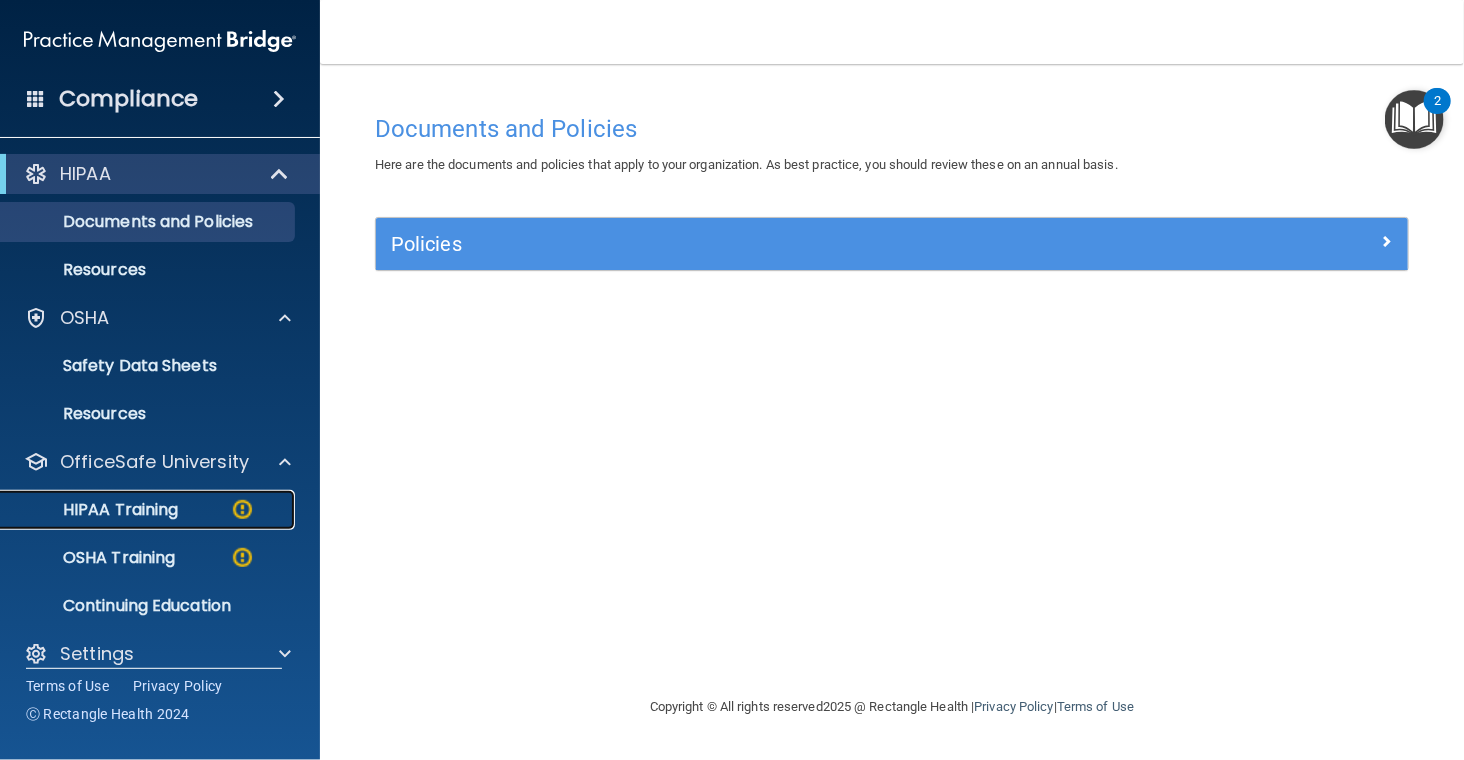click on "HIPAA Training" at bounding box center (95, 510) 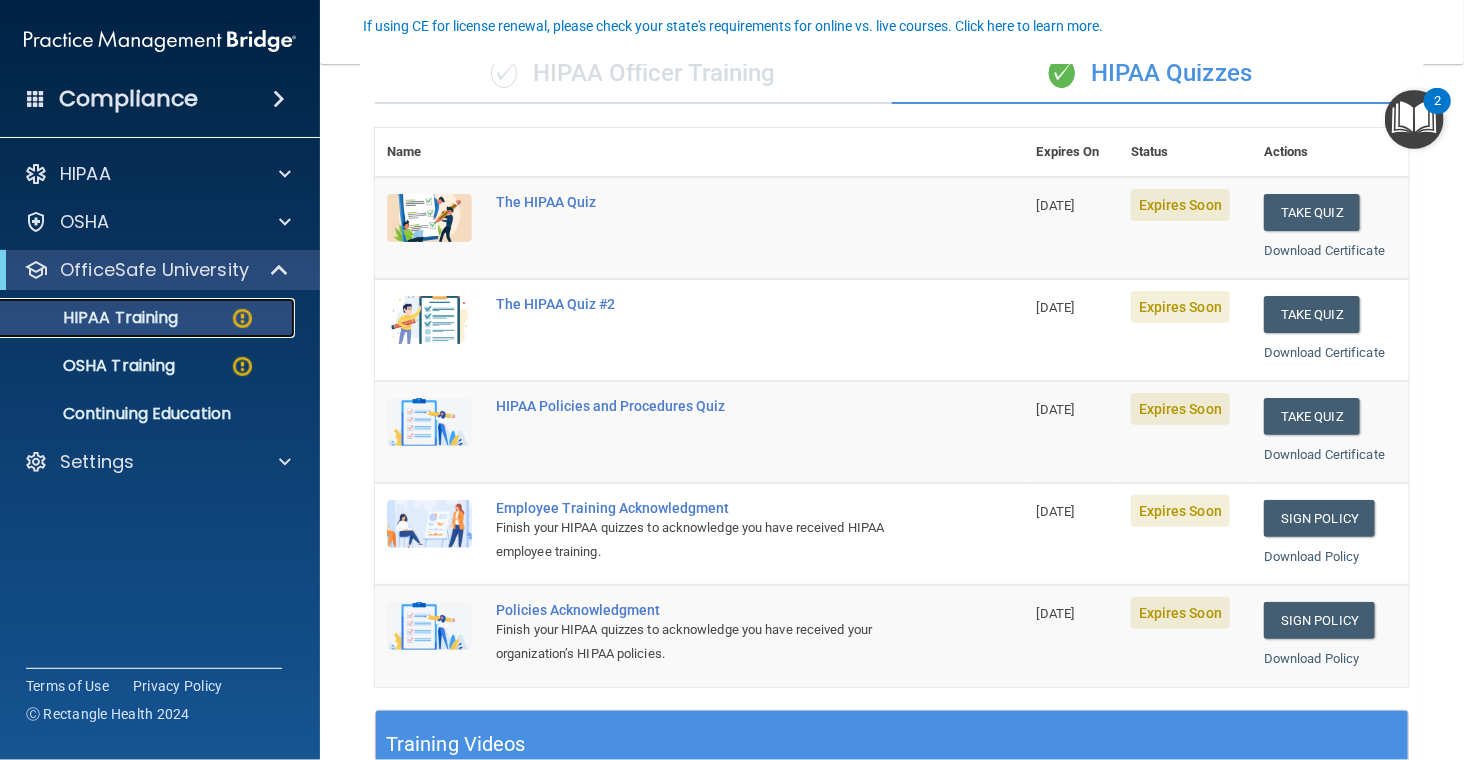 scroll, scrollTop: 177, scrollLeft: 0, axis: vertical 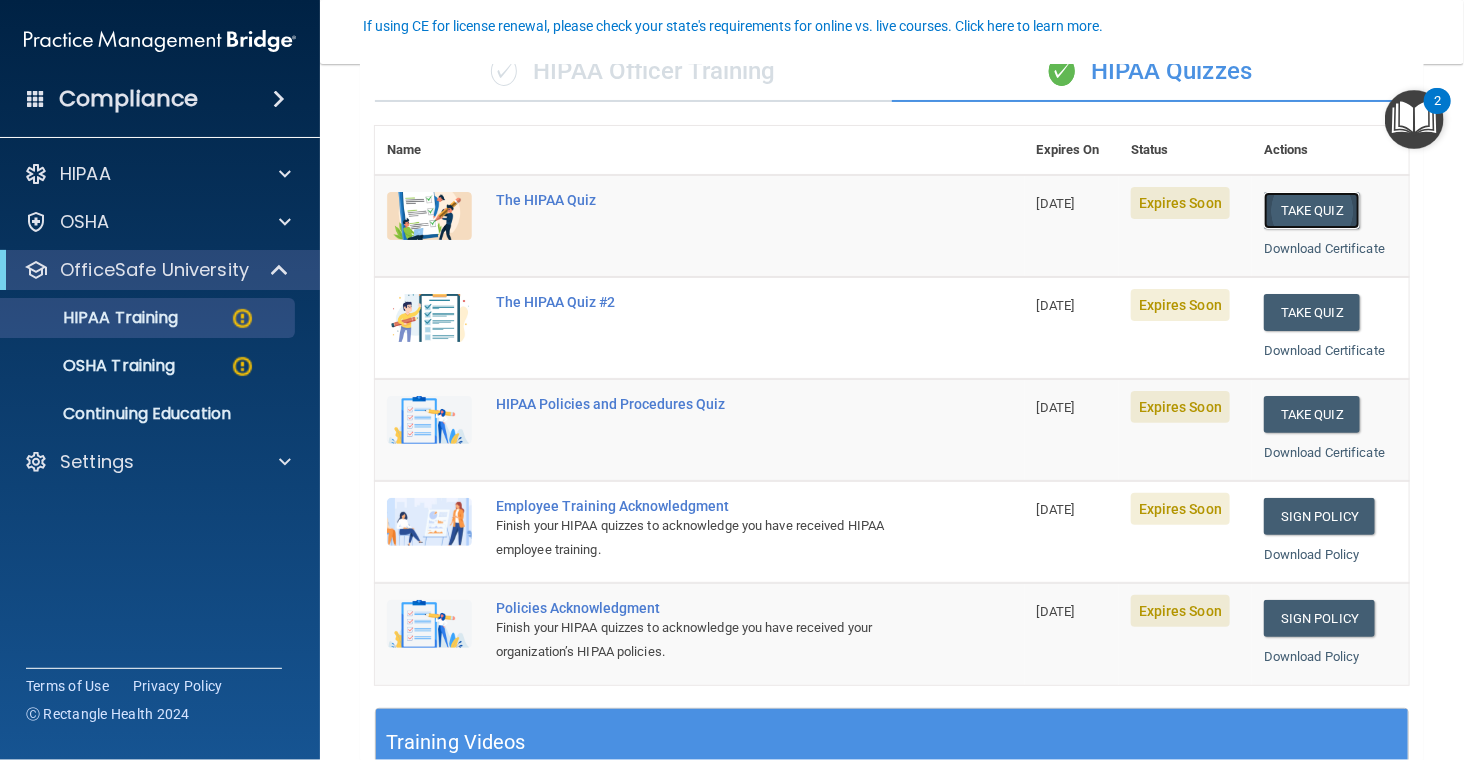 click on "Take Quiz" at bounding box center (1312, 210) 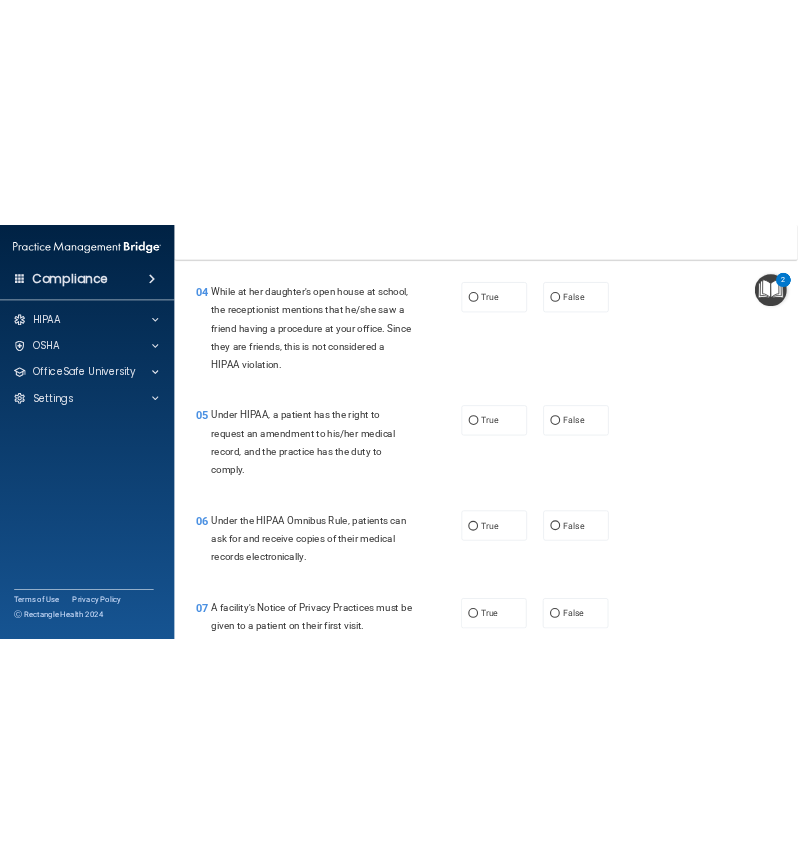 scroll, scrollTop: 0, scrollLeft: 0, axis: both 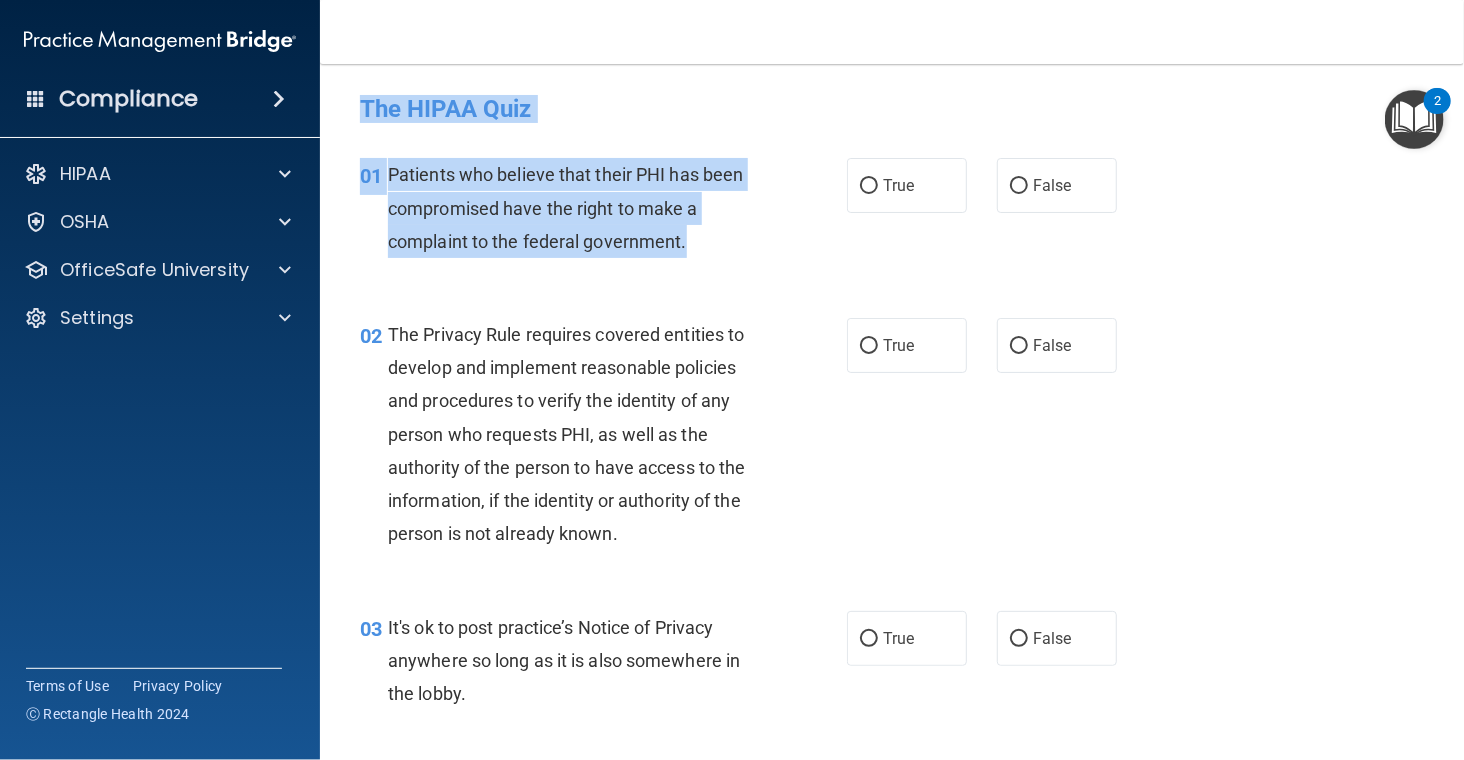 drag, startPoint x: 355, startPoint y: 103, endPoint x: 691, endPoint y: 242, distance: 363.61655 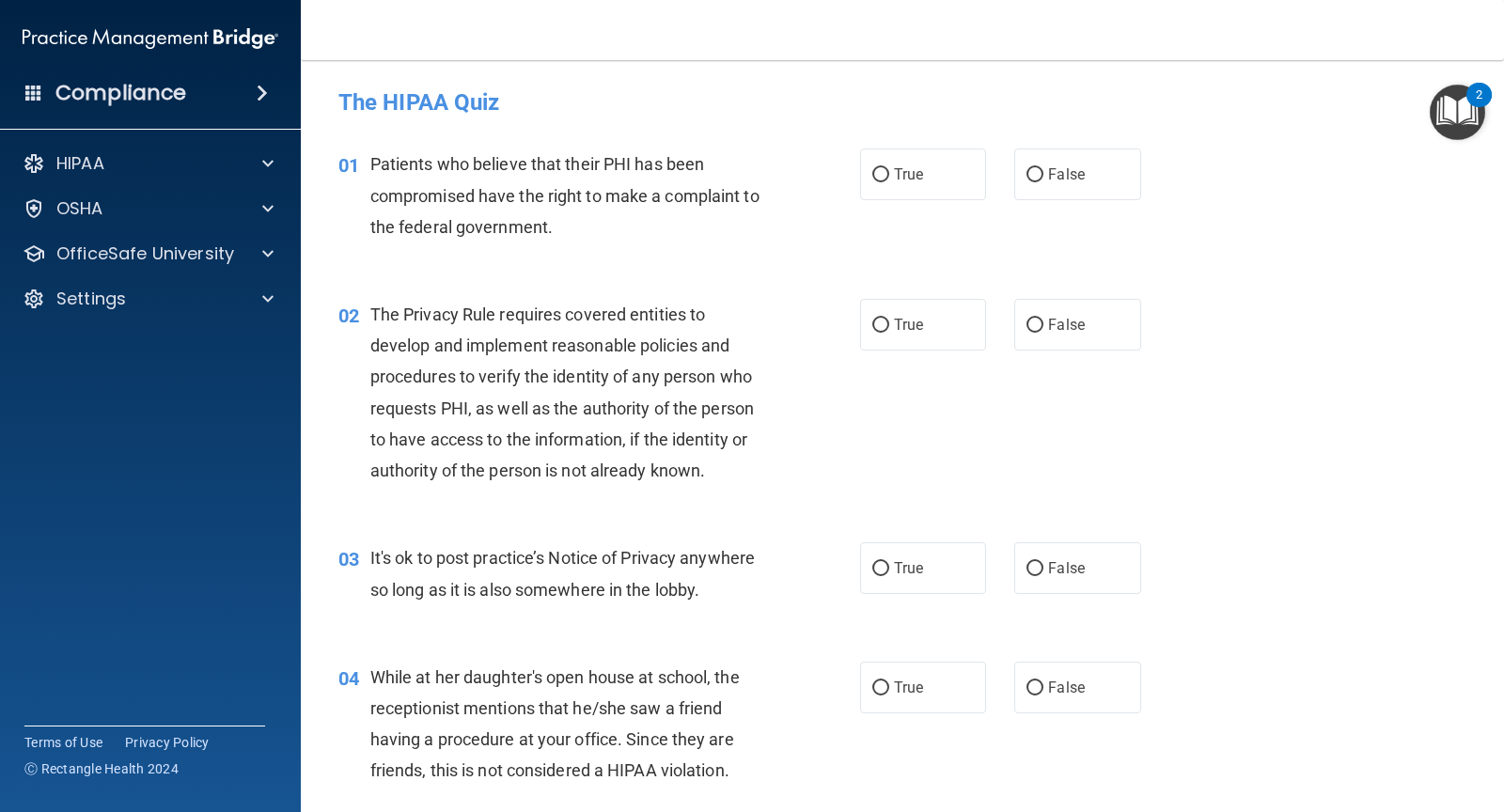 click on "01       Patients who believe that their PHI has been compromised have the right to make a complaint to the federal government." at bounding box center (599, 200) 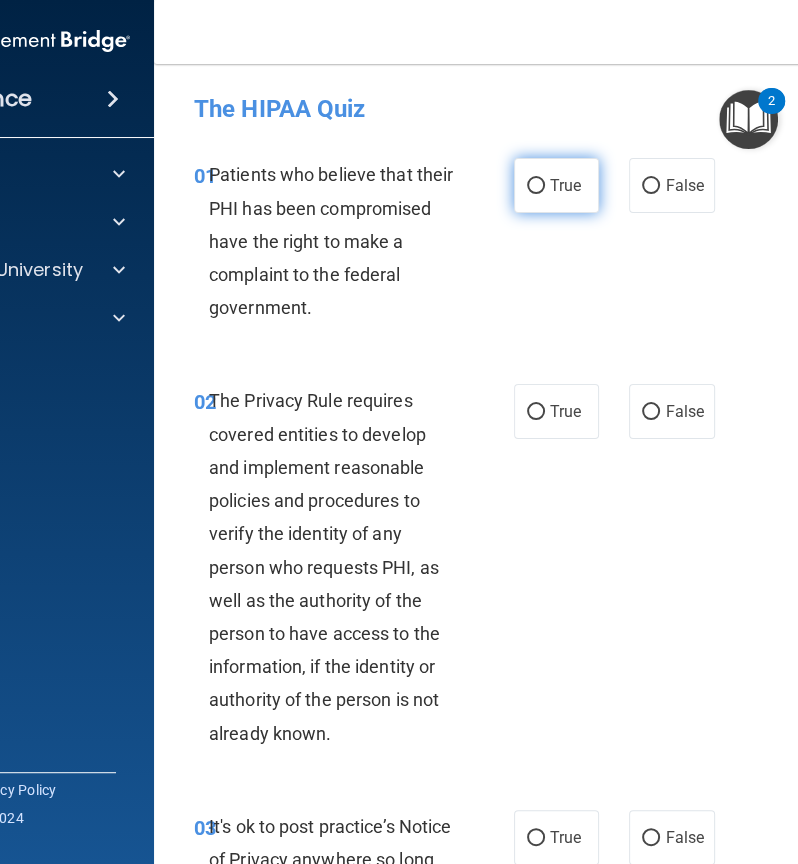 click on "True" at bounding box center (556, 185) 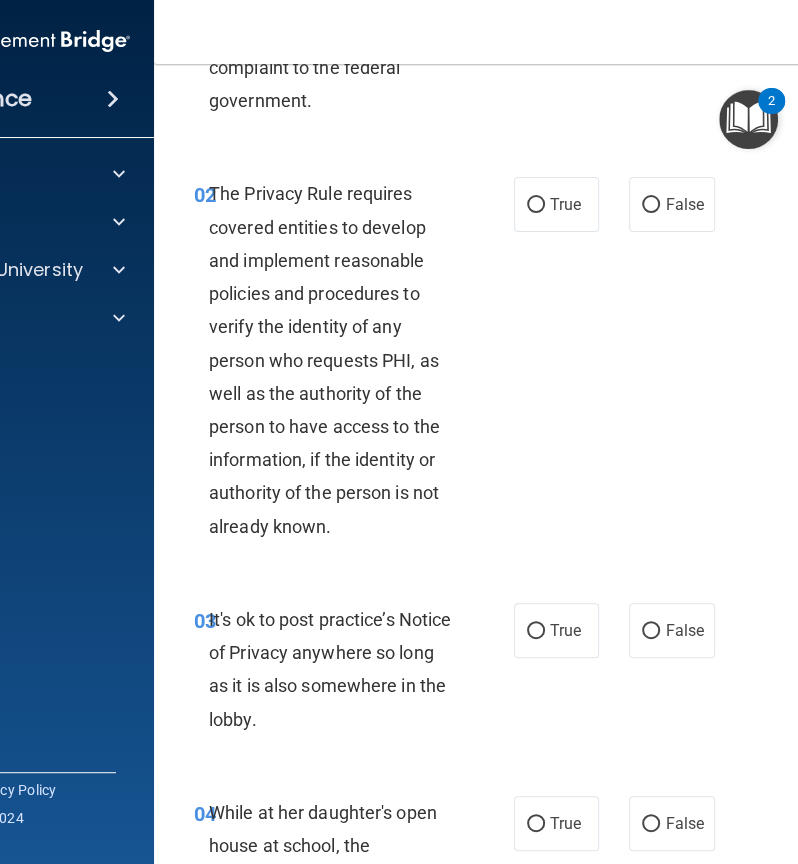 scroll, scrollTop: 232, scrollLeft: 0, axis: vertical 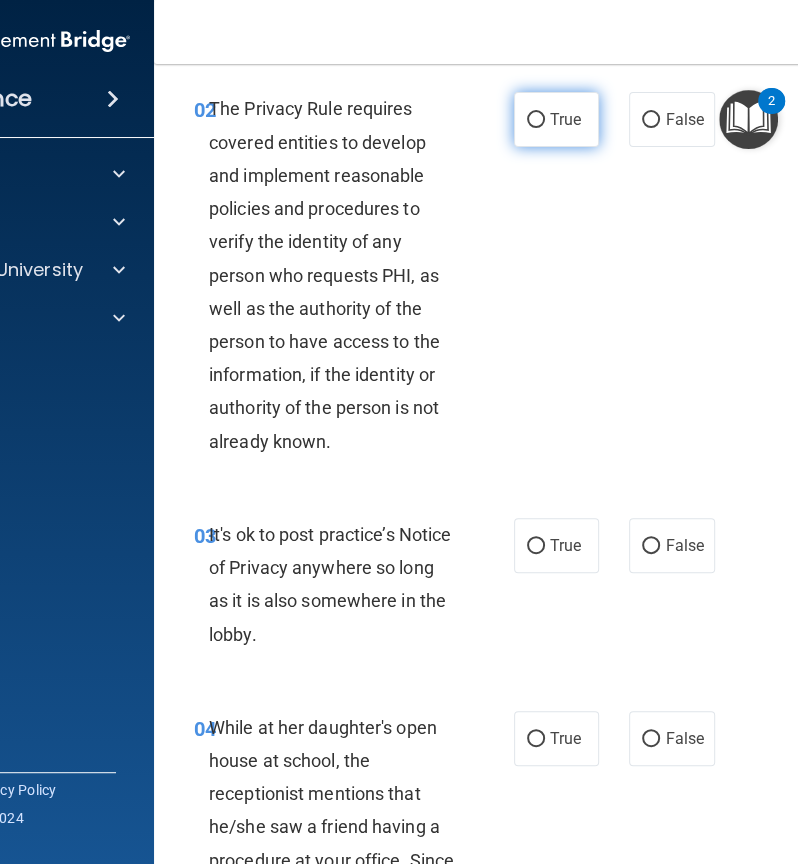 click on "True" at bounding box center [536, 120] 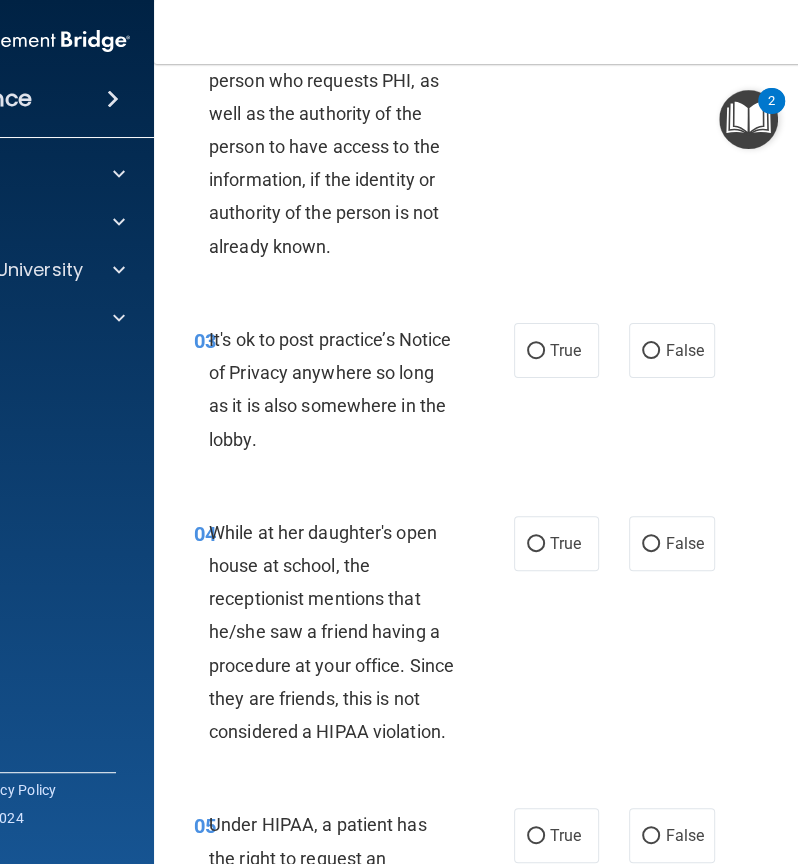 scroll, scrollTop: 488, scrollLeft: 0, axis: vertical 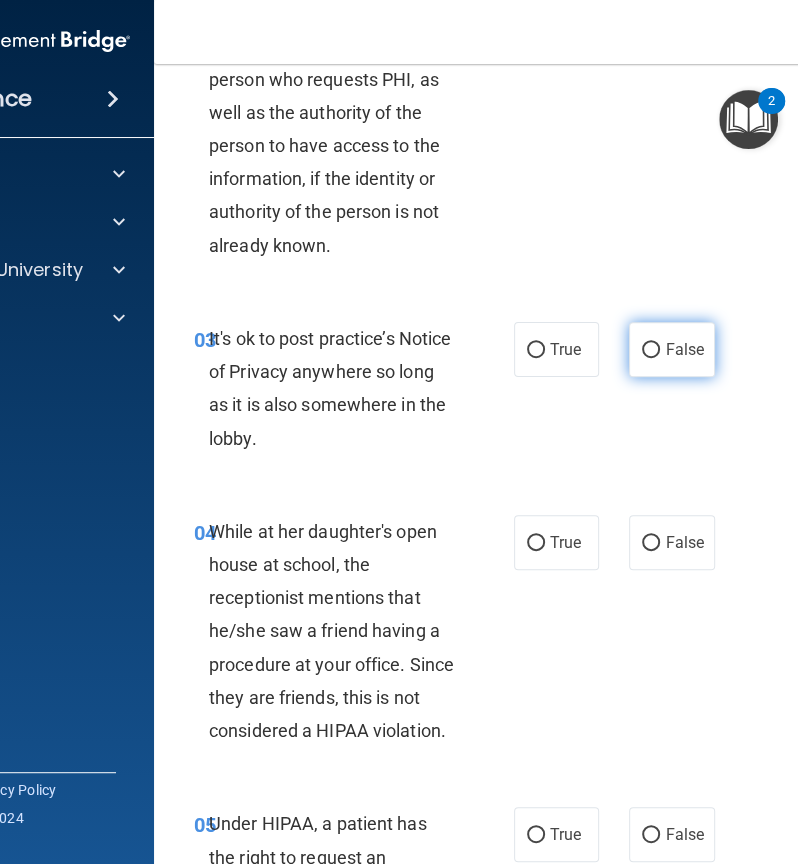 click on "False" at bounding box center (671, 349) 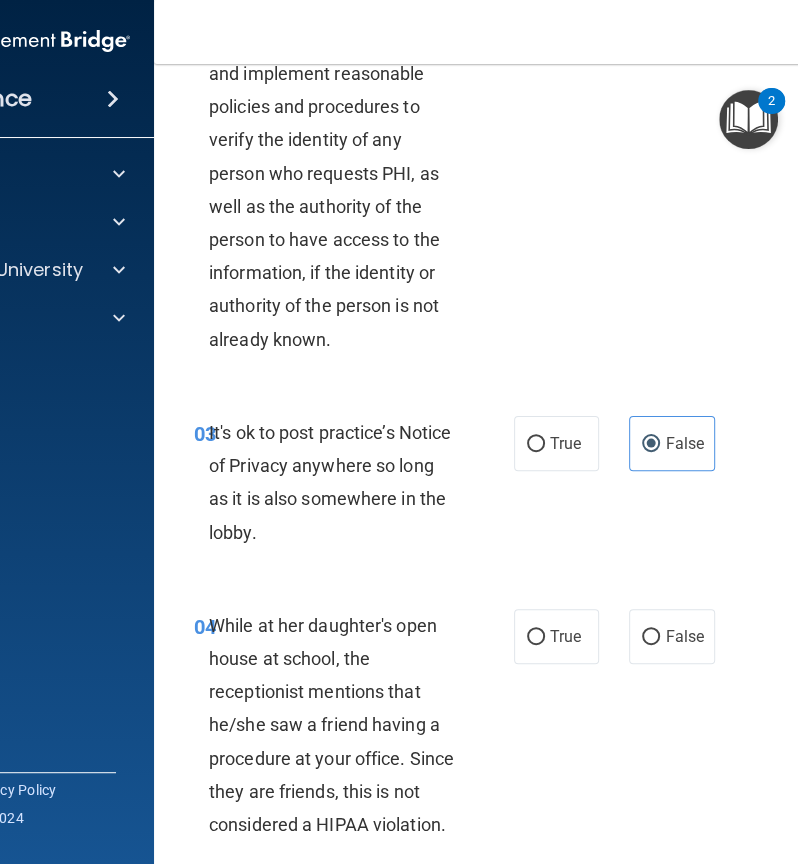 scroll, scrollTop: 723, scrollLeft: 0, axis: vertical 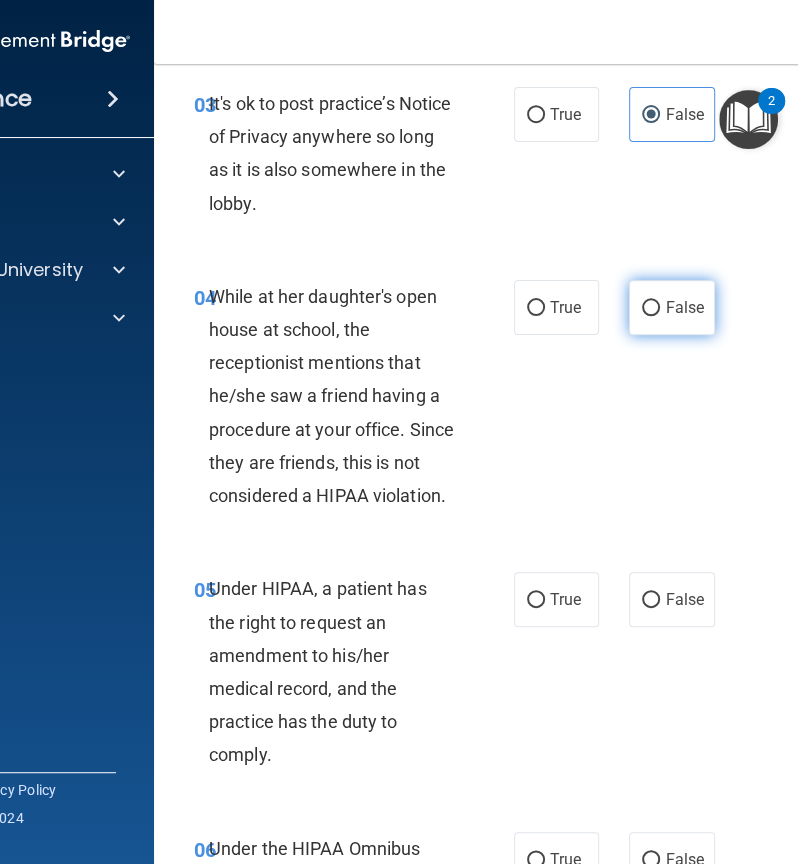 click on "False" at bounding box center [651, 308] 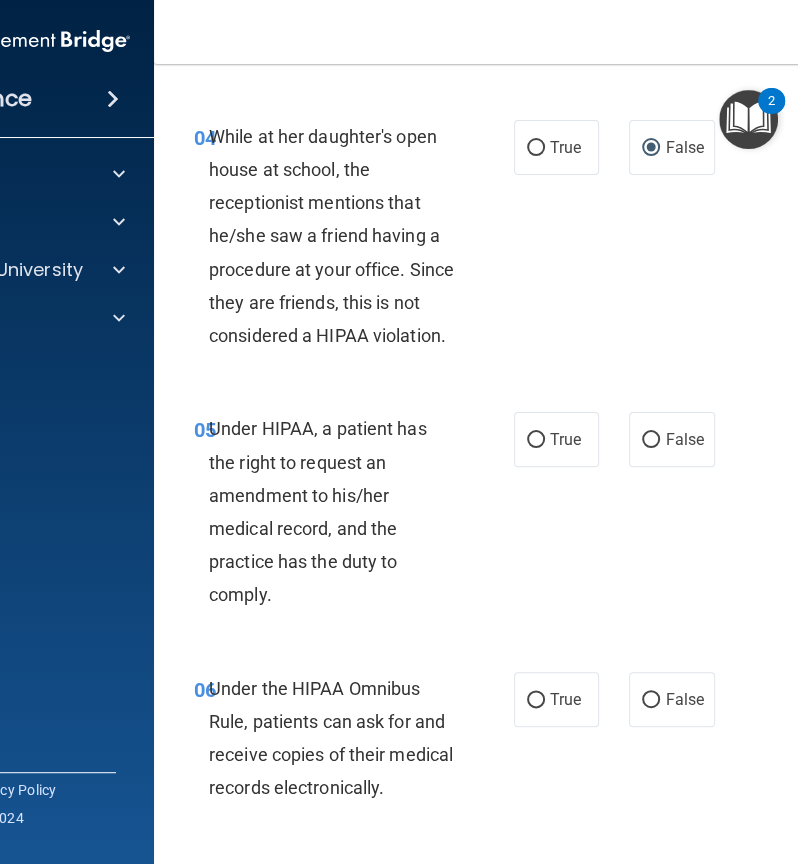scroll, scrollTop: 884, scrollLeft: 0, axis: vertical 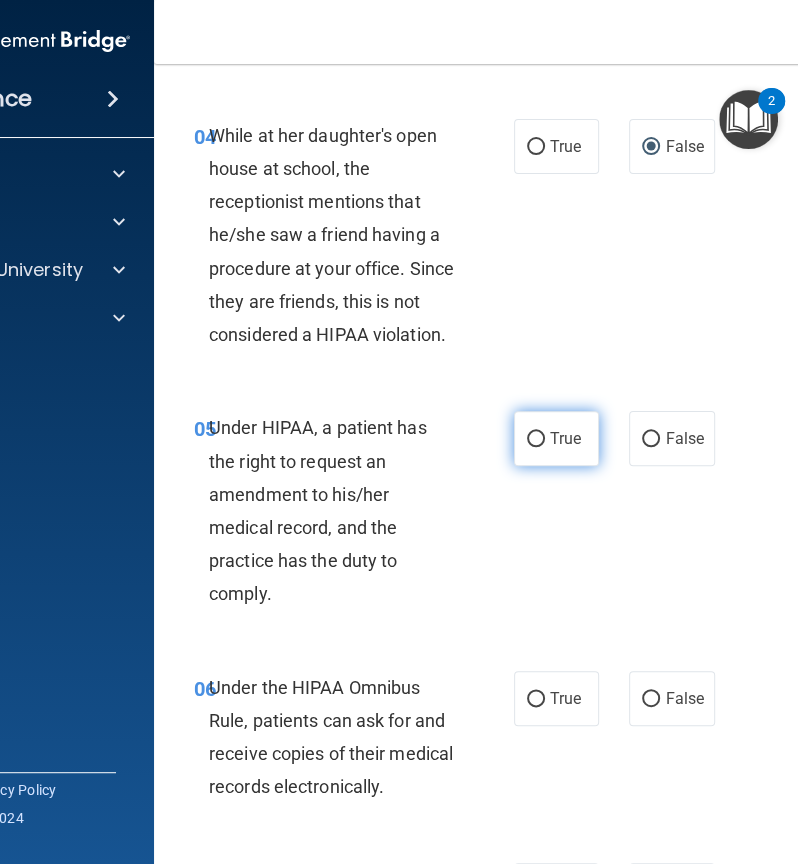 click on "True" at bounding box center [565, 438] 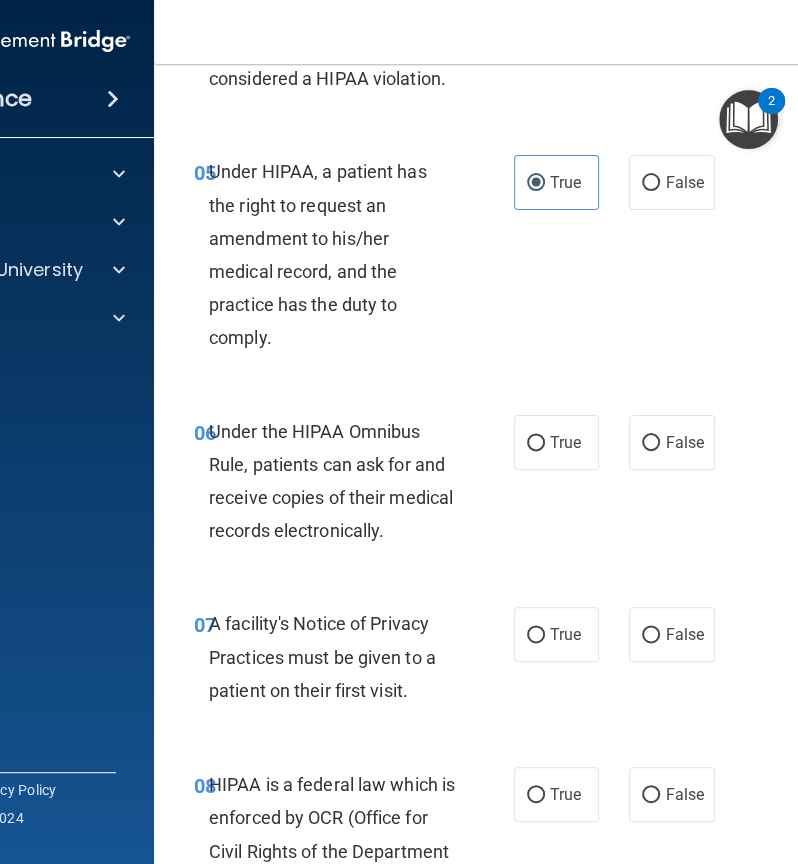 scroll, scrollTop: 1142, scrollLeft: 0, axis: vertical 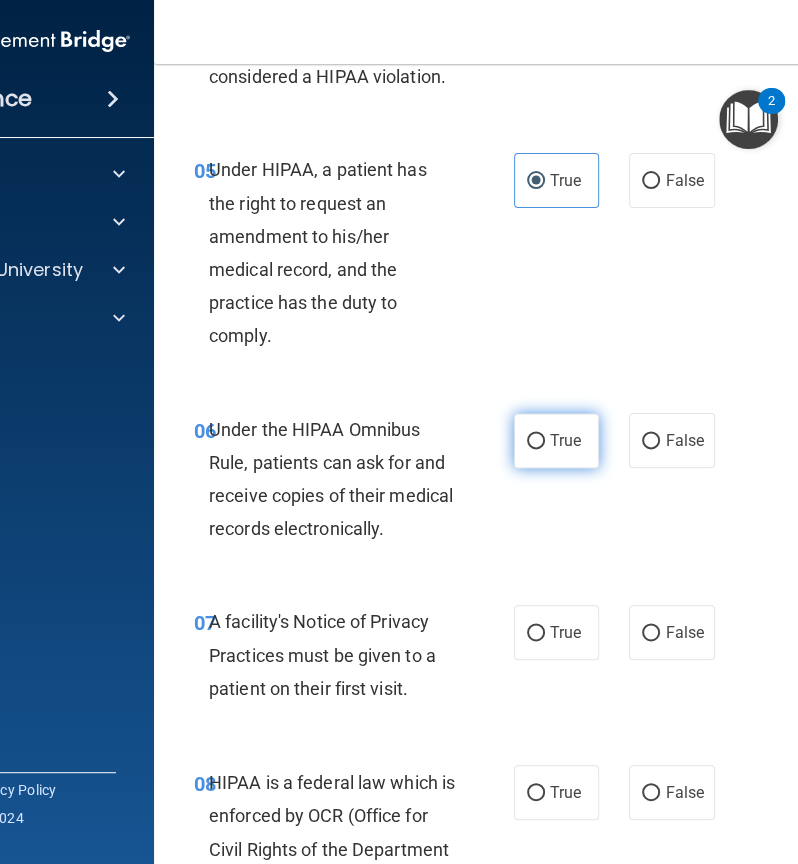 click on "True" at bounding box center (556, 440) 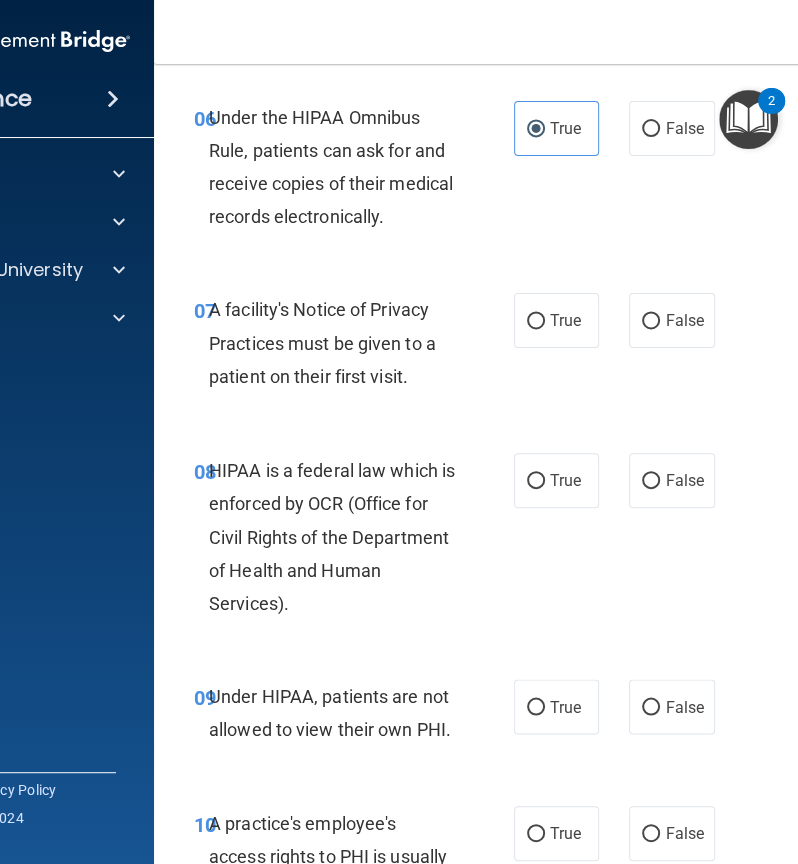 scroll, scrollTop: 1456, scrollLeft: 0, axis: vertical 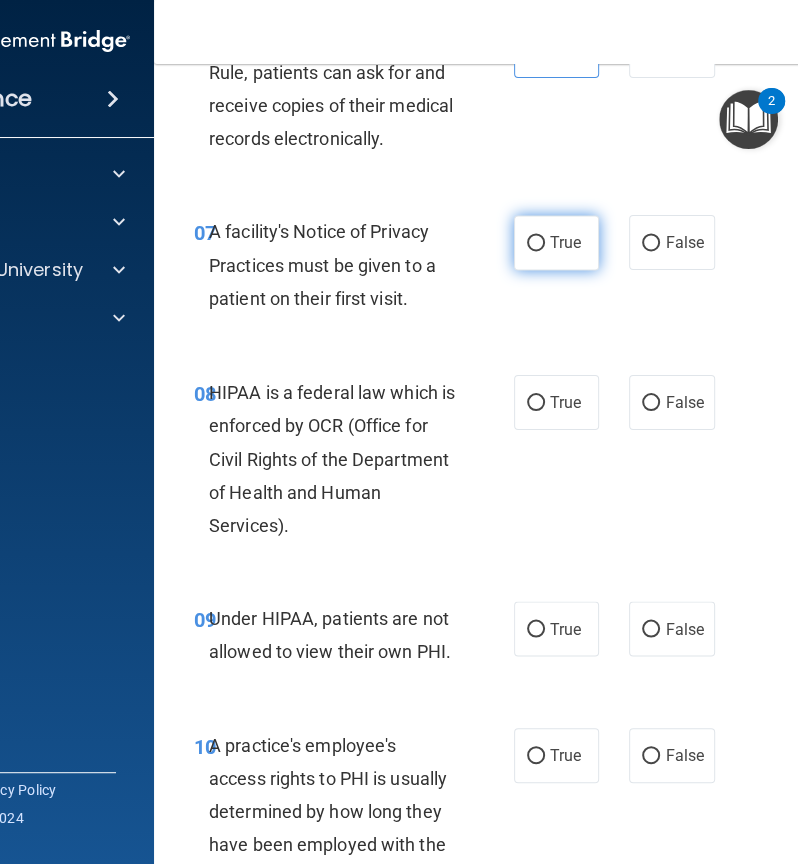 click on "True" at bounding box center [565, 242] 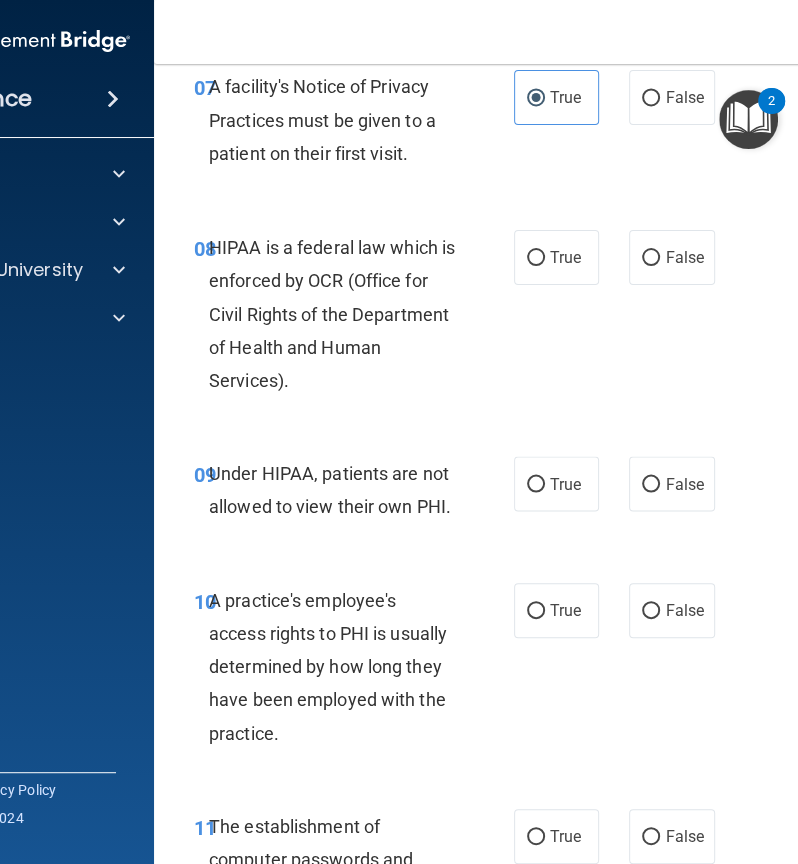 scroll, scrollTop: 1678, scrollLeft: 0, axis: vertical 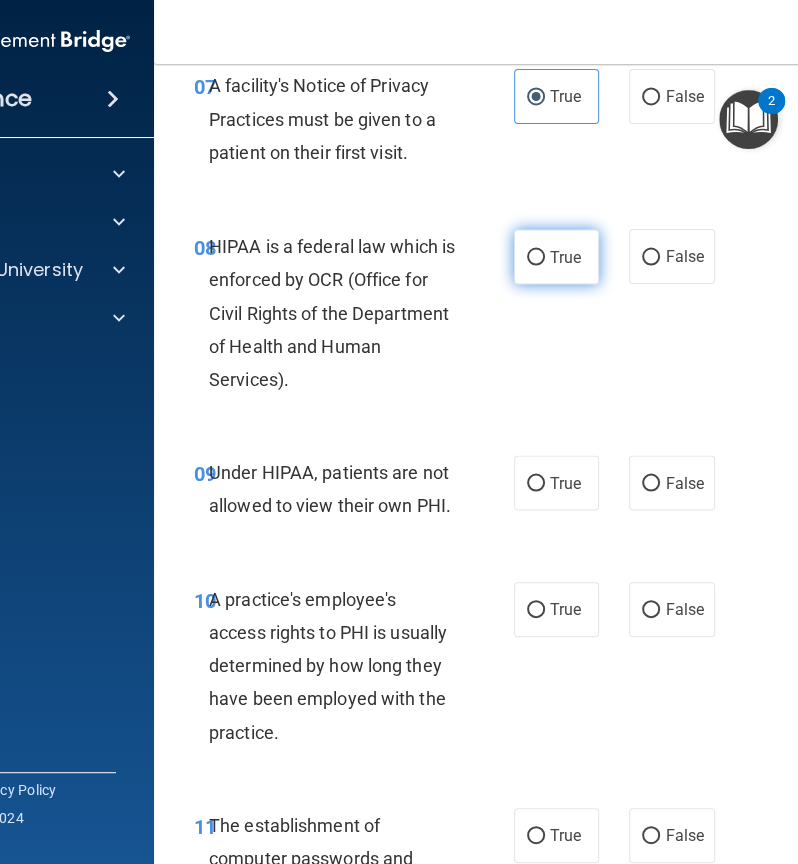 click on "True" at bounding box center (565, 256) 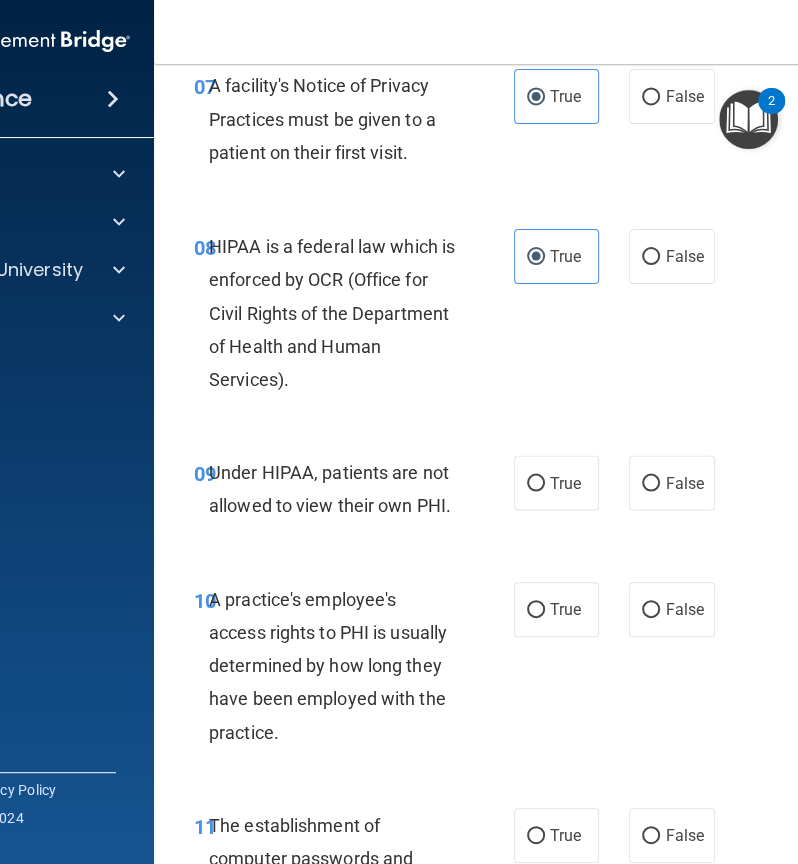 scroll, scrollTop: 1790, scrollLeft: 0, axis: vertical 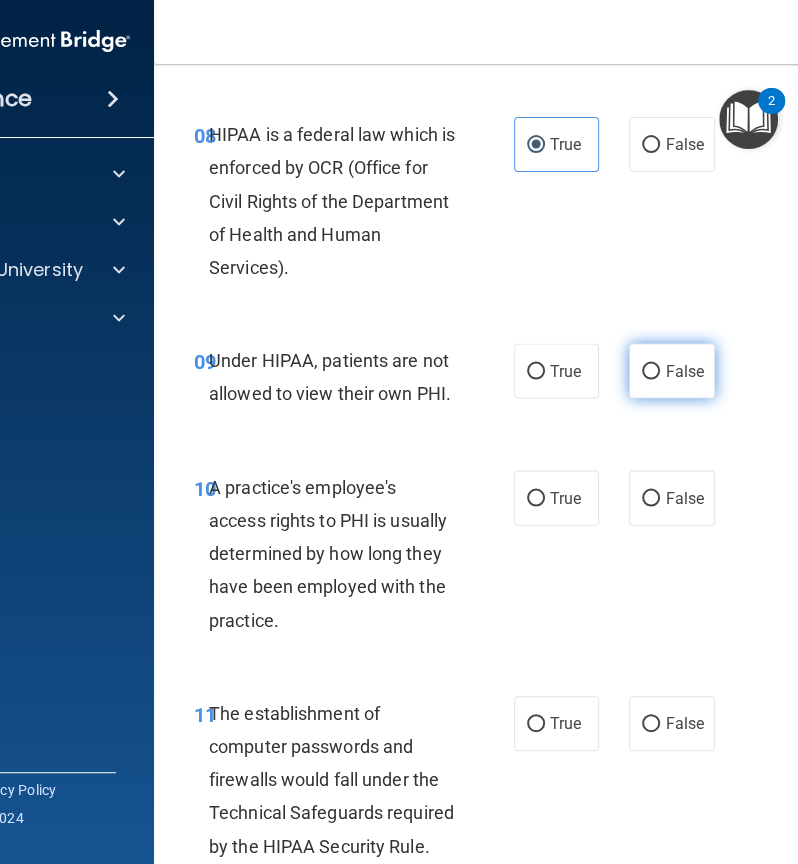 click on "False" at bounding box center (671, 370) 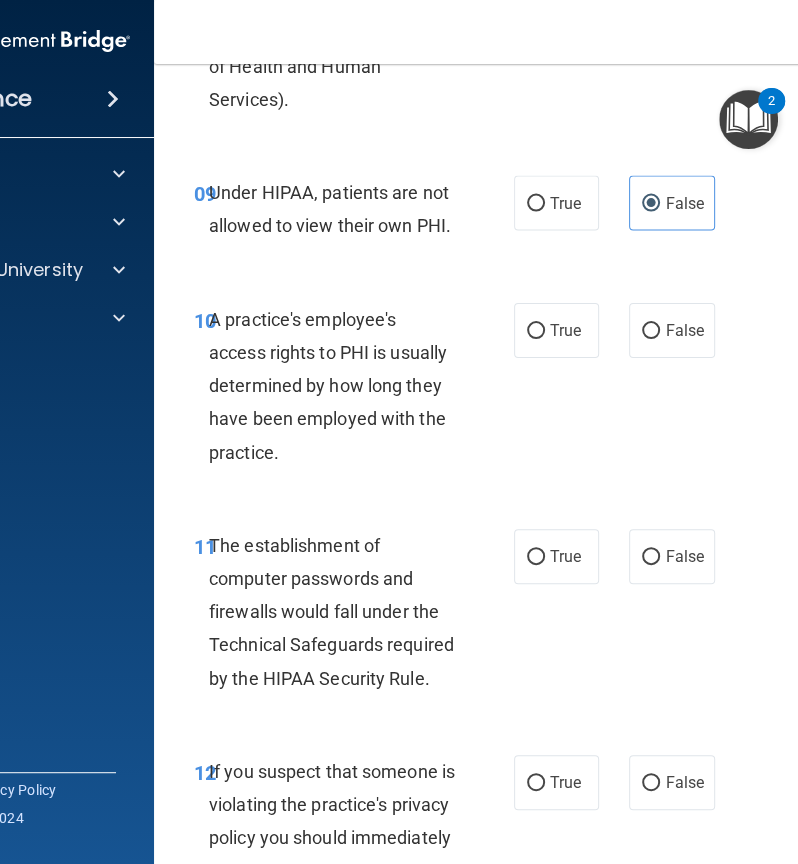 scroll, scrollTop: 1958, scrollLeft: 0, axis: vertical 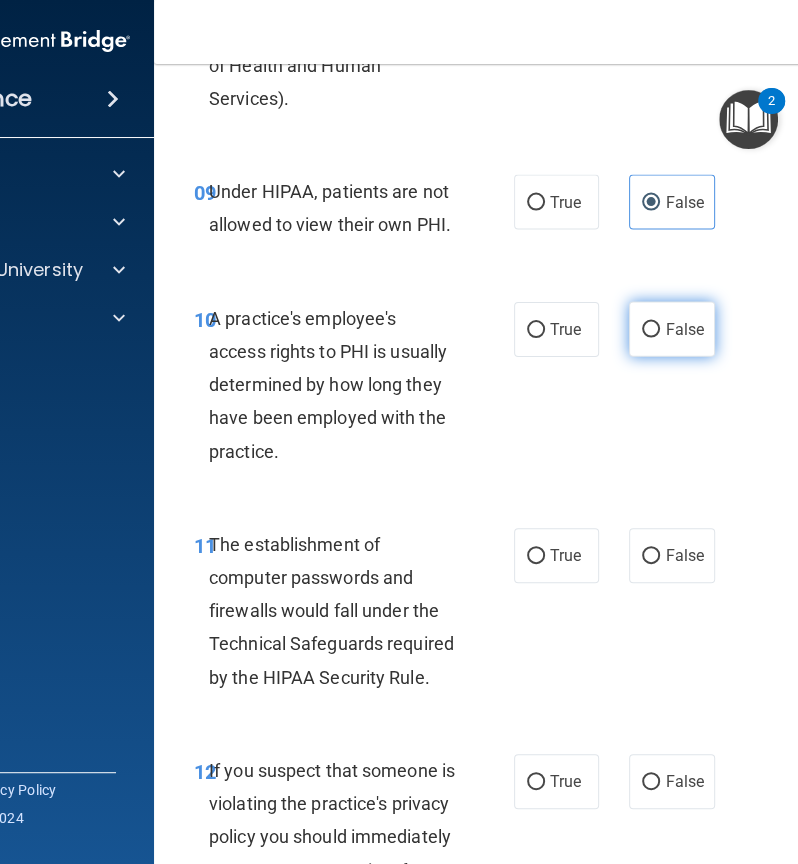 click on "False" at bounding box center (651, 330) 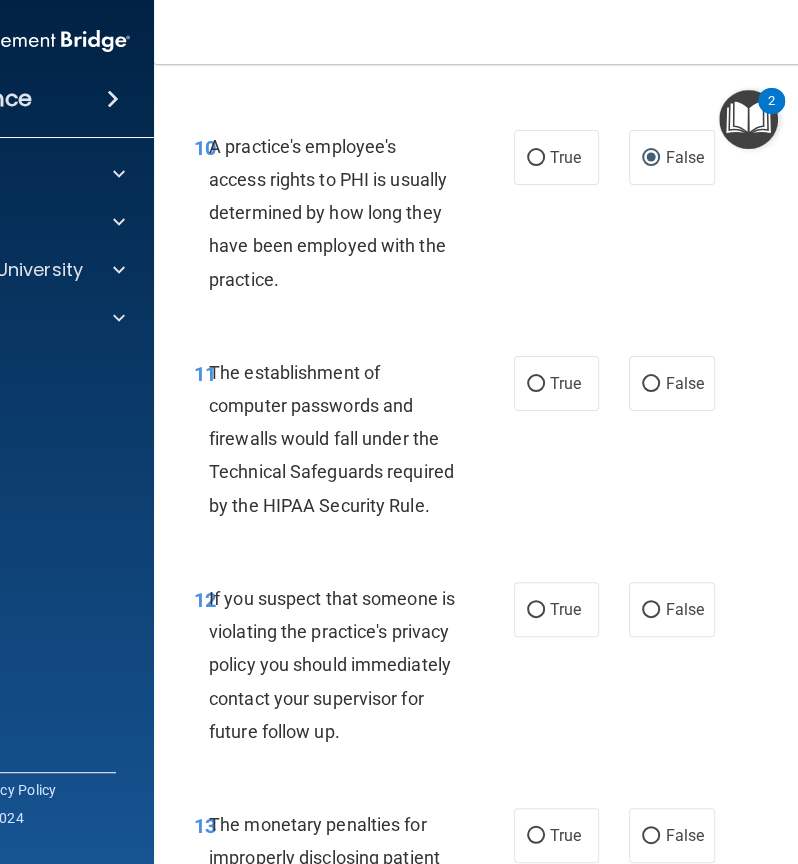 scroll, scrollTop: 2132, scrollLeft: 0, axis: vertical 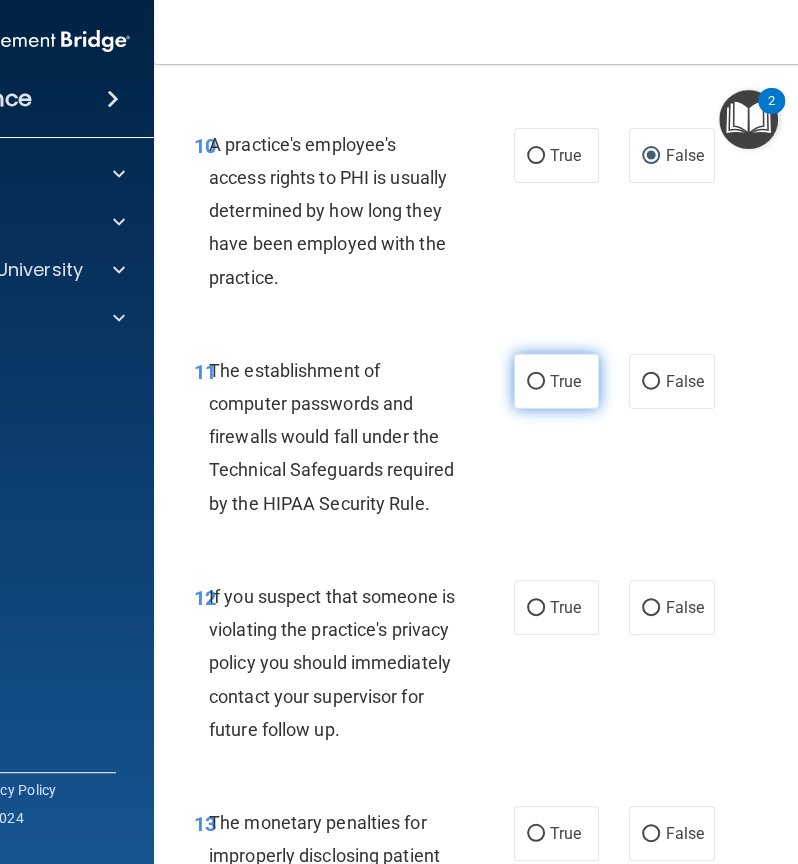 click on "True" at bounding box center [536, 382] 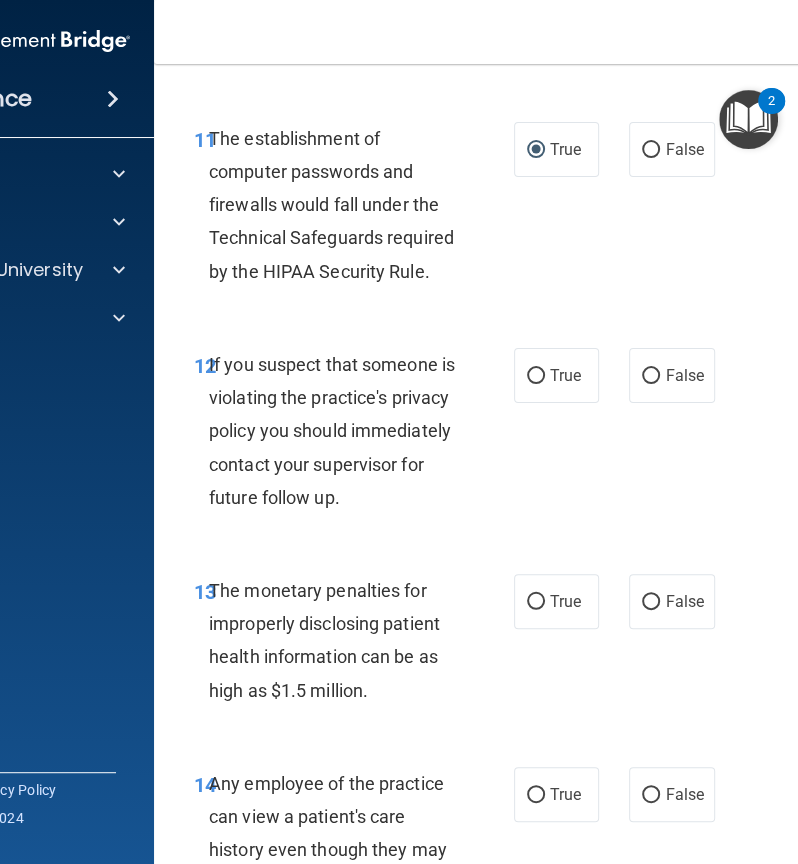 scroll, scrollTop: 2365, scrollLeft: 0, axis: vertical 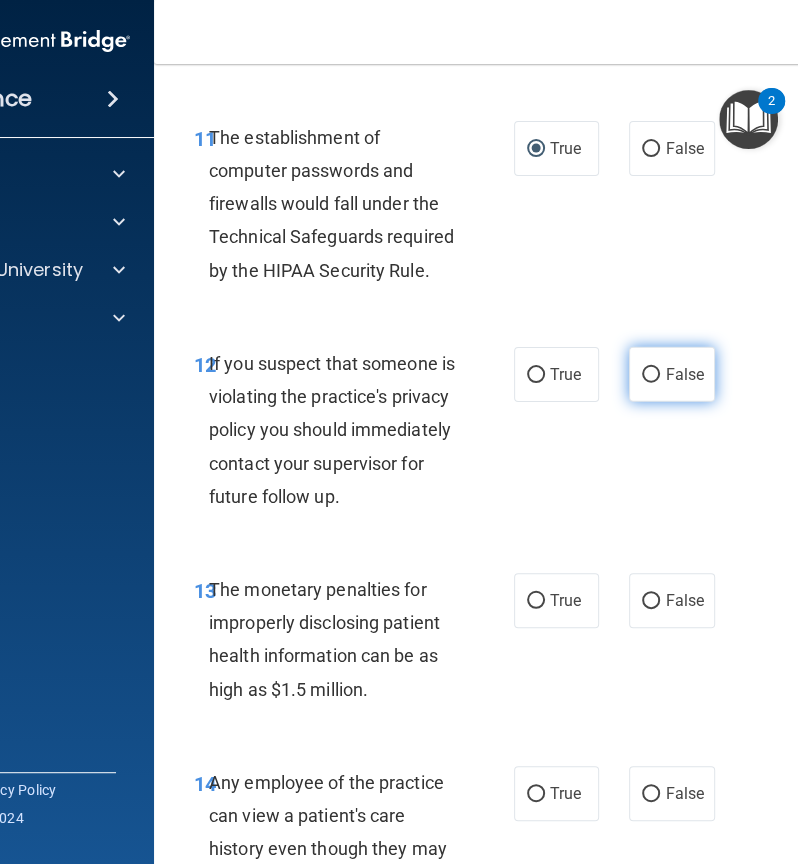 click on "False" at bounding box center [671, 374] 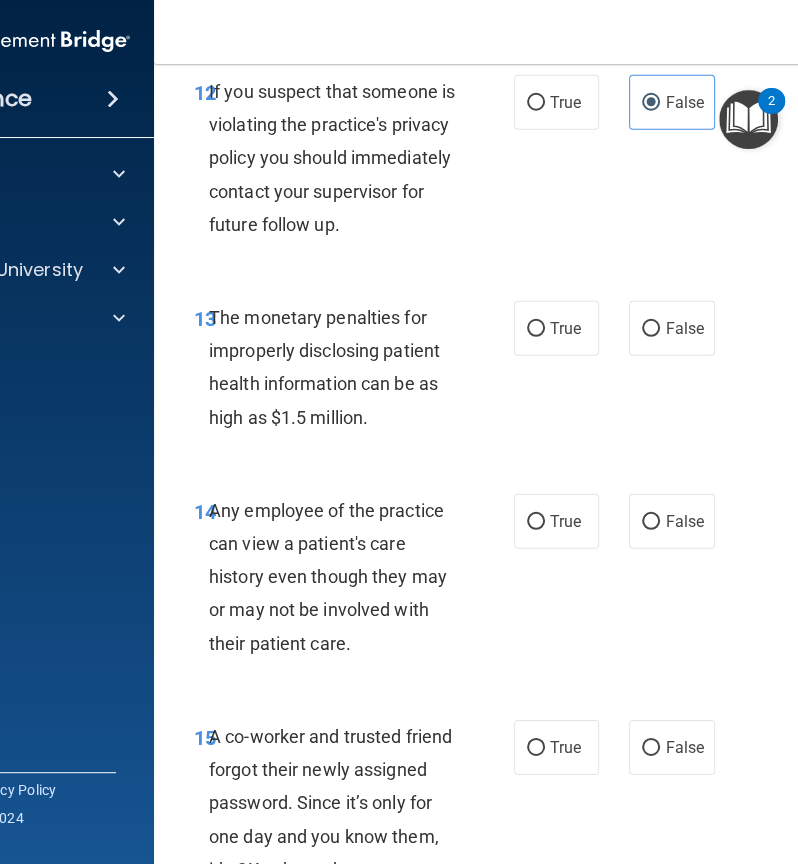 scroll, scrollTop: 2642, scrollLeft: 0, axis: vertical 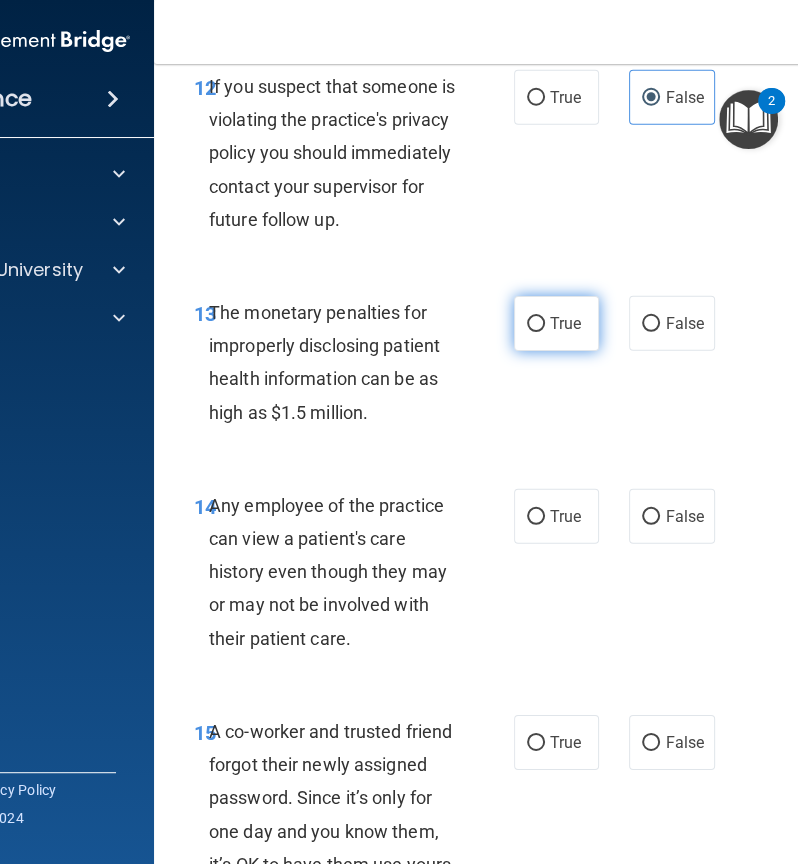 click on "True" at bounding box center (536, 324) 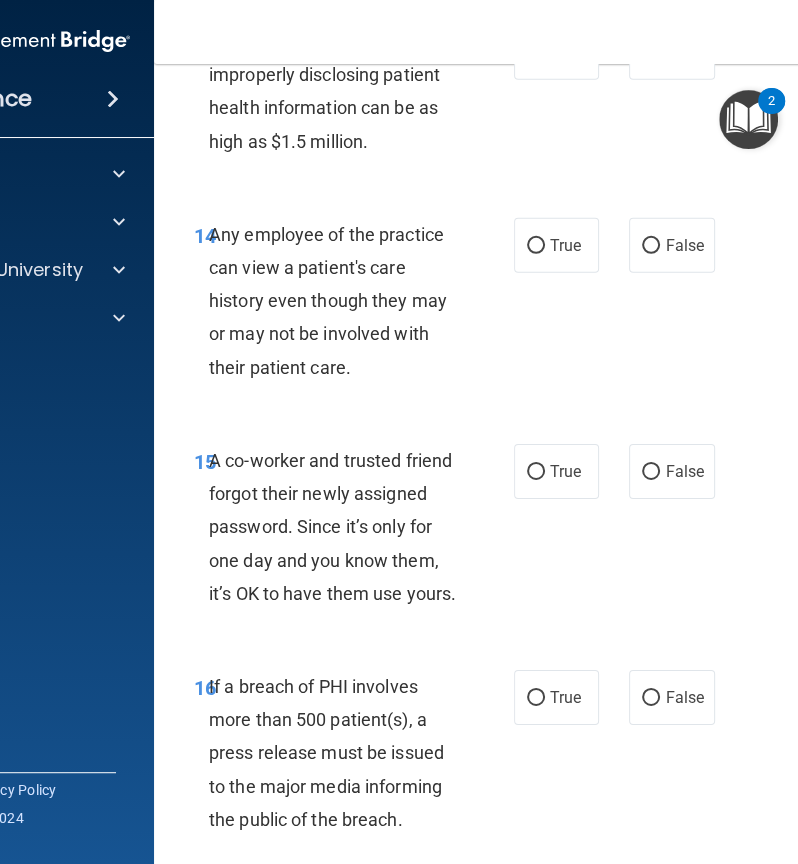 scroll, scrollTop: 2912, scrollLeft: 0, axis: vertical 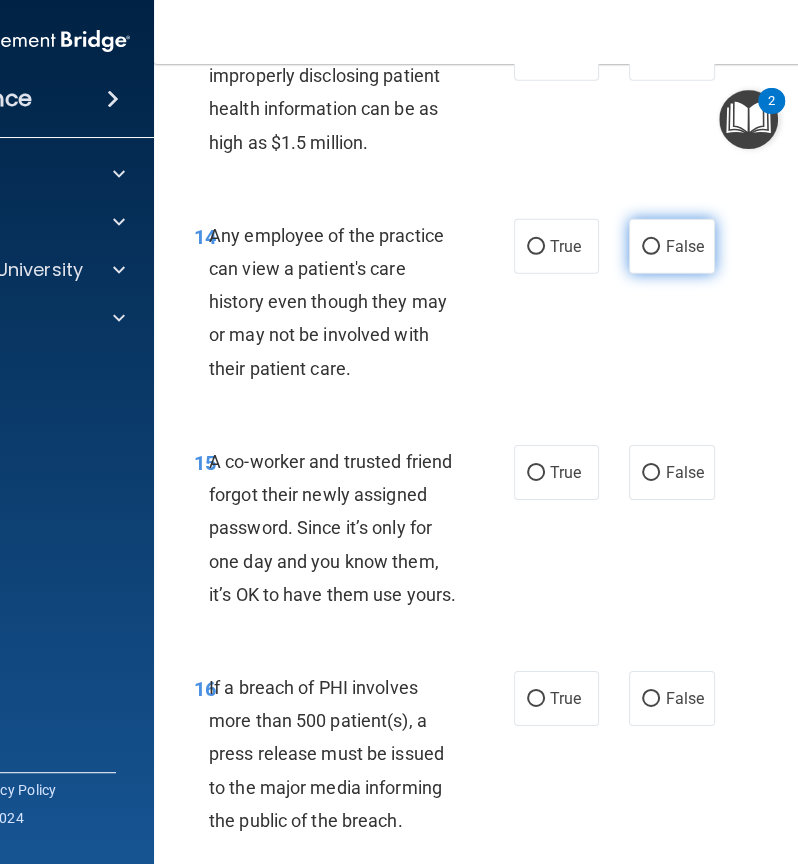 click on "False" at bounding box center (651, 247) 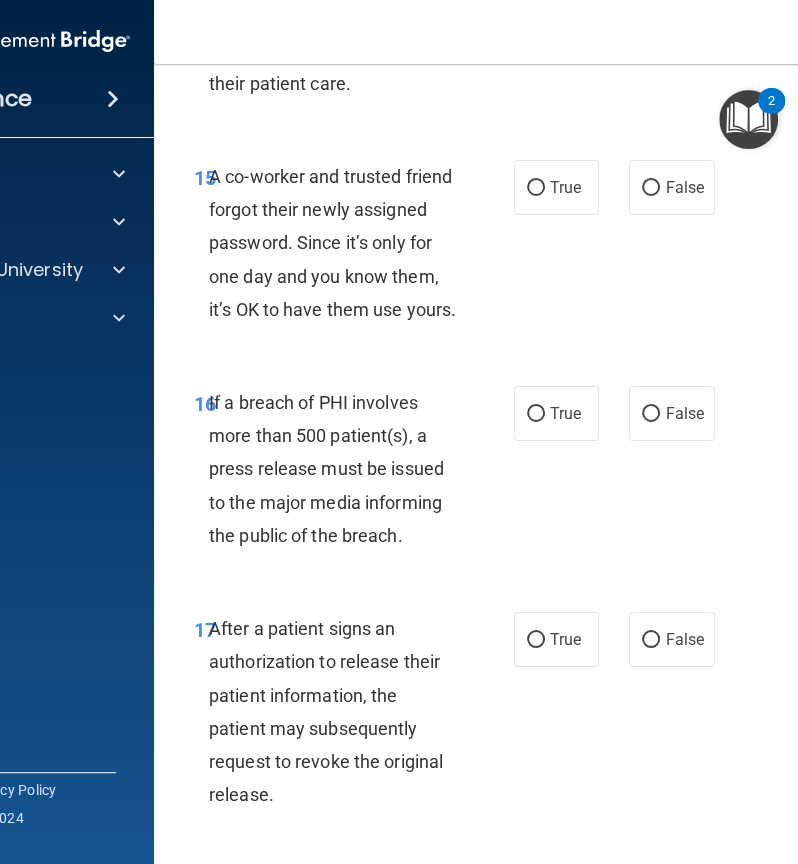 scroll, scrollTop: 3200, scrollLeft: 0, axis: vertical 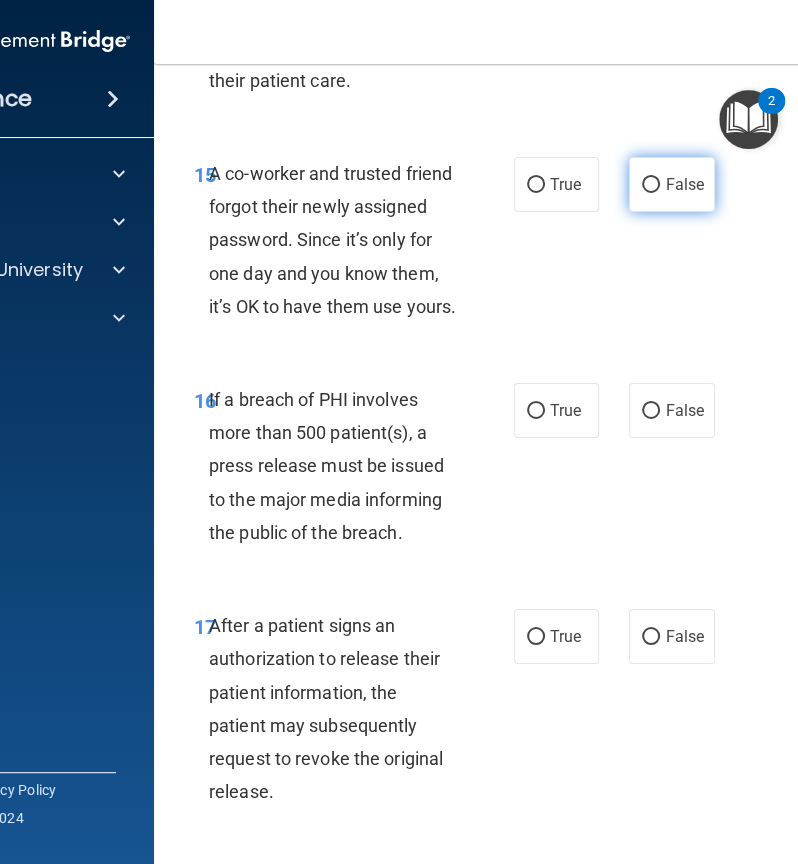 click on "False" at bounding box center (651, 185) 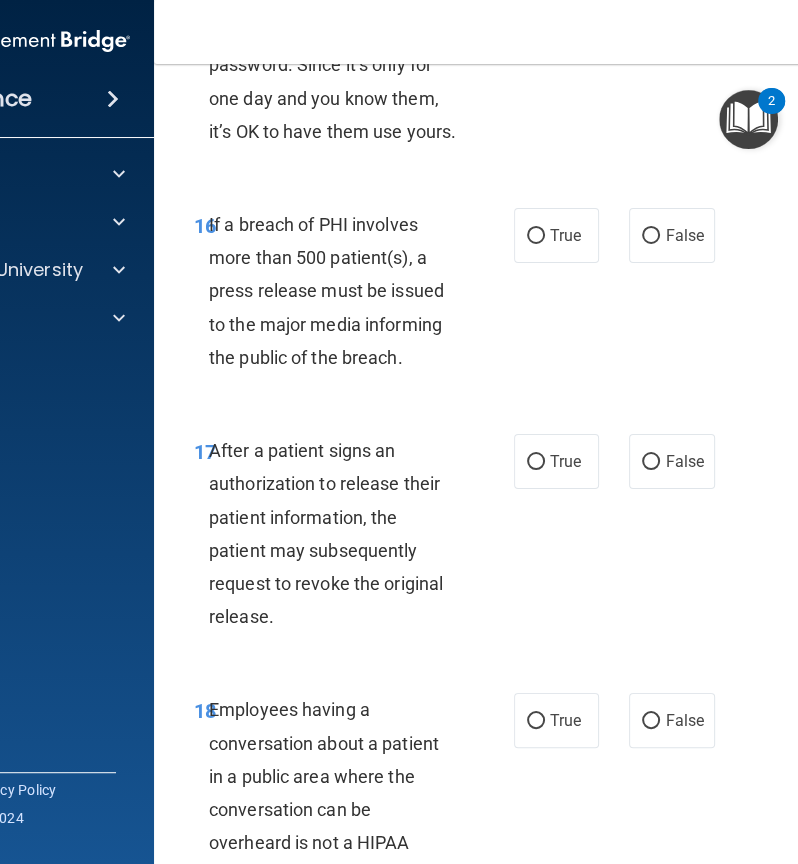 scroll, scrollTop: 3376, scrollLeft: 0, axis: vertical 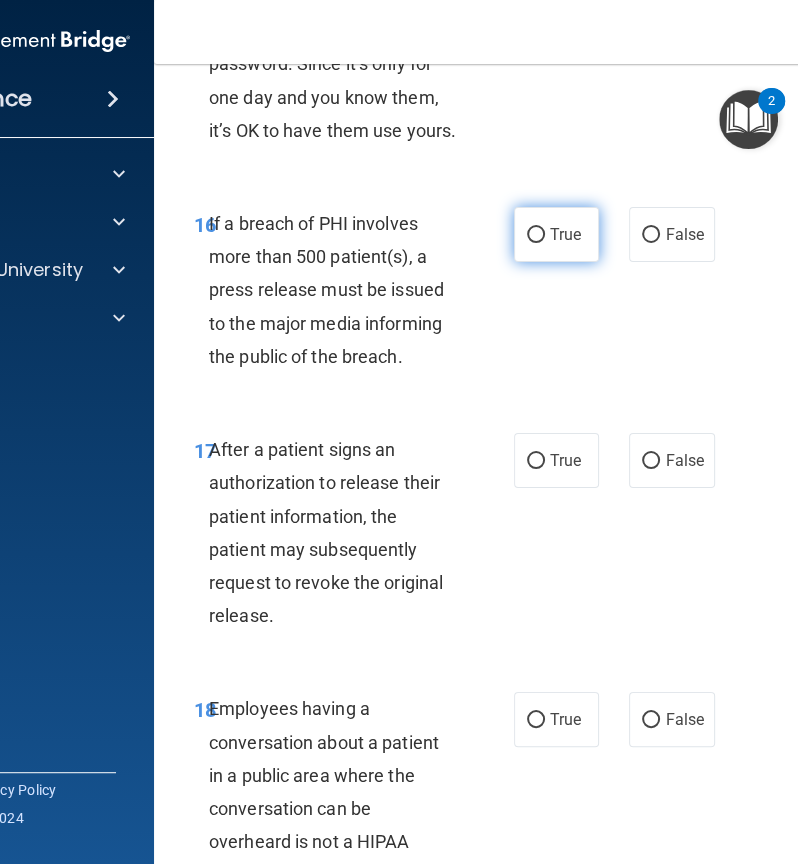 click on "True" at bounding box center (556, 234) 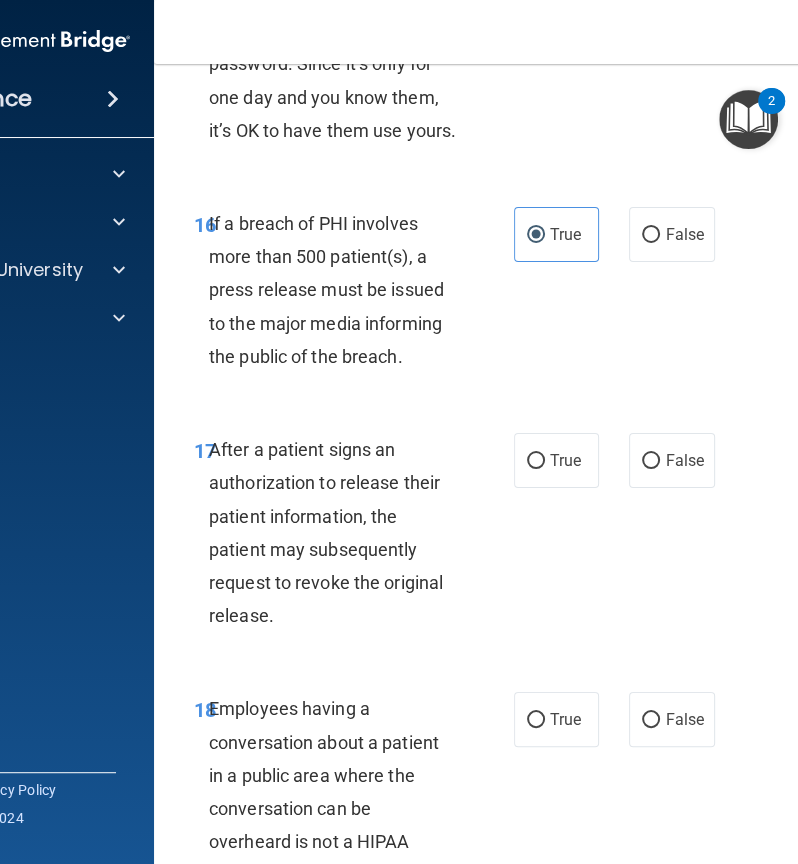 scroll, scrollTop: 3588, scrollLeft: 0, axis: vertical 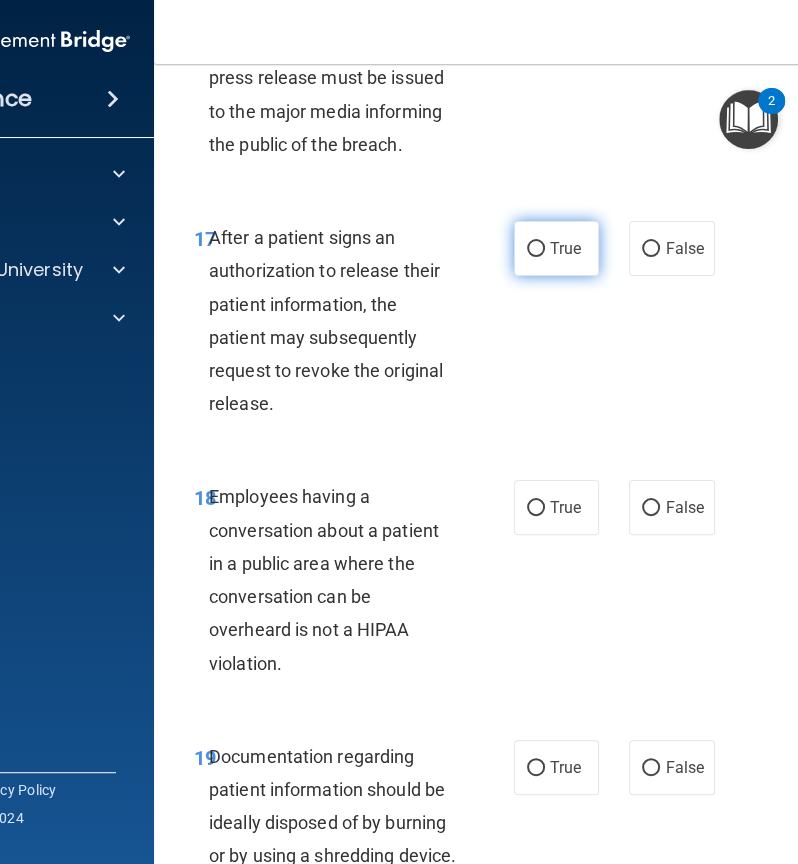click on "True" at bounding box center (556, 248) 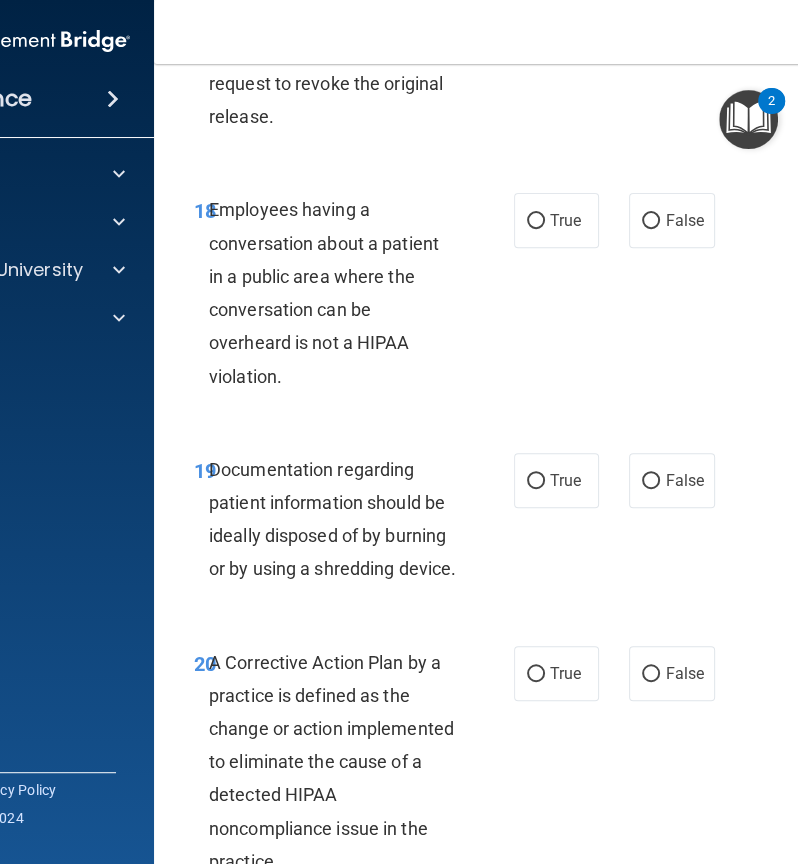scroll, scrollTop: 3887, scrollLeft: 0, axis: vertical 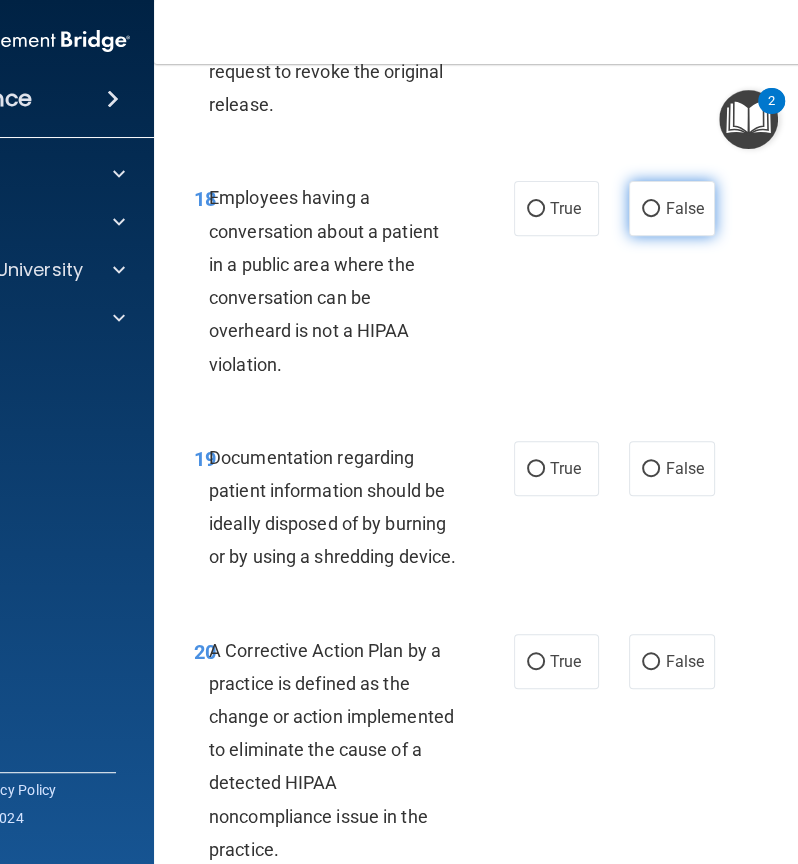 click on "False" at bounding box center (684, 208) 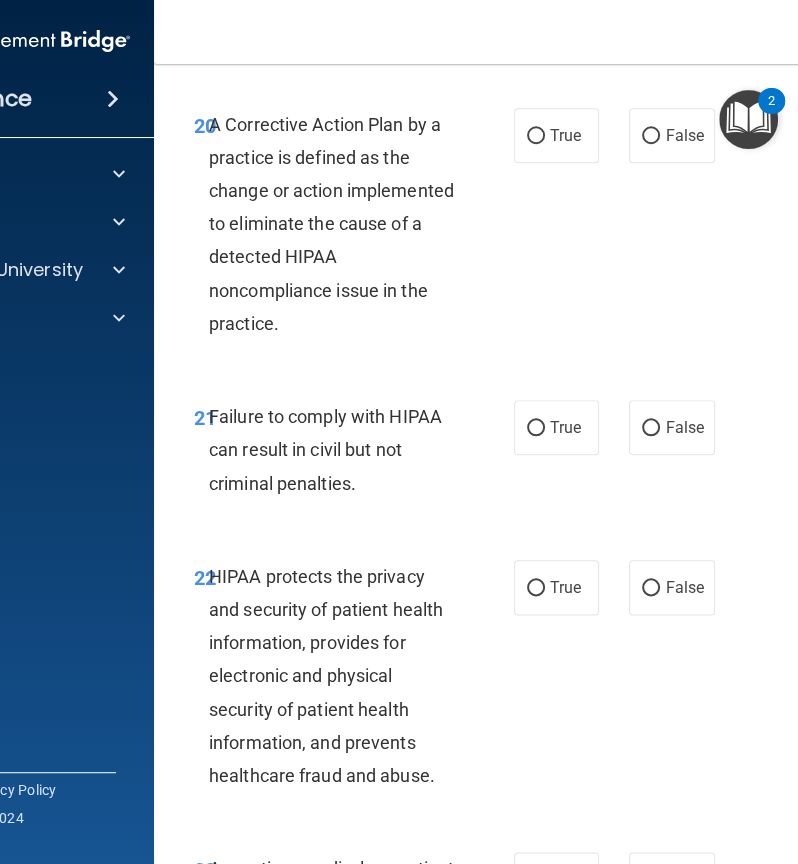 scroll, scrollTop: 4408, scrollLeft: 0, axis: vertical 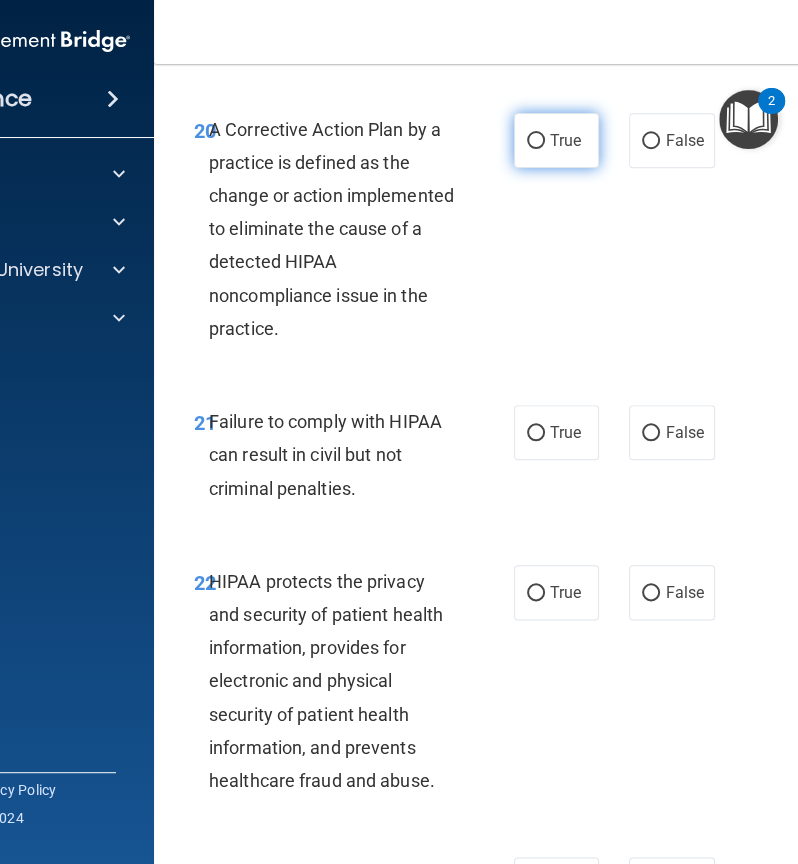 click on "True" at bounding box center (536, 141) 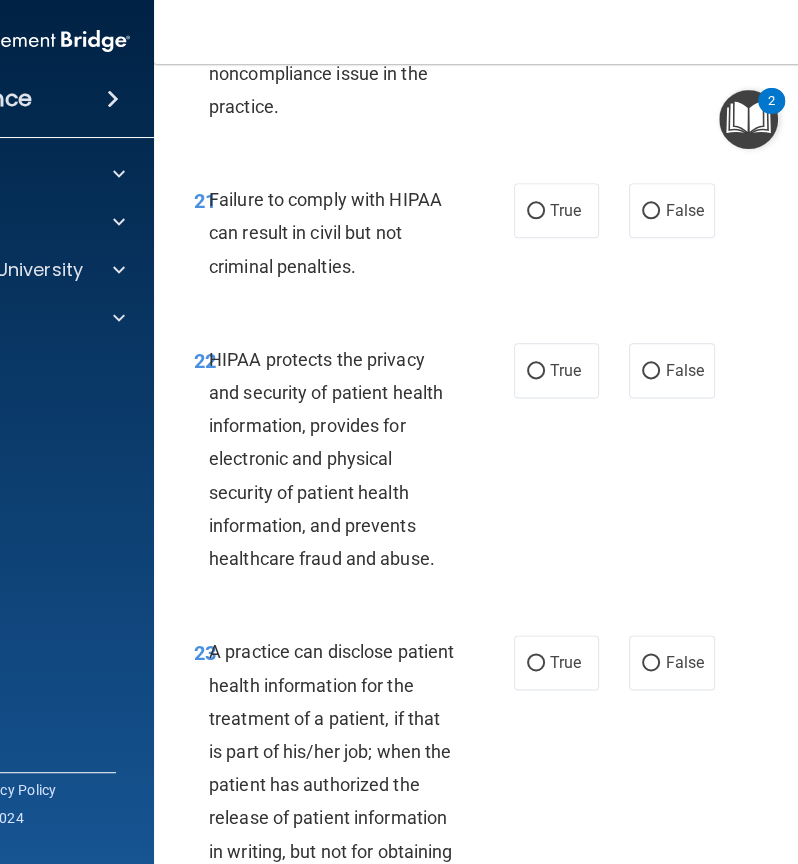 scroll, scrollTop: 4634, scrollLeft: 0, axis: vertical 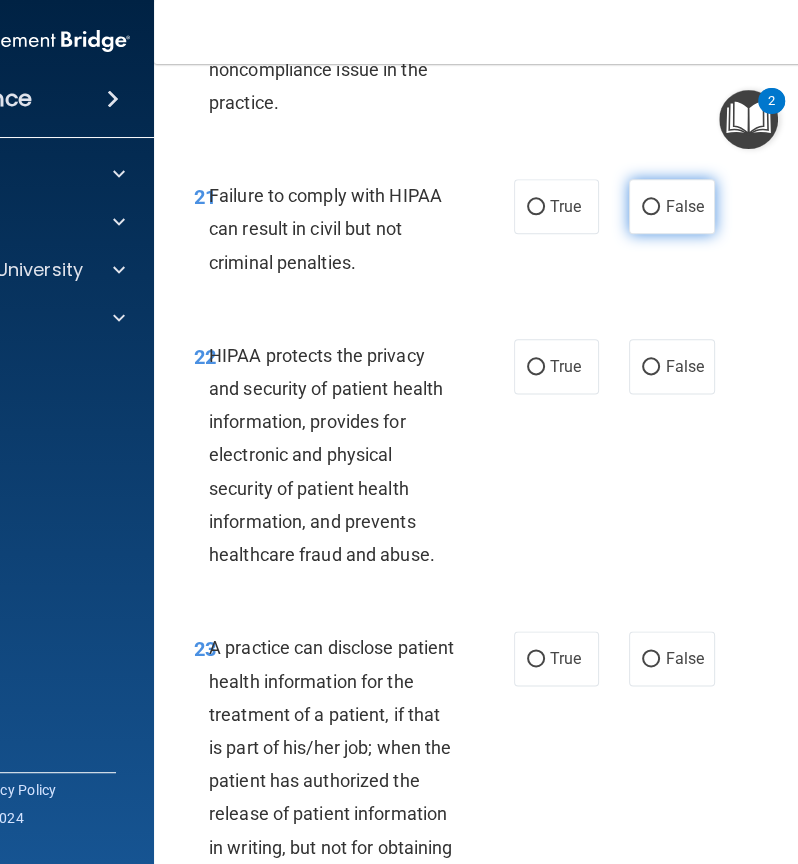 click on "False" at bounding box center [651, 207] 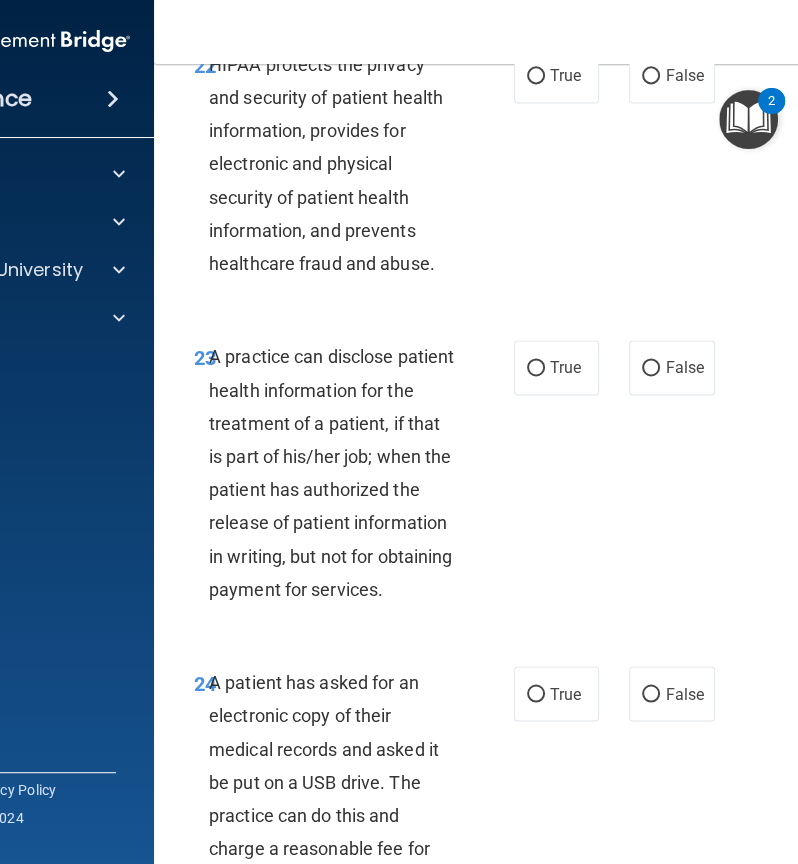 scroll, scrollTop: 4928, scrollLeft: 0, axis: vertical 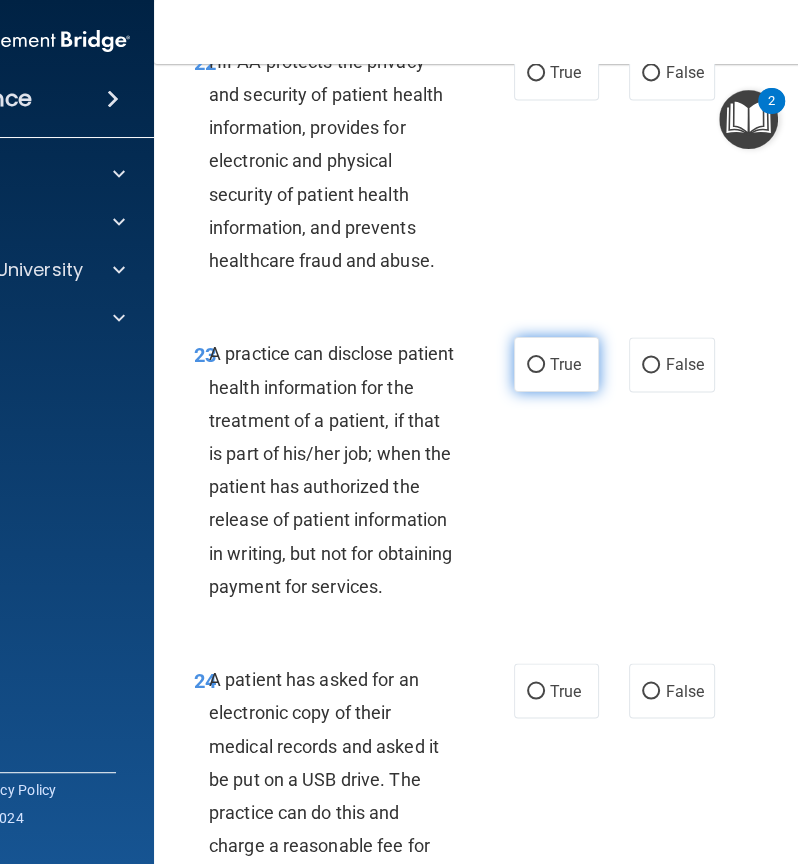 click on "True" at bounding box center [536, 365] 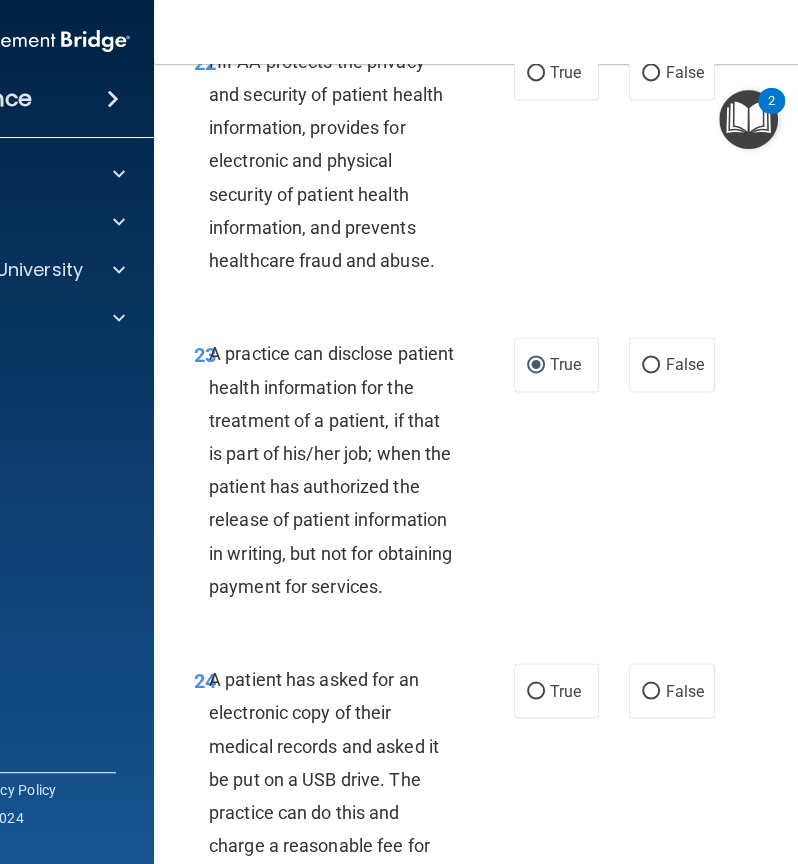 scroll, scrollTop: 4854, scrollLeft: 0, axis: vertical 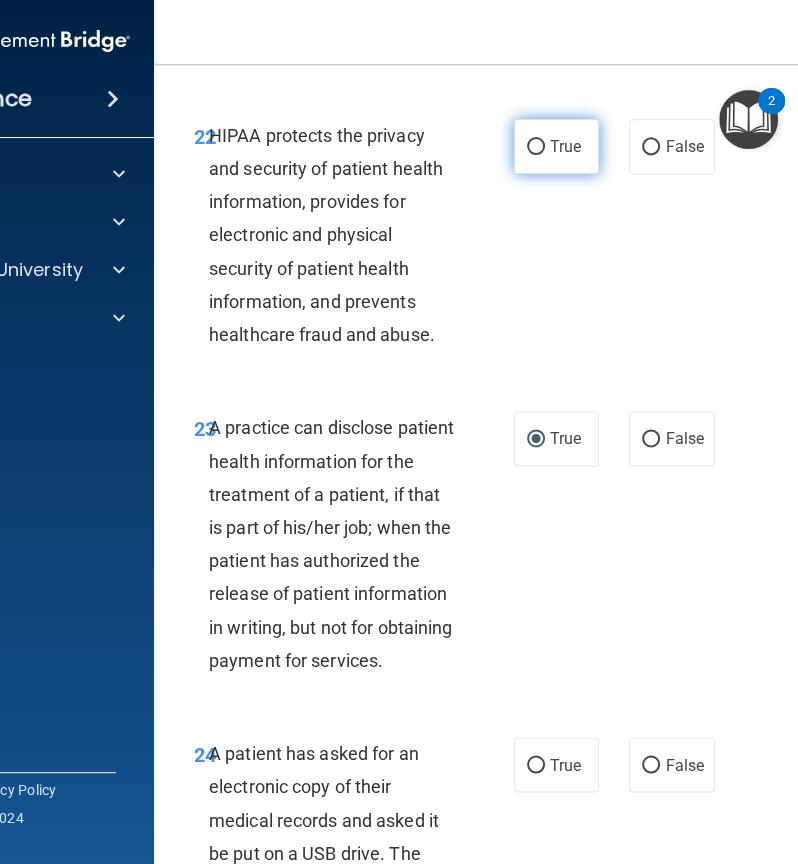 click on "True" at bounding box center (556, 146) 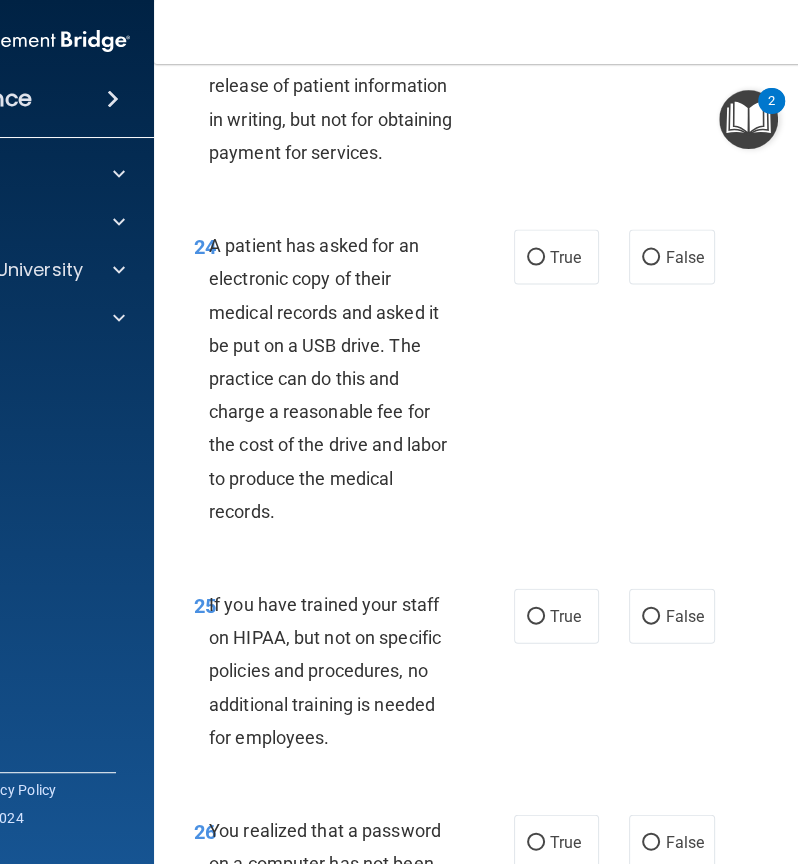 scroll, scrollTop: 5396, scrollLeft: 0, axis: vertical 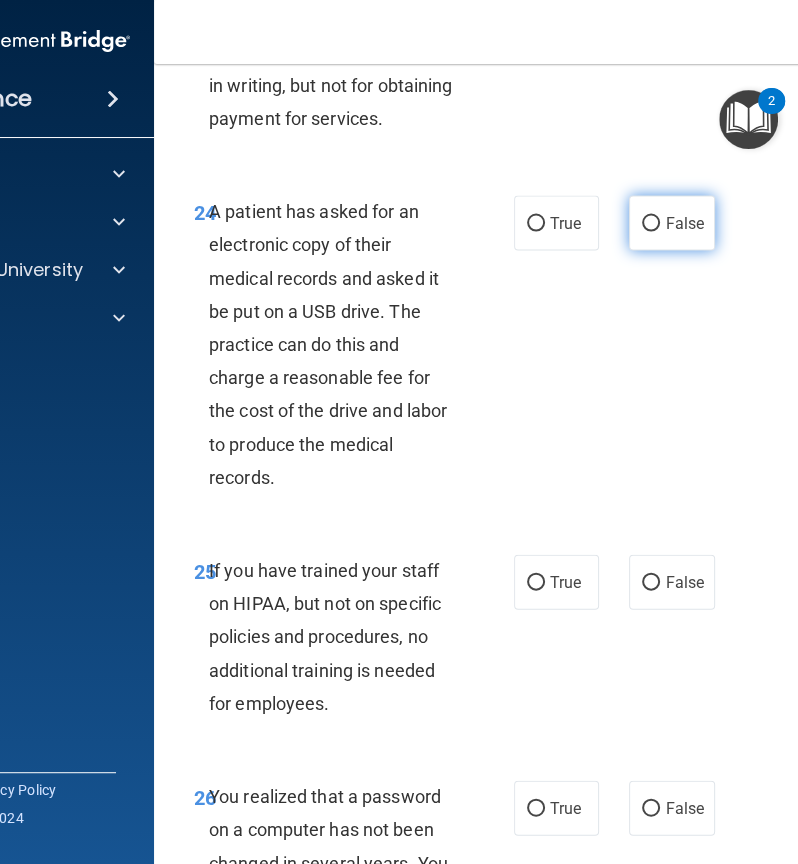 click on "False" at bounding box center (684, 222) 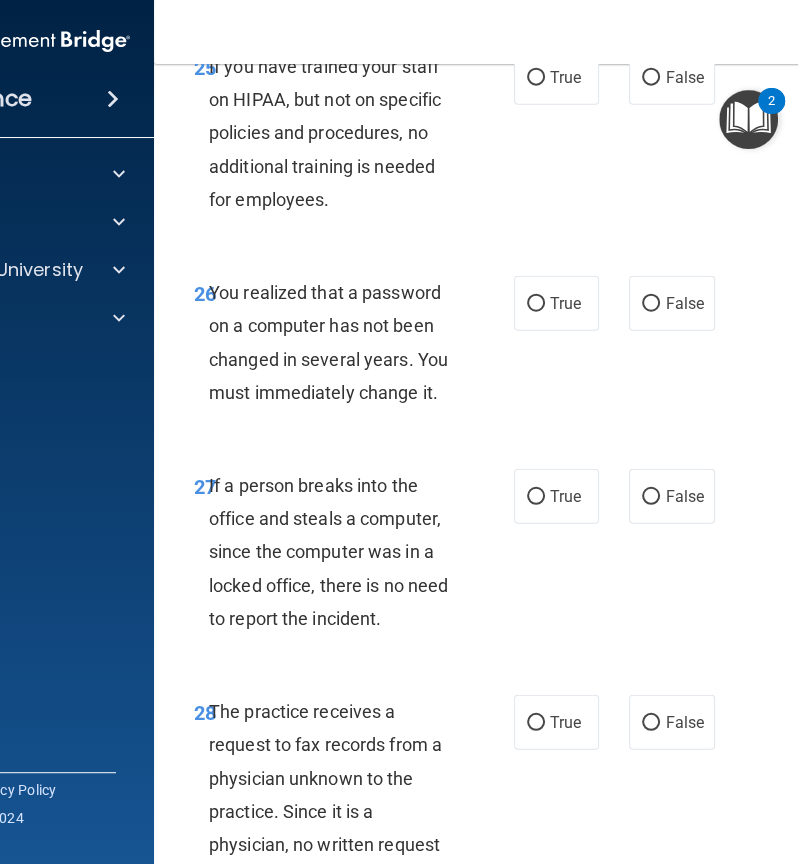 scroll, scrollTop: 5910, scrollLeft: 0, axis: vertical 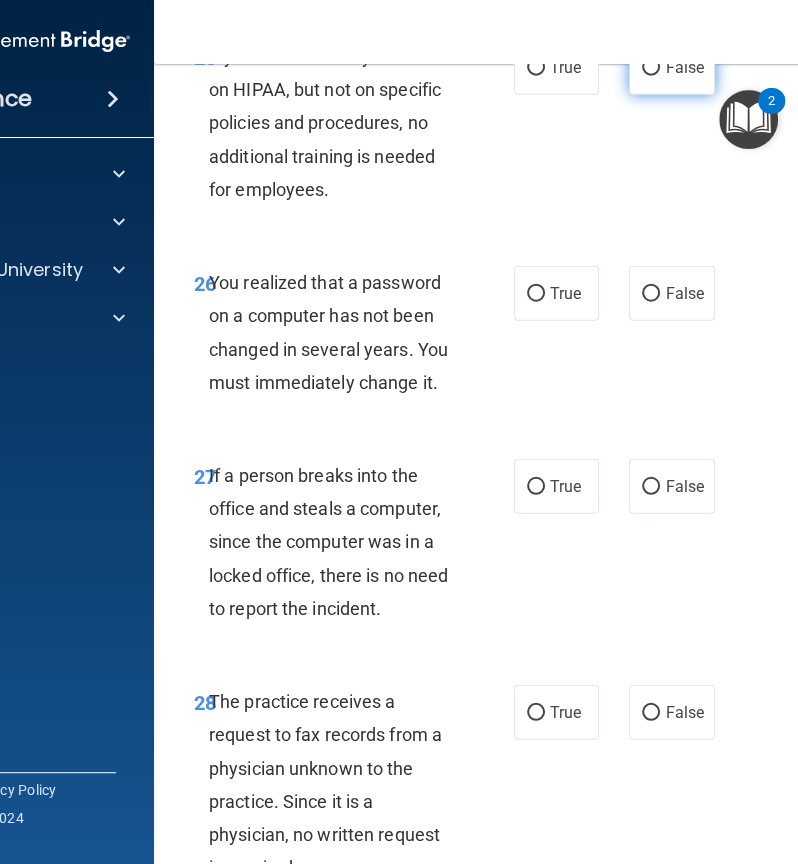 click on "False" at bounding box center (671, 67) 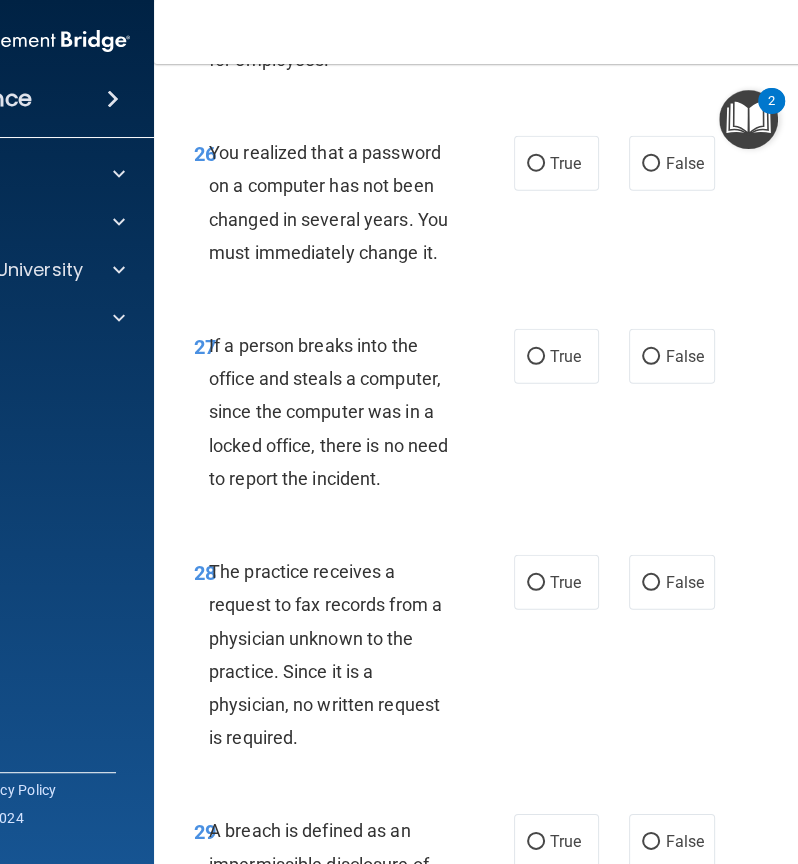 scroll, scrollTop: 6042, scrollLeft: 0, axis: vertical 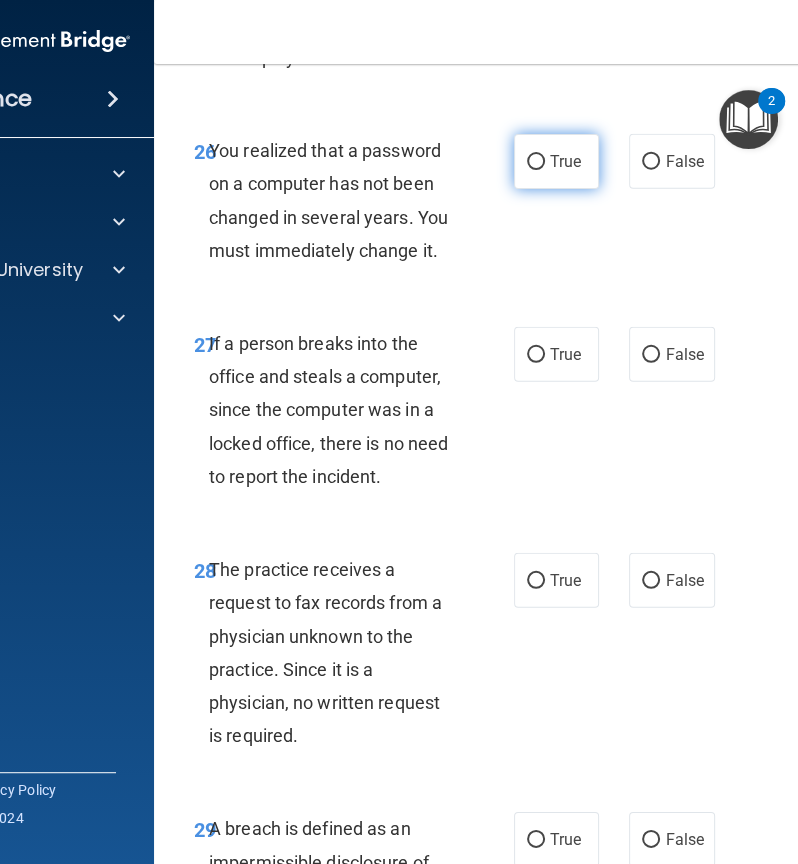 click on "True" at bounding box center [565, 161] 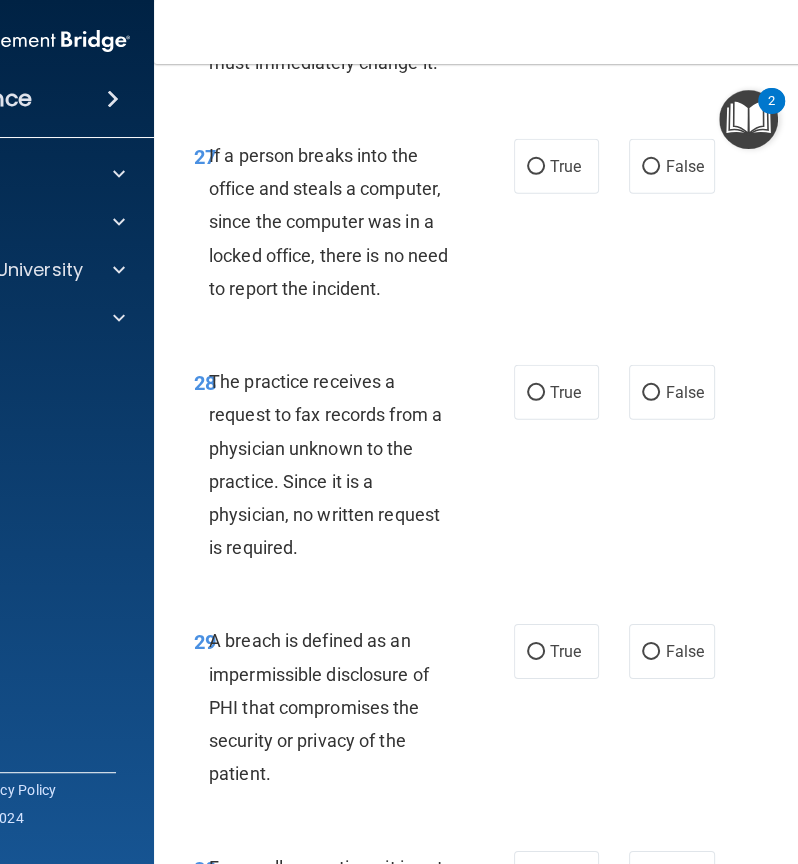 scroll, scrollTop: 6236, scrollLeft: 0, axis: vertical 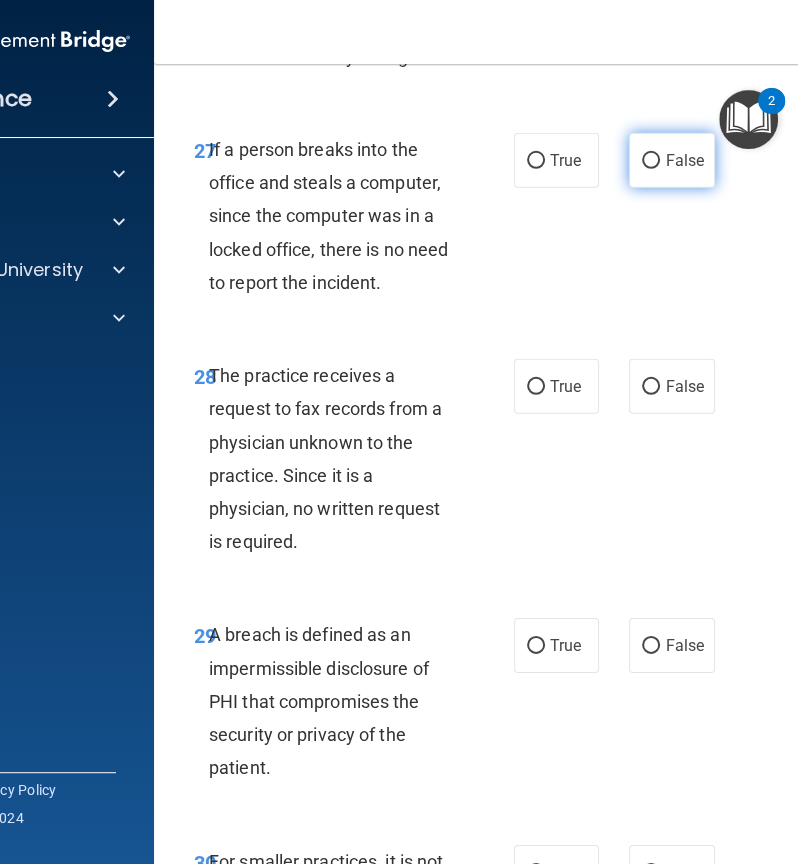 click on "False" at bounding box center [684, 160] 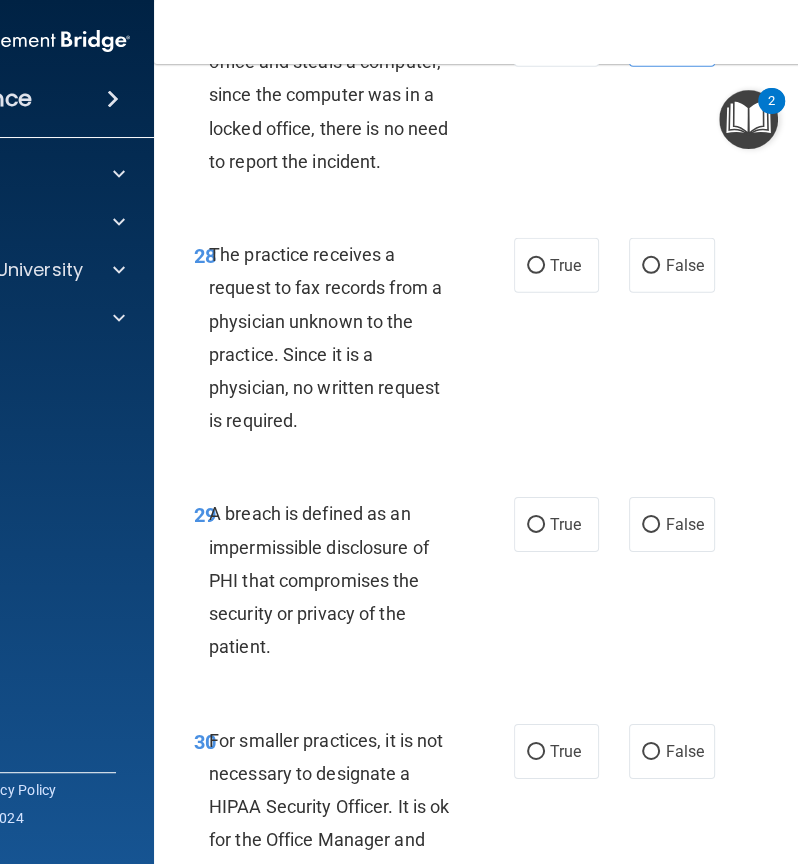 scroll, scrollTop: 6425, scrollLeft: 0, axis: vertical 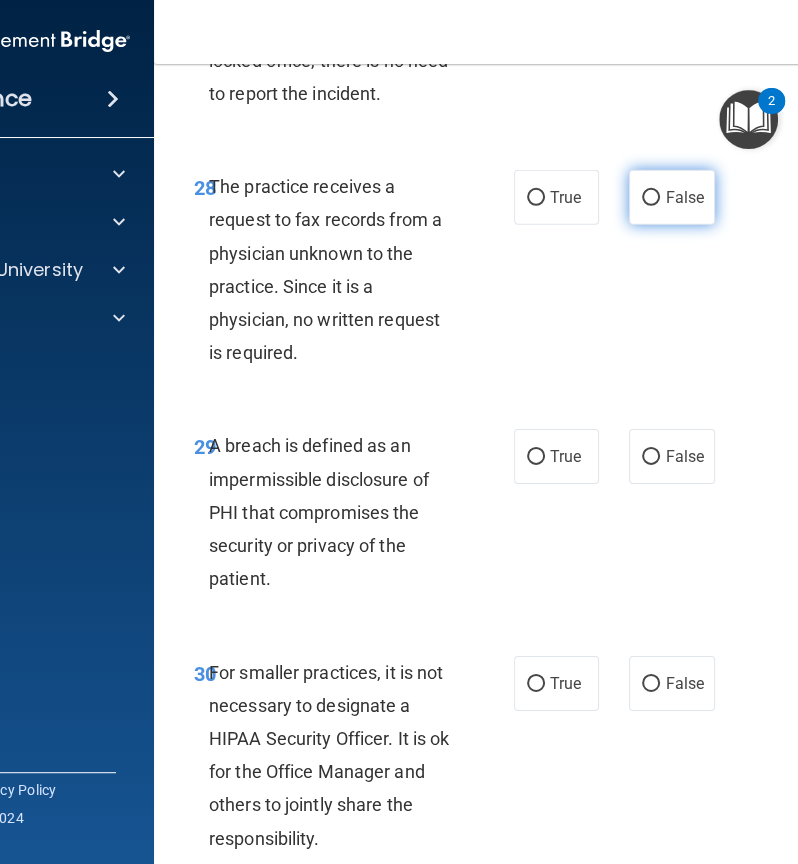 click on "False" at bounding box center (651, 198) 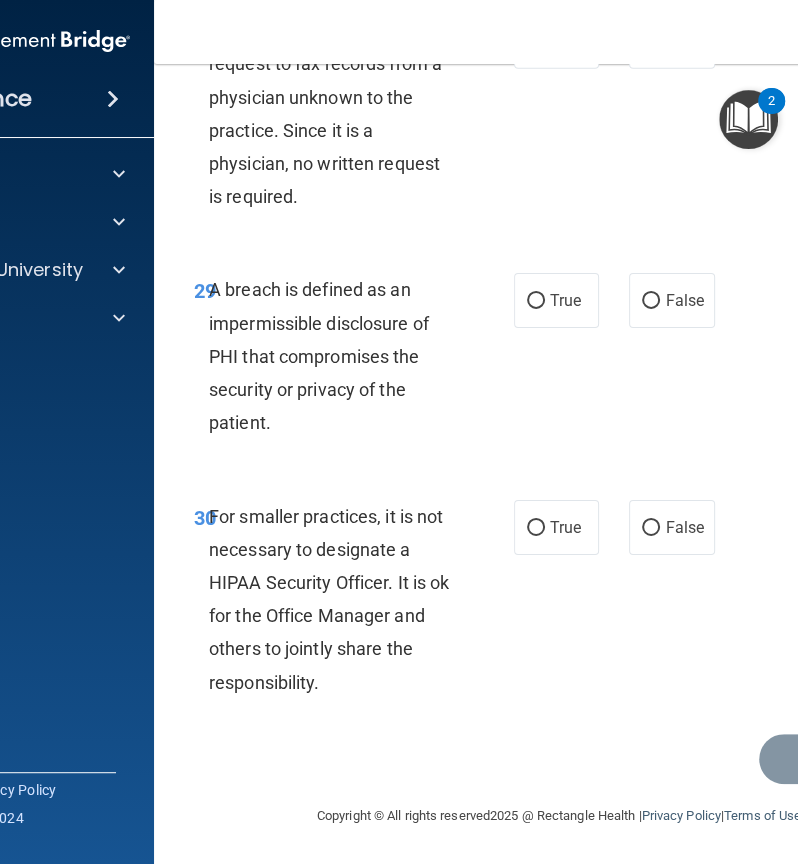 scroll, scrollTop: 6588, scrollLeft: 0, axis: vertical 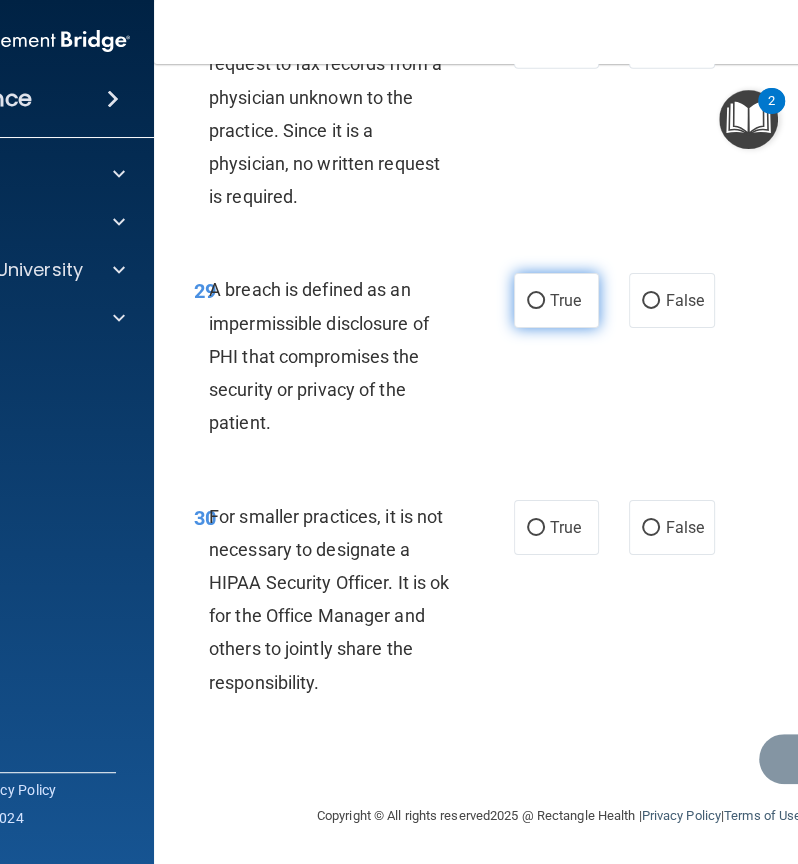 click on "True" at bounding box center [556, 300] 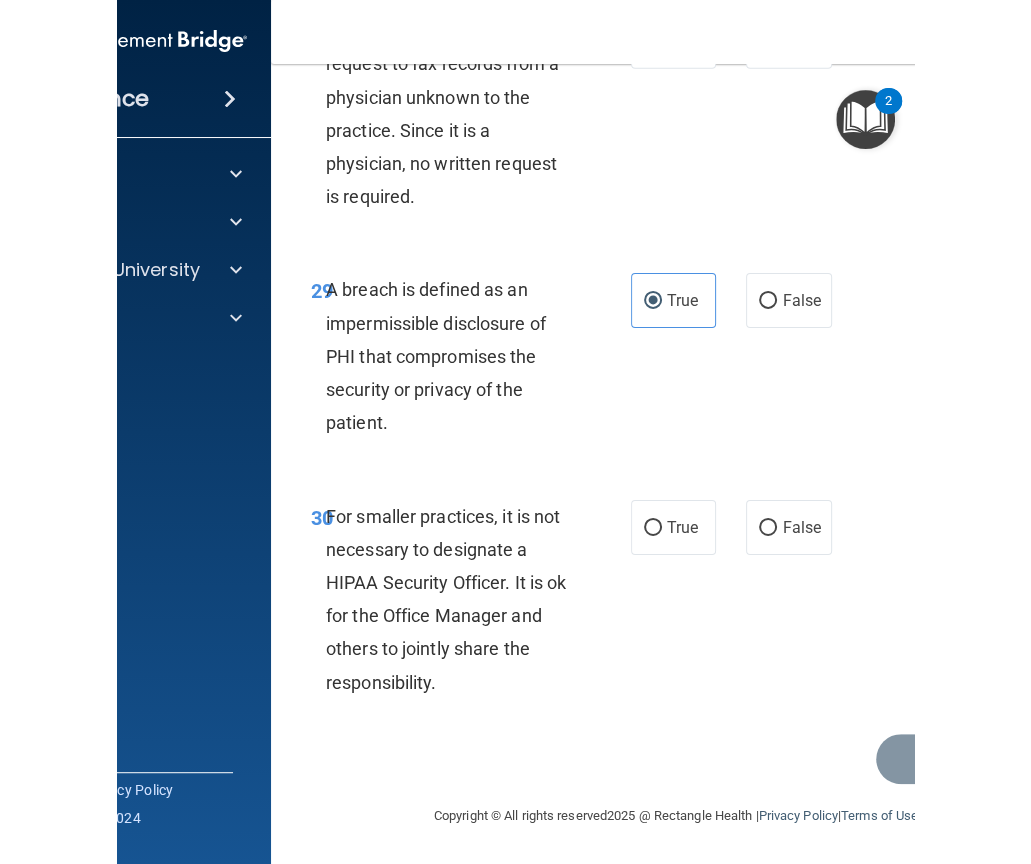 scroll, scrollTop: 6715, scrollLeft: 0, axis: vertical 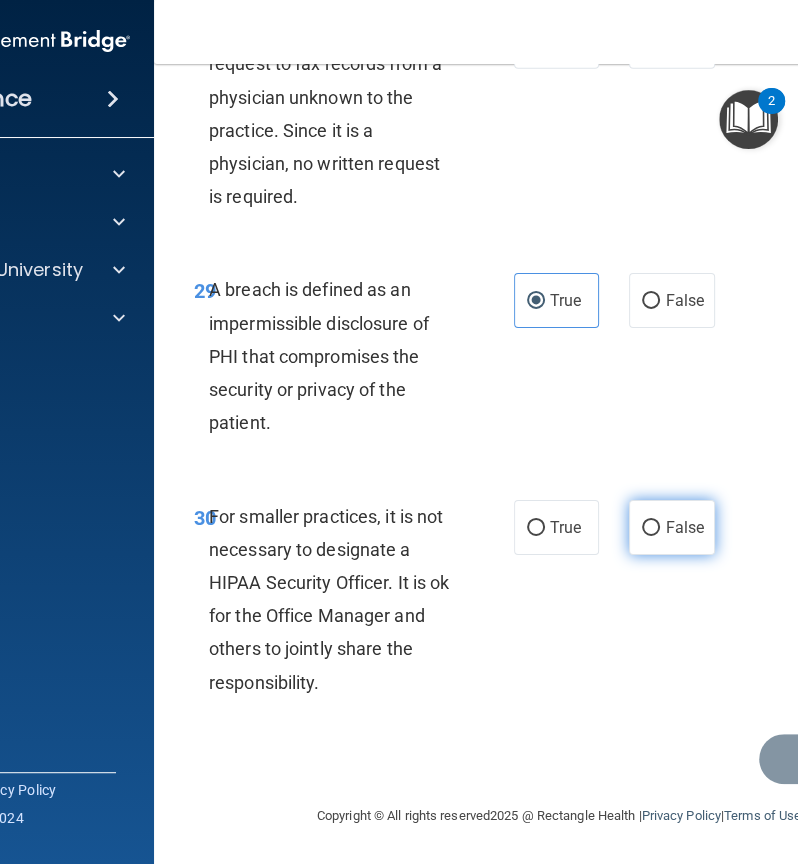 click on "False" at bounding box center (684, 527) 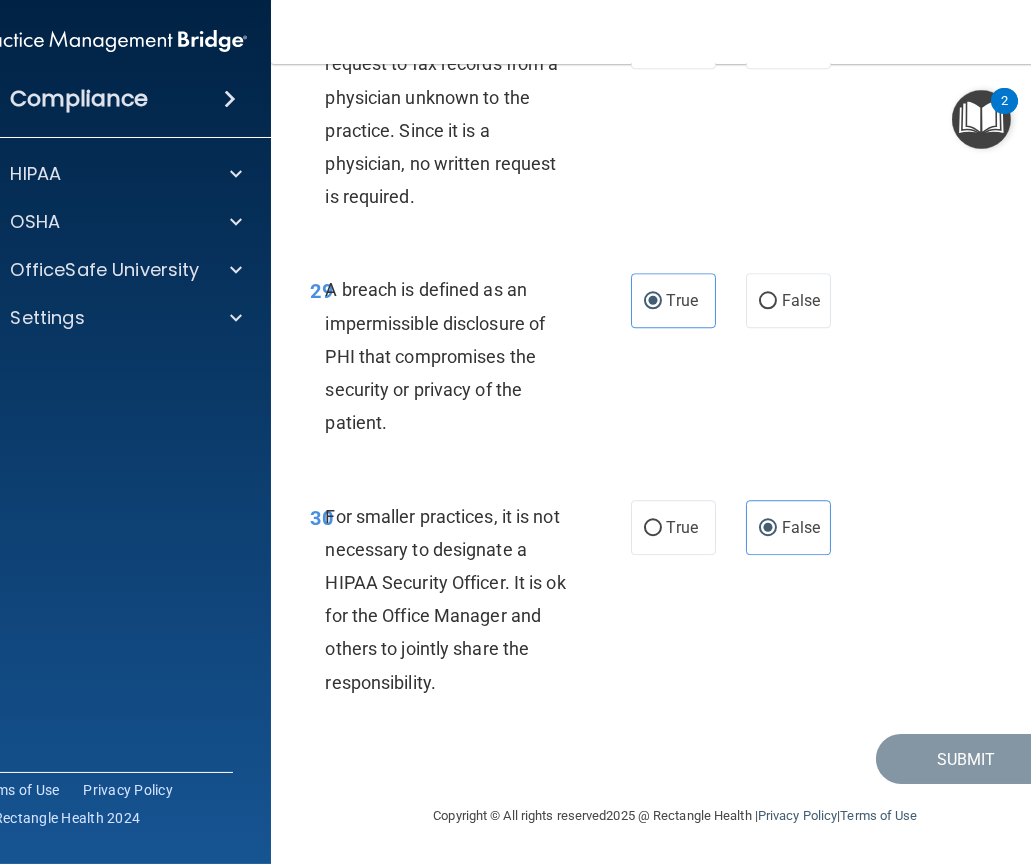 click on "Submit" at bounding box center (676, 759) 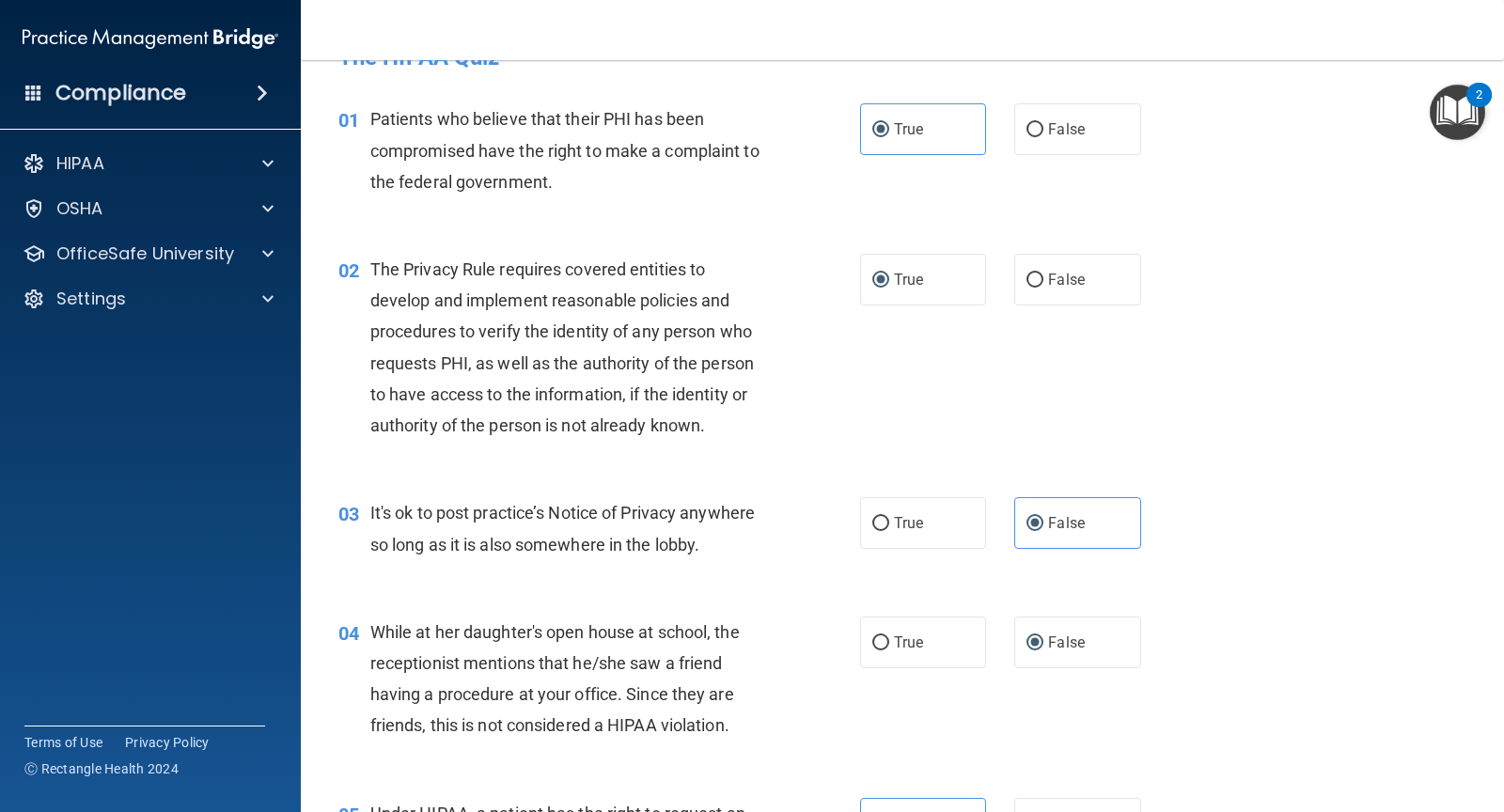 scroll, scrollTop: 0, scrollLeft: 0, axis: both 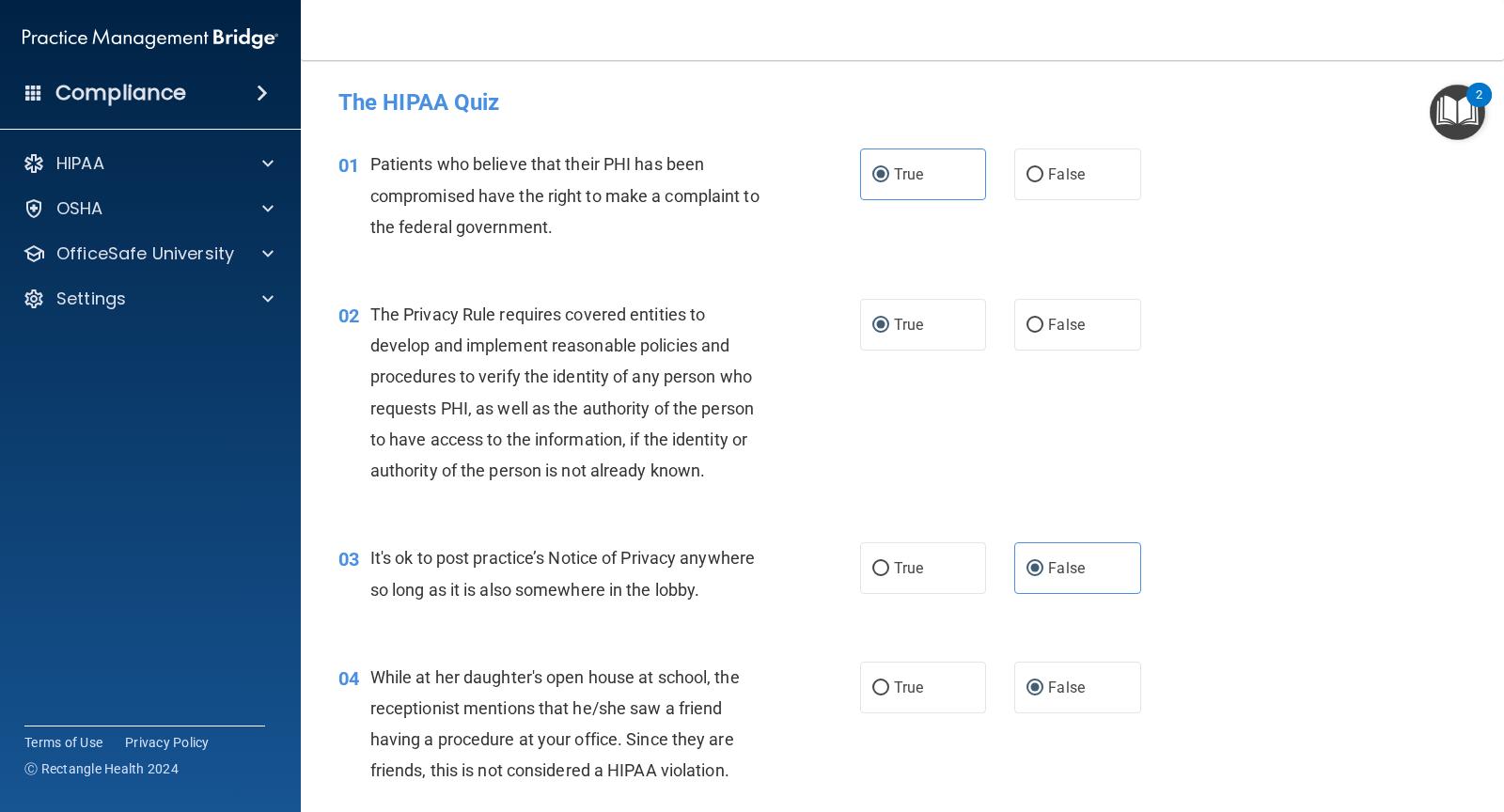 click at bounding box center (1457, 112) 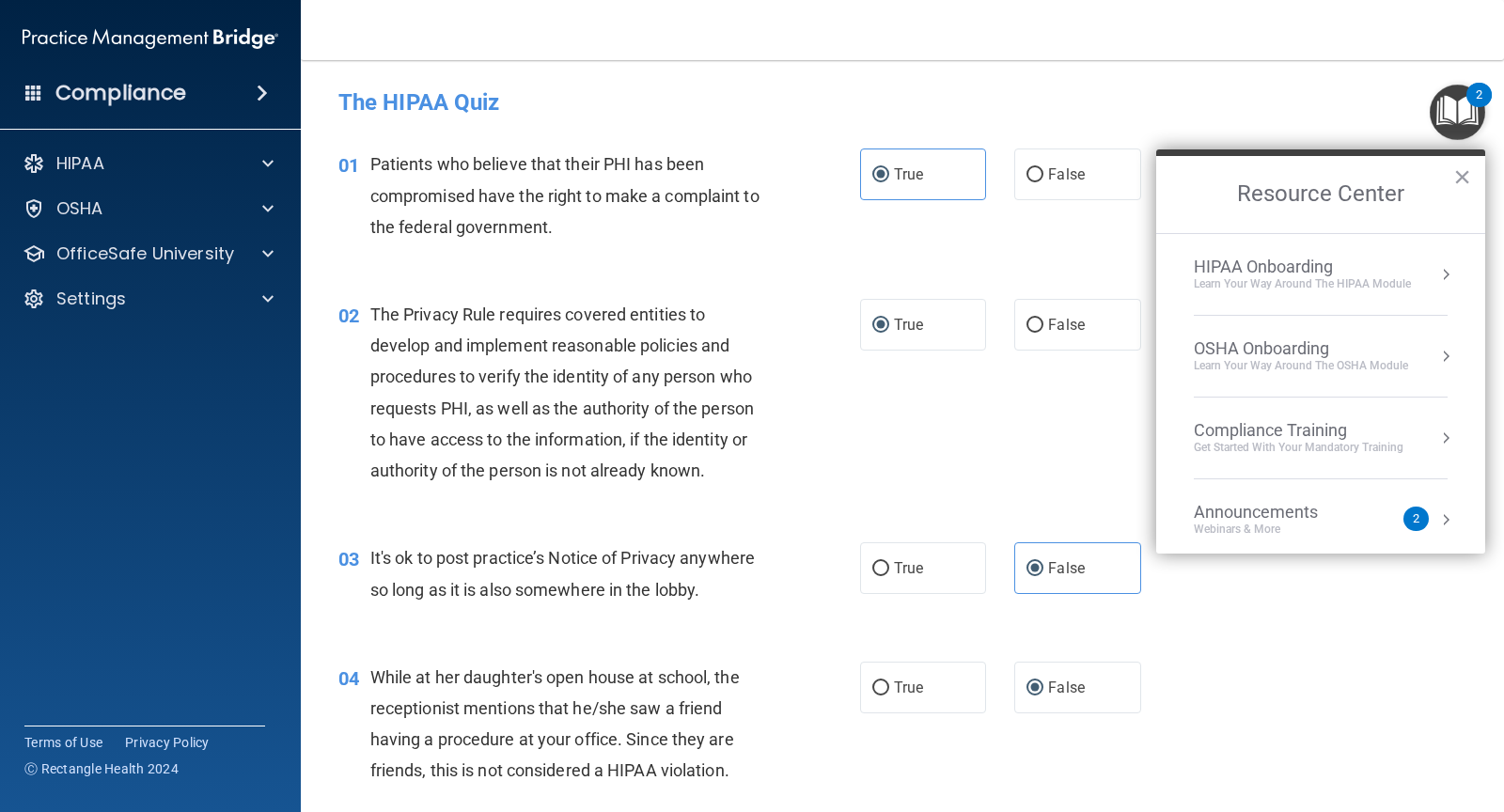click at bounding box center [1457, 112] 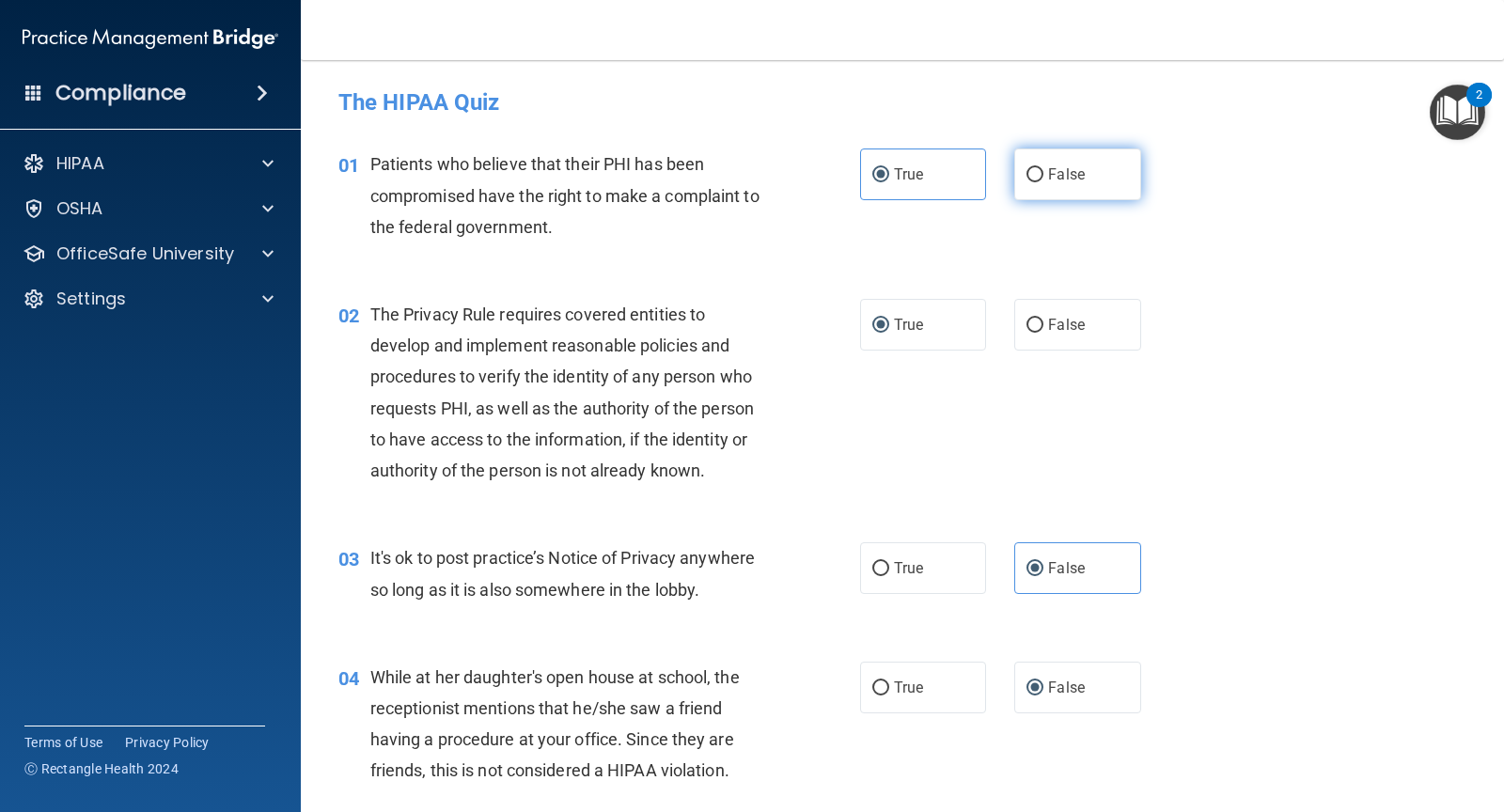 click on "False" at bounding box center (1077, 174) 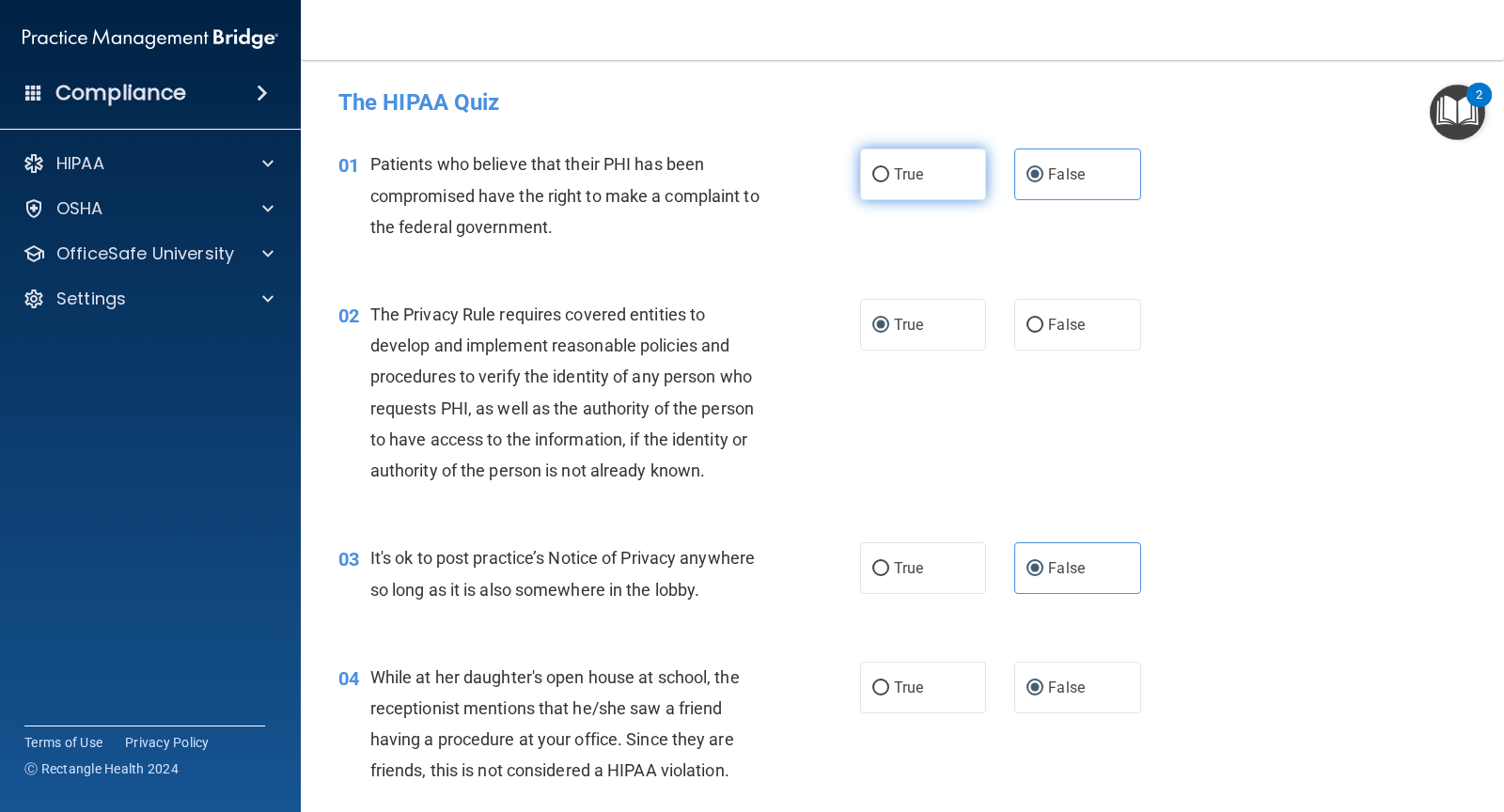 click on "True" at bounding box center [908, 174] 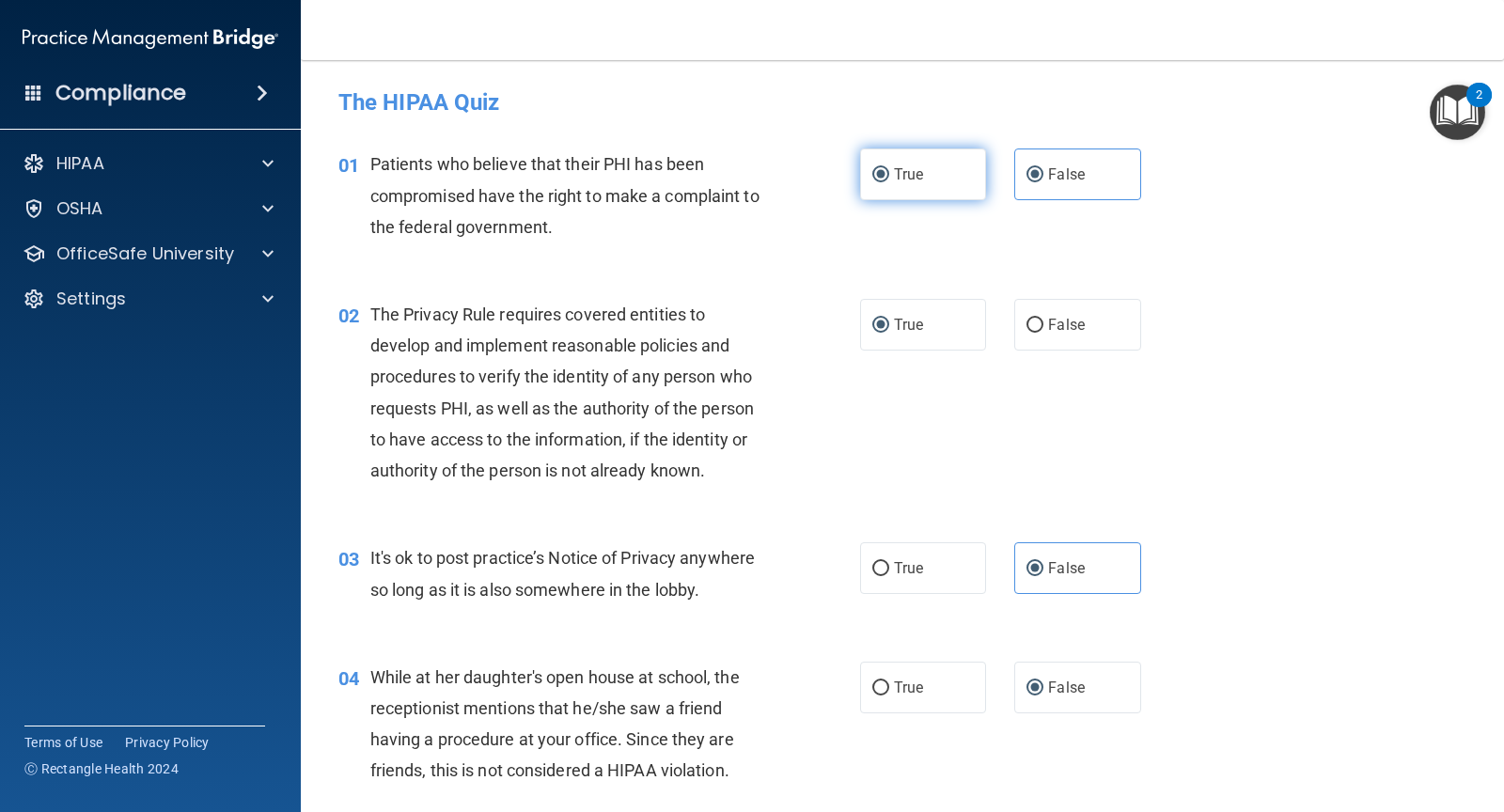 radio on "false" 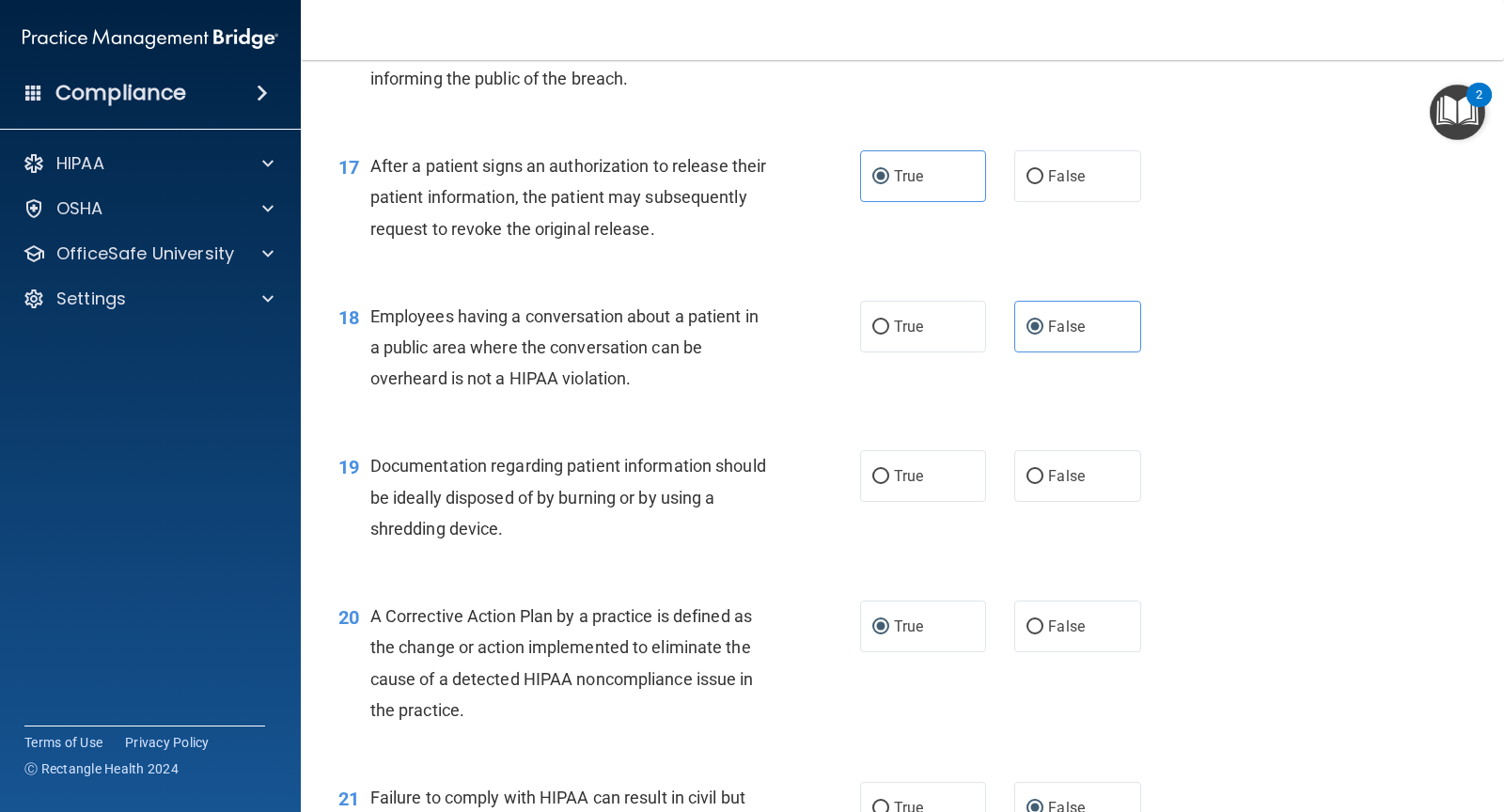 scroll, scrollTop: 2432, scrollLeft: 0, axis: vertical 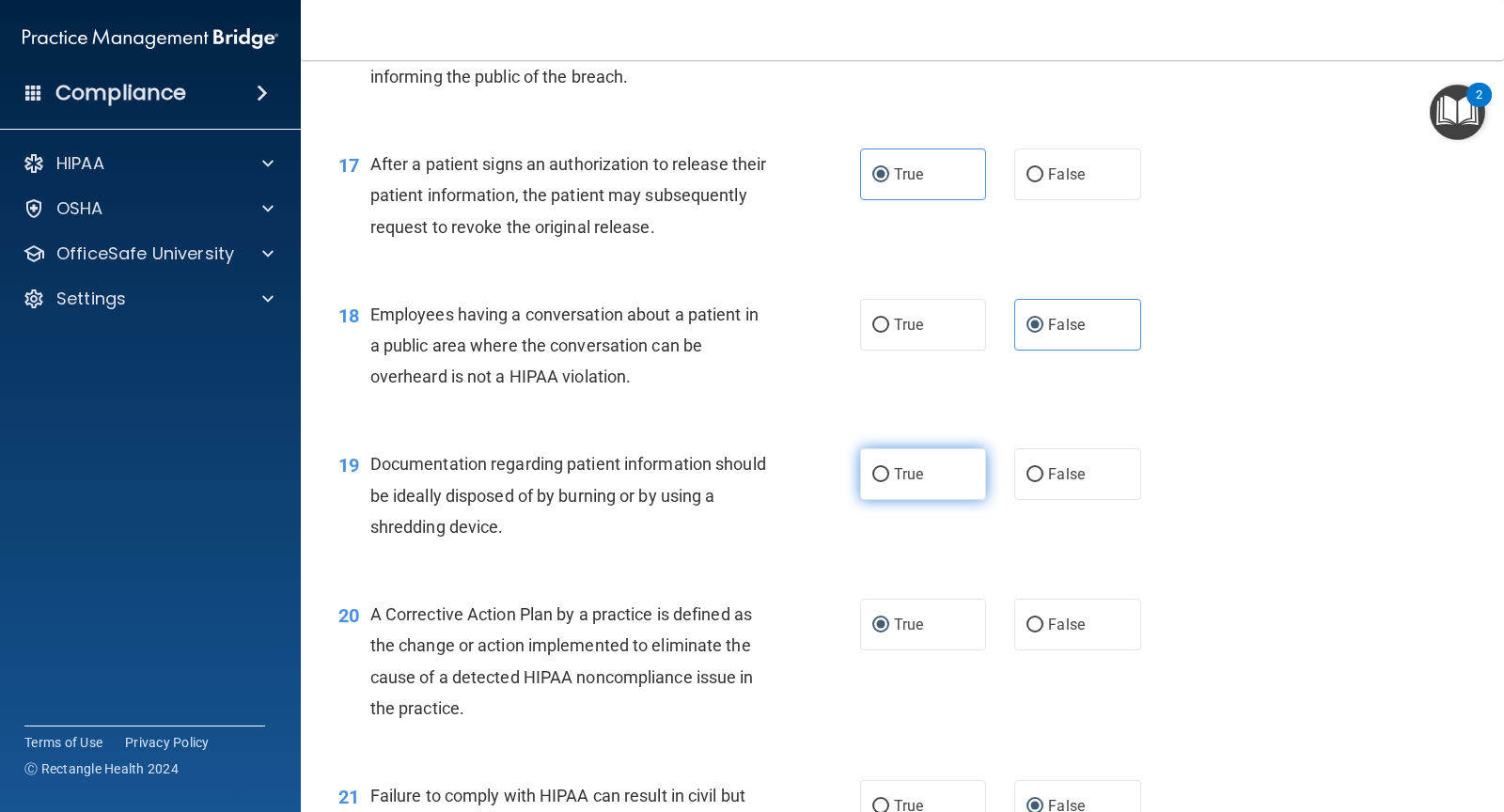 click on "True" at bounding box center [923, 474] 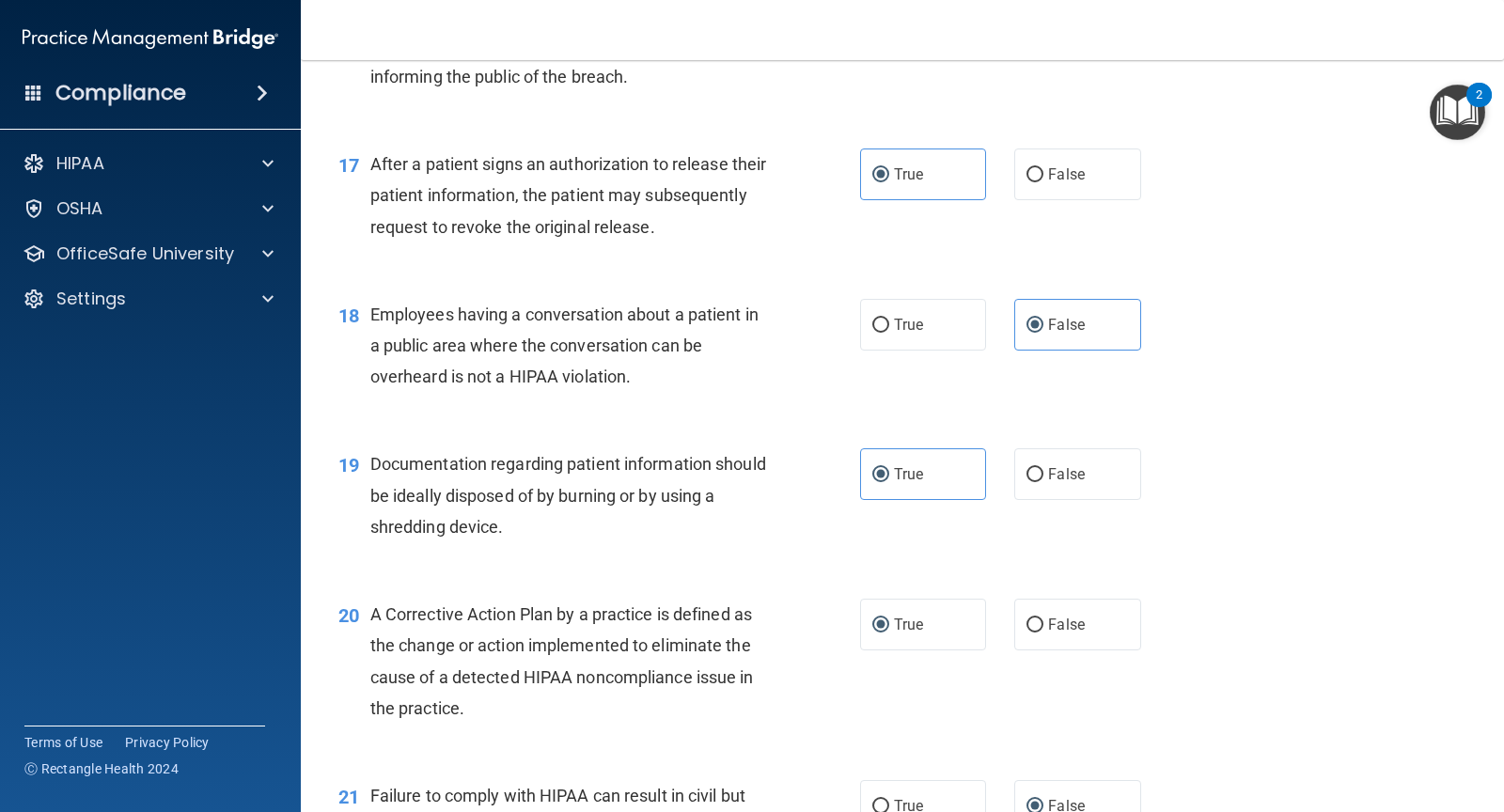 scroll, scrollTop: 4156, scrollLeft: 0, axis: vertical 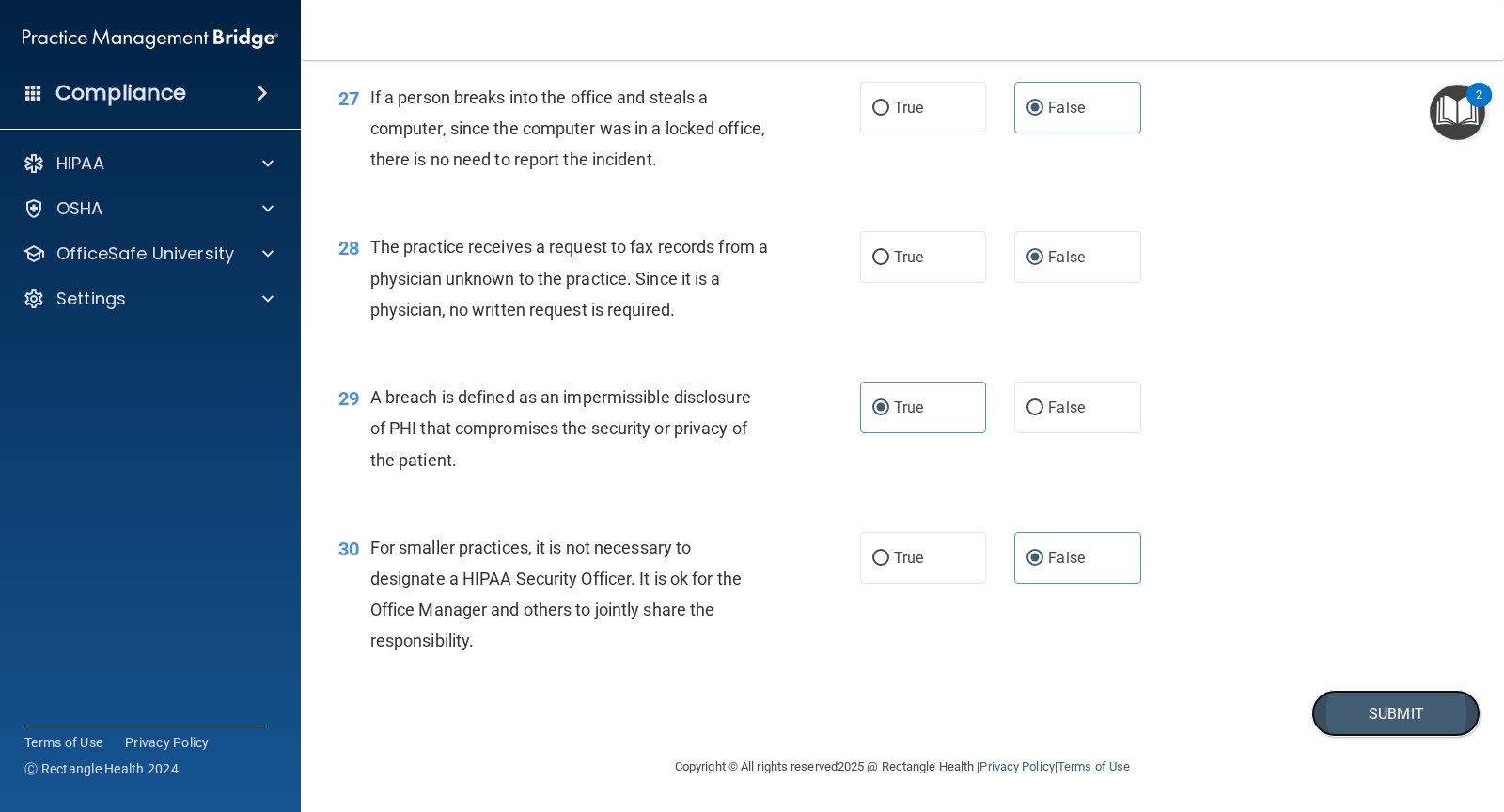 click on "Submit" at bounding box center (1396, 713) 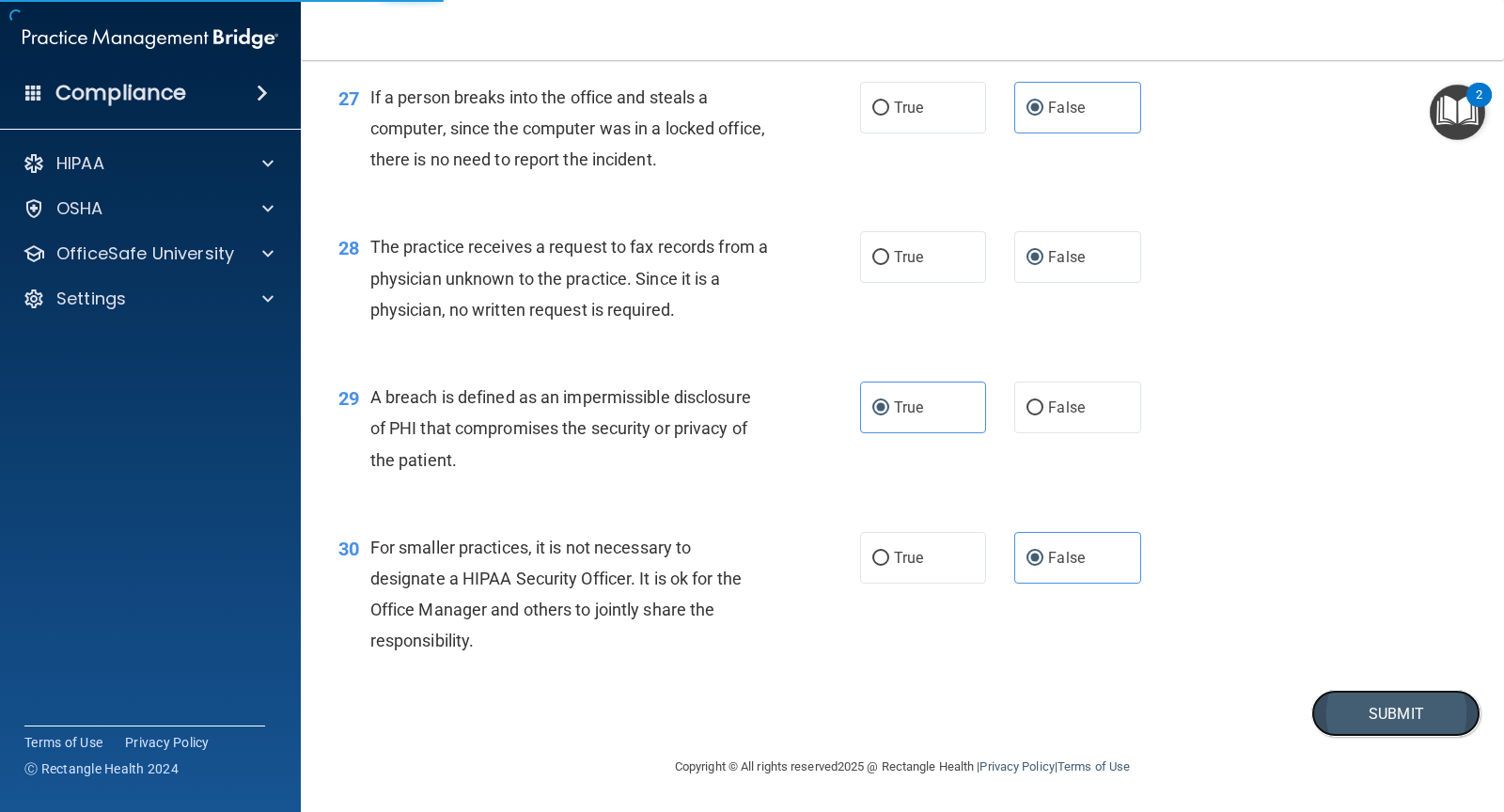 click on "Submit" at bounding box center [1396, 713] 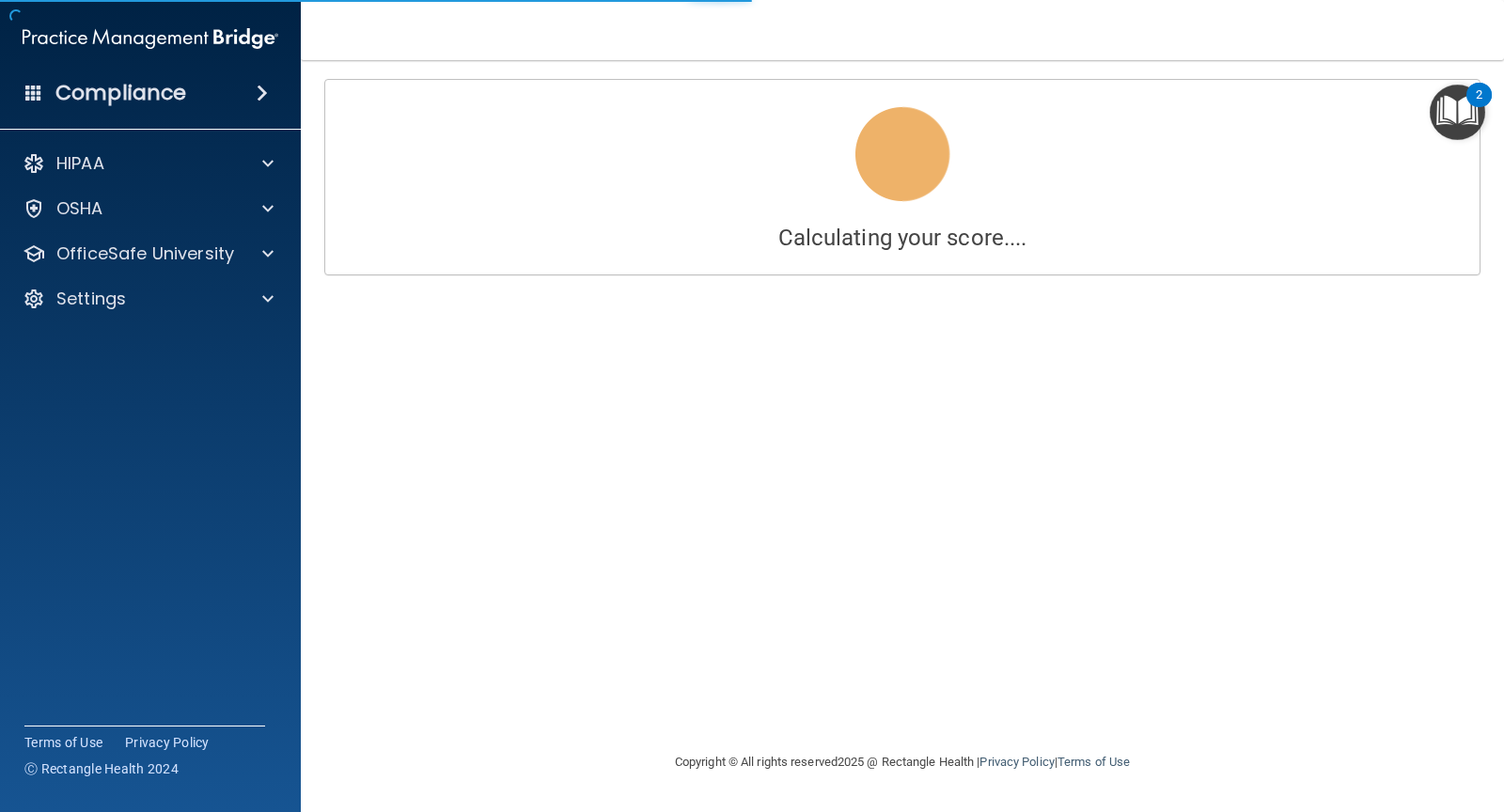 scroll, scrollTop: 0, scrollLeft: 0, axis: both 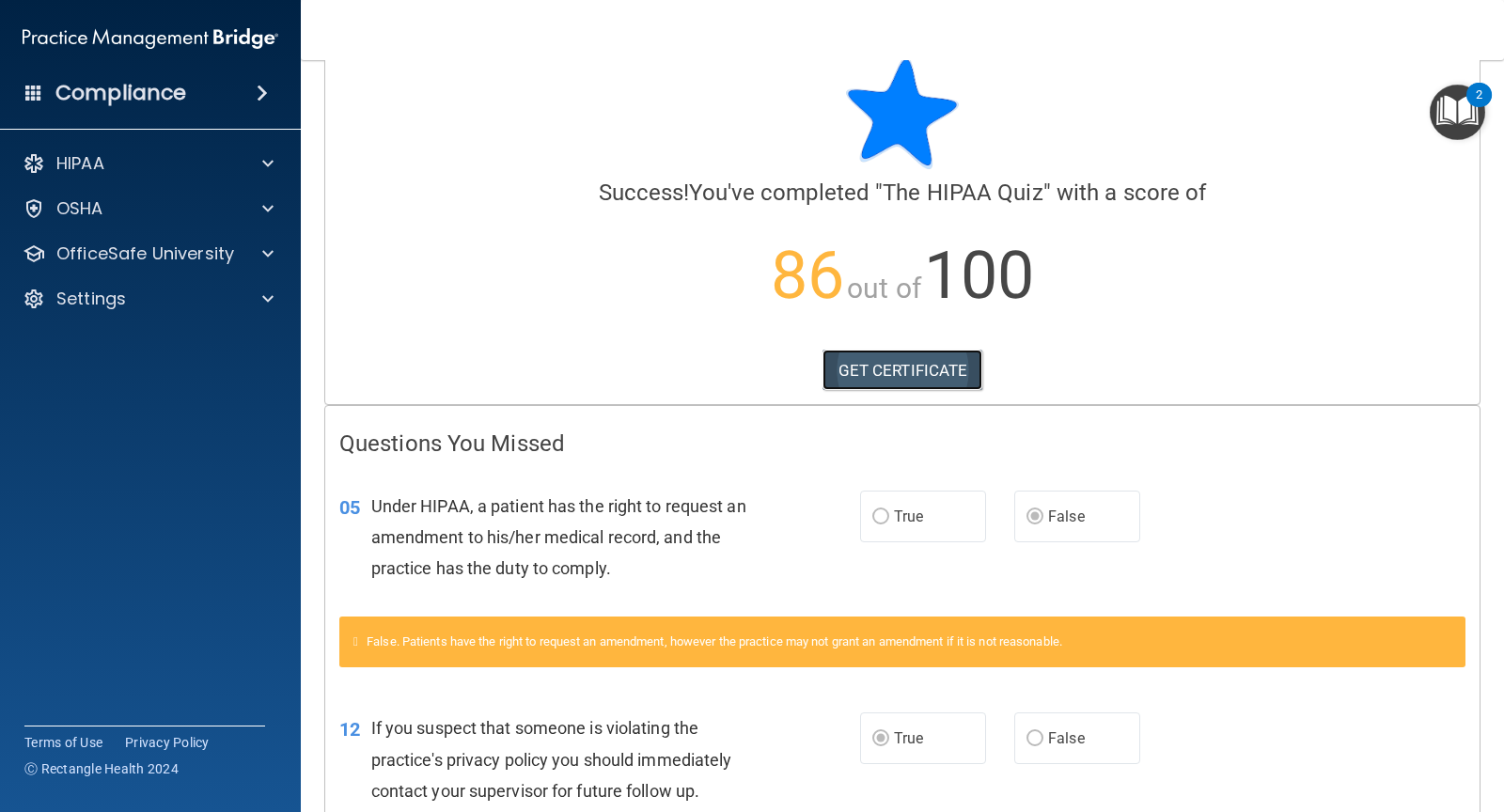 click on "GET CERTIFICATE" at bounding box center (902, 370) 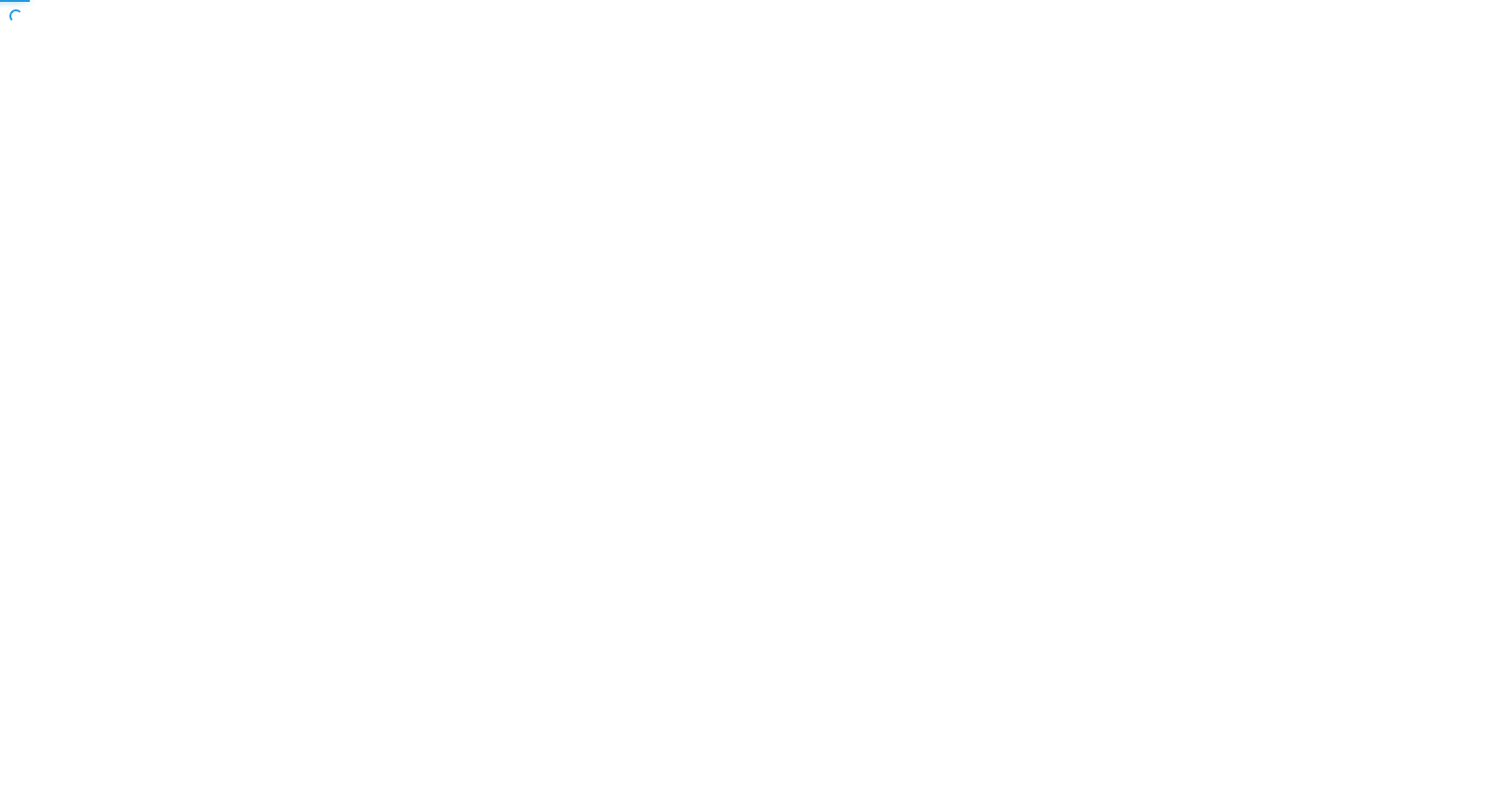scroll, scrollTop: 0, scrollLeft: 0, axis: both 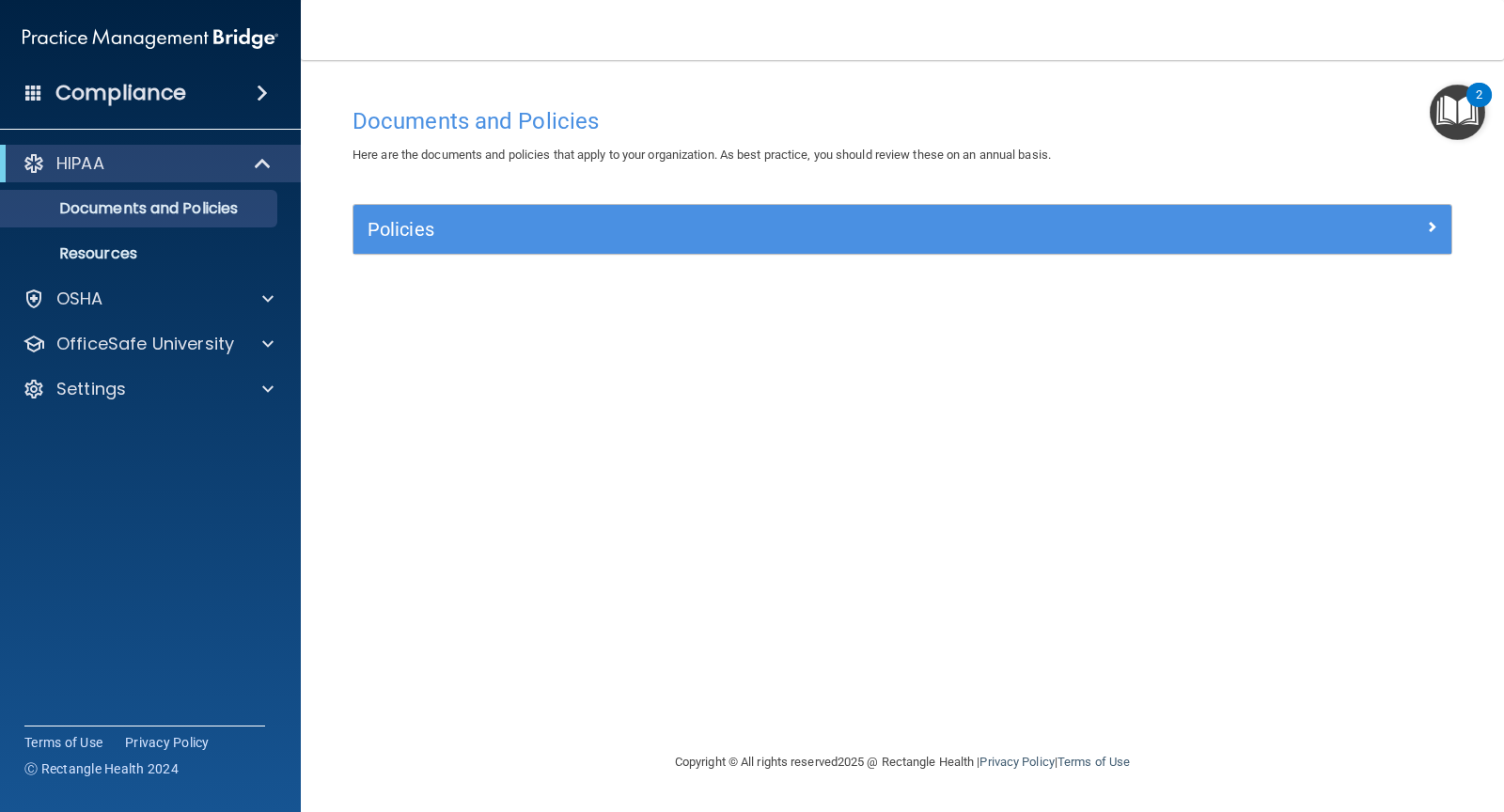 click on "Compliance" at bounding box center (120, 93) 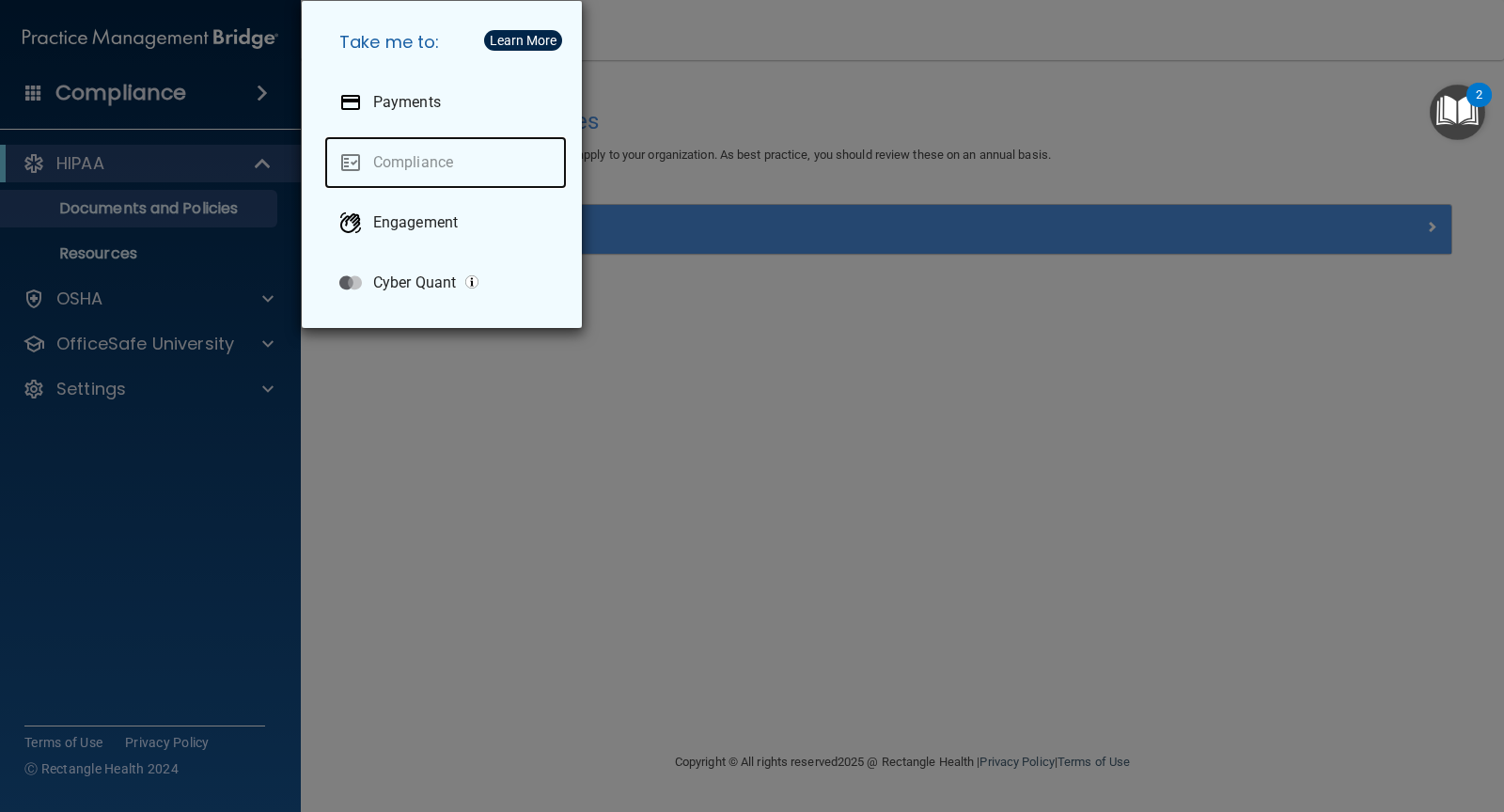 click on "Compliance" at bounding box center [446, 163] 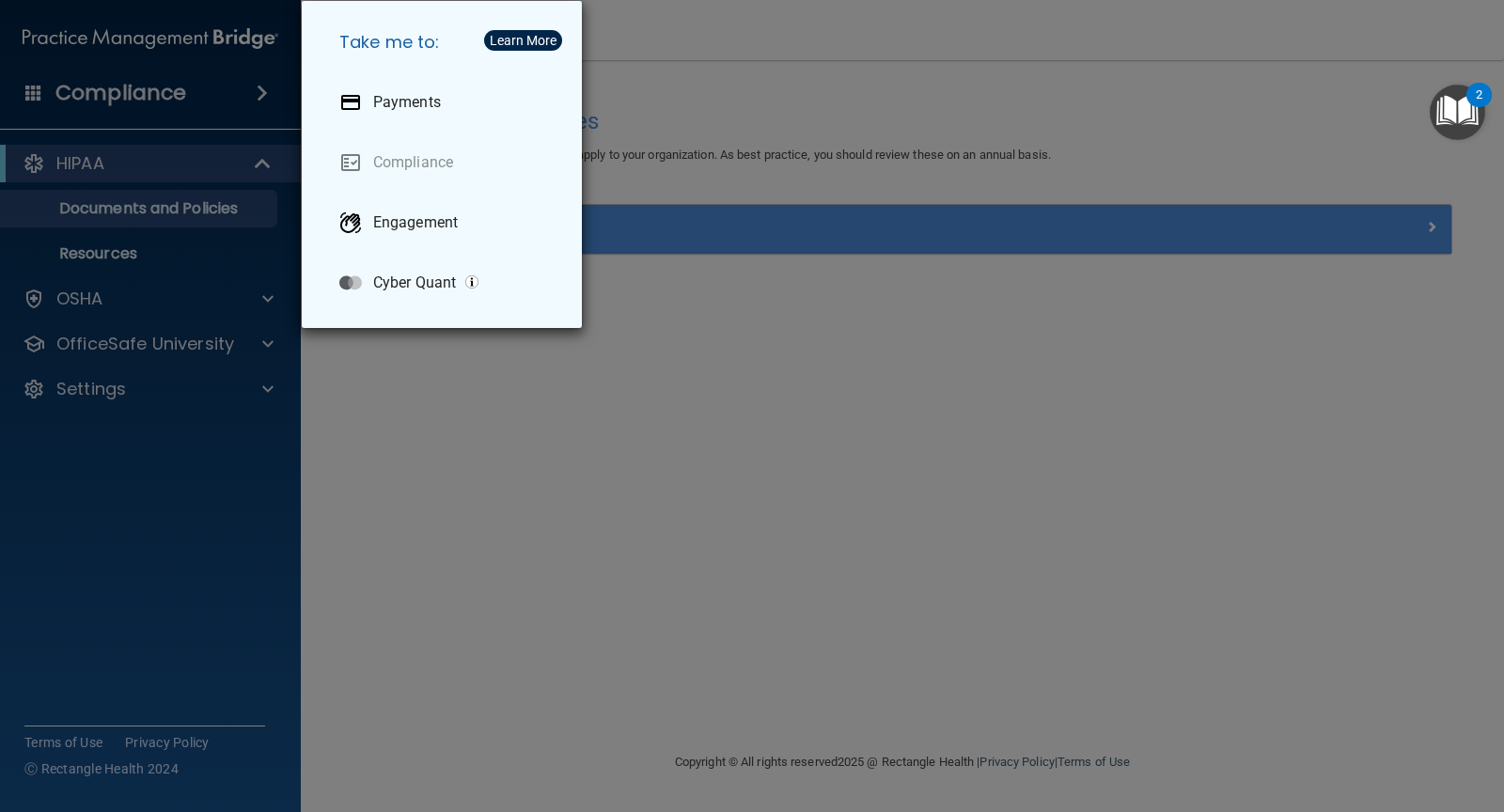 click on "Take me to:             Payments                   Compliance                     Engagement                     Cyber Quant" at bounding box center [752, 406] 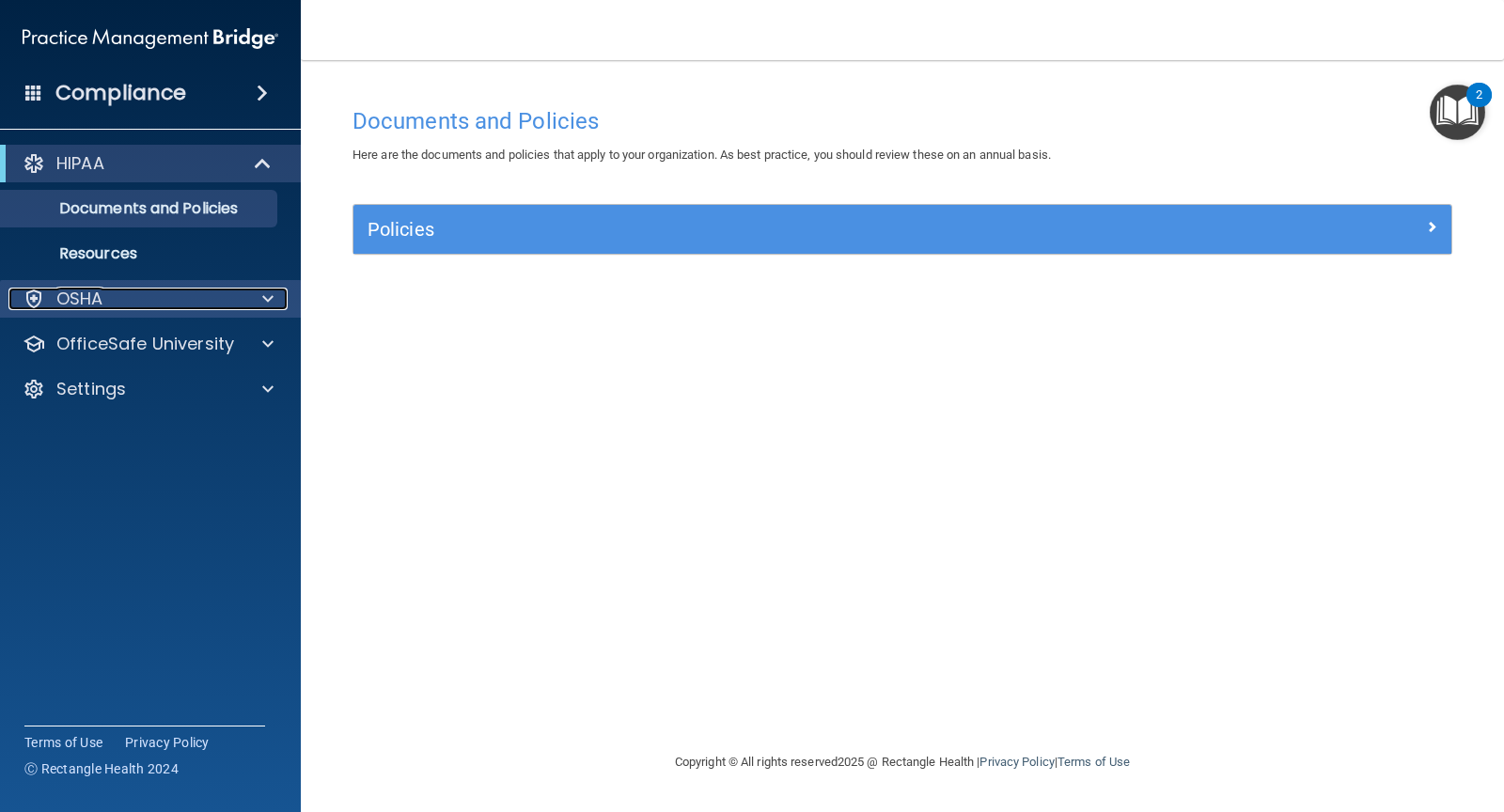 click on "OSHA" at bounding box center [125, 299] 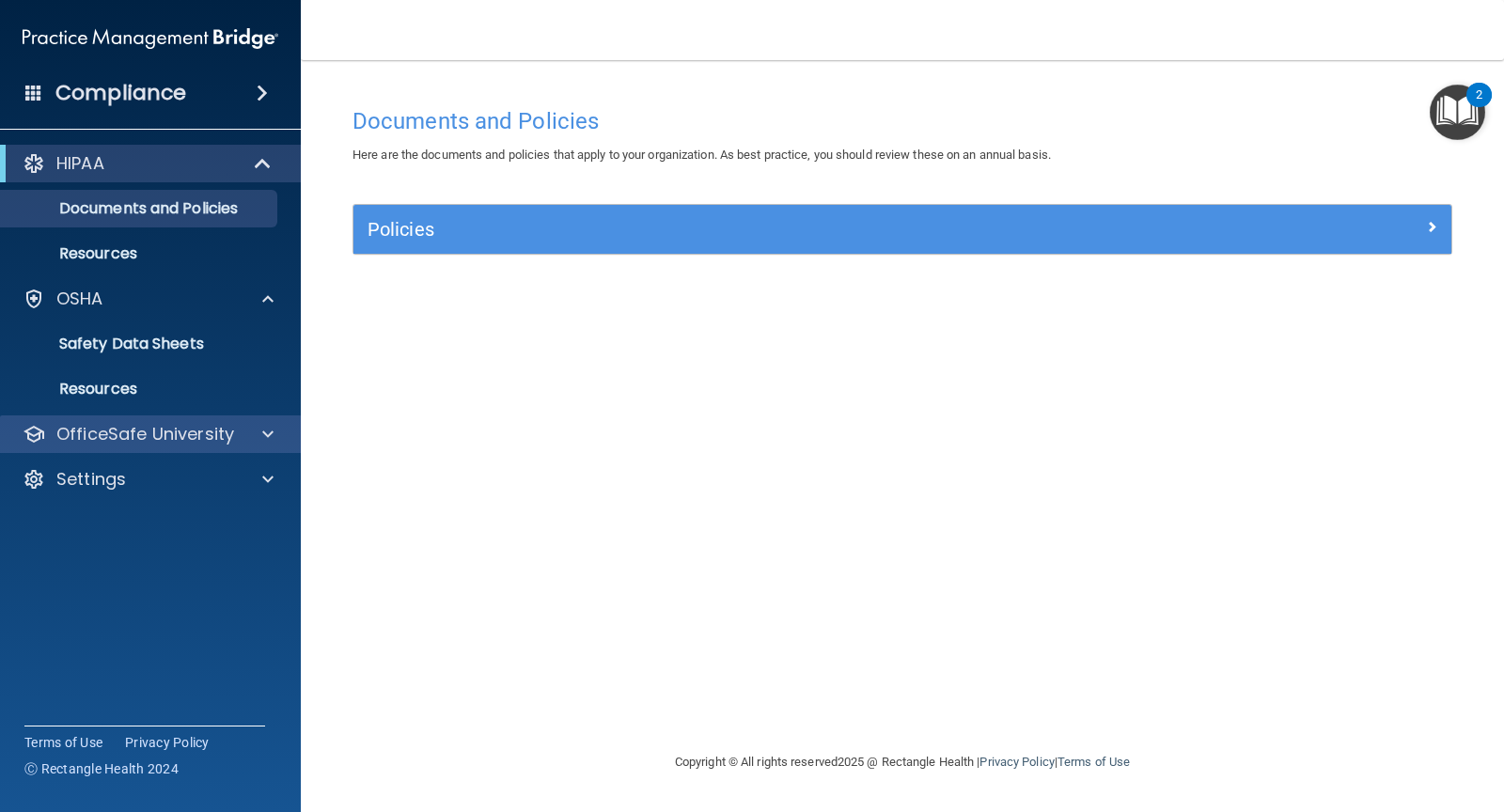 click on "OfficeSafe University" at bounding box center [150, 434] 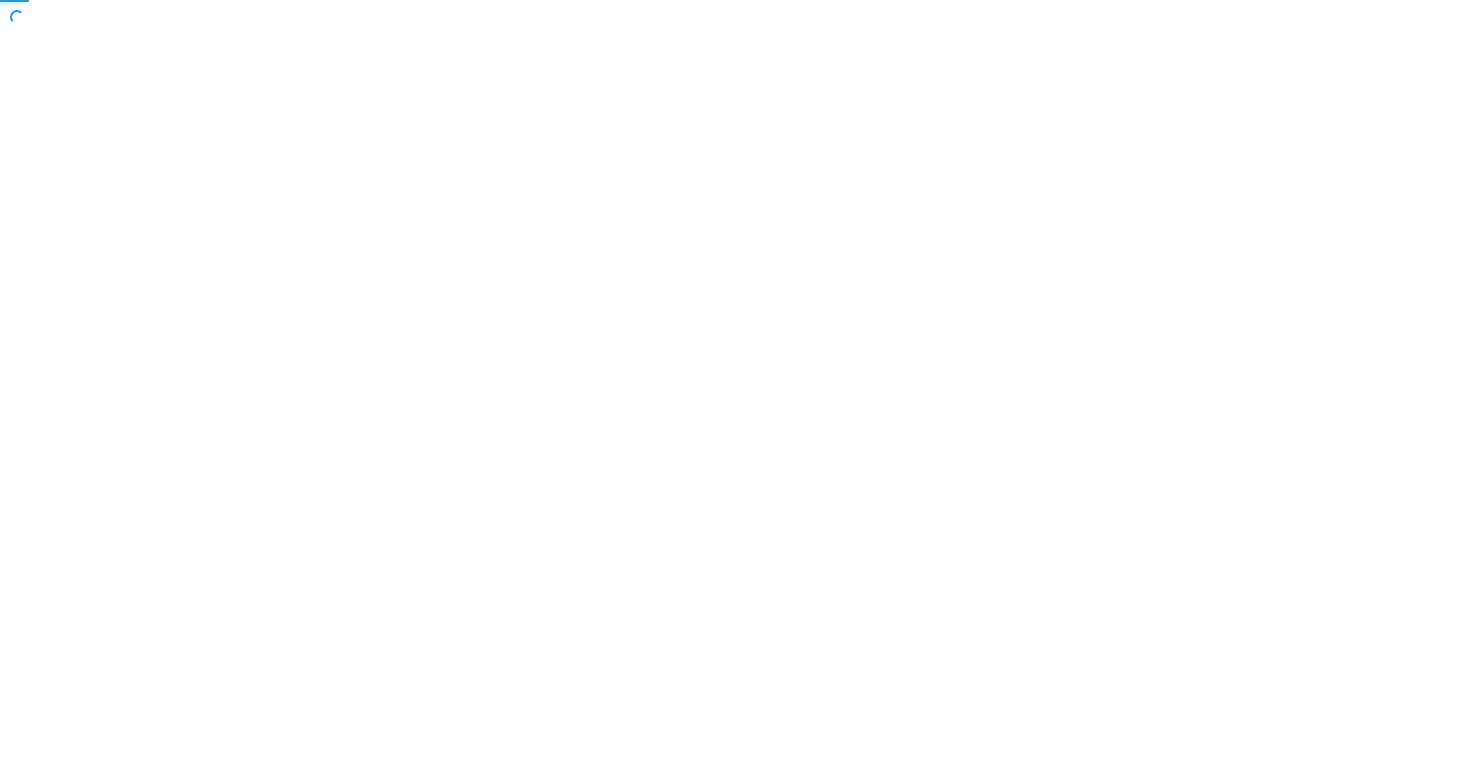 scroll, scrollTop: 0, scrollLeft: 0, axis: both 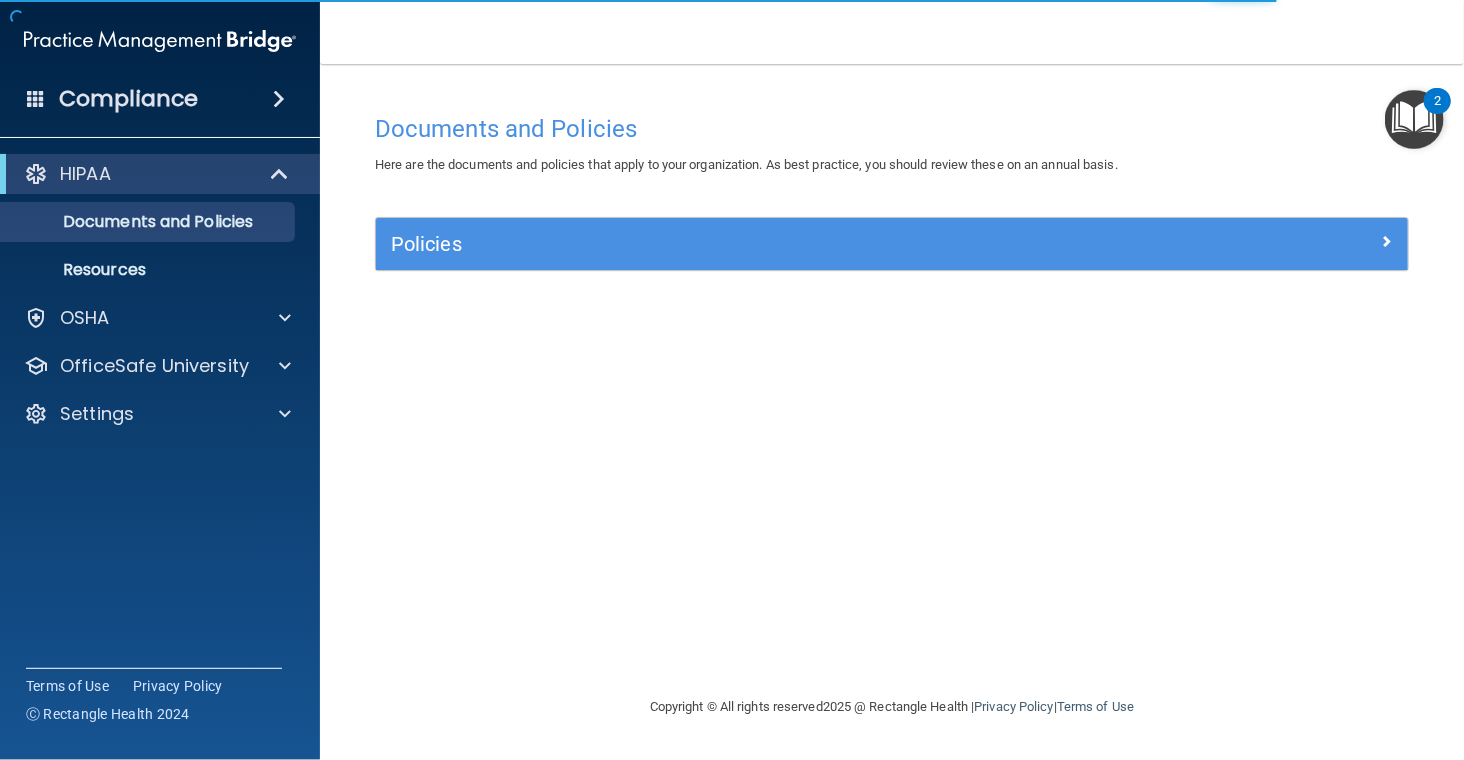 click on "Compliance" at bounding box center [128, 99] 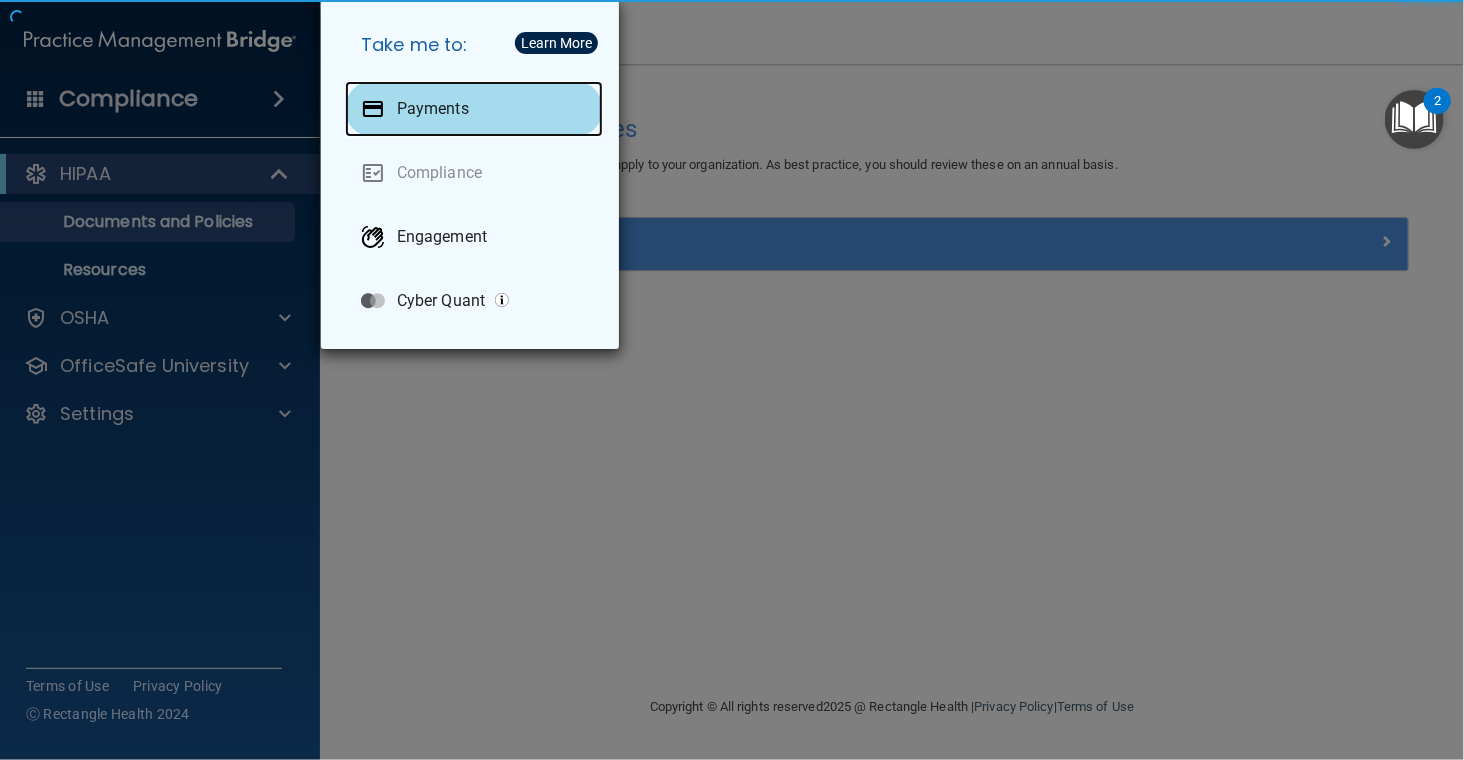 click on "Payments" at bounding box center (433, 109) 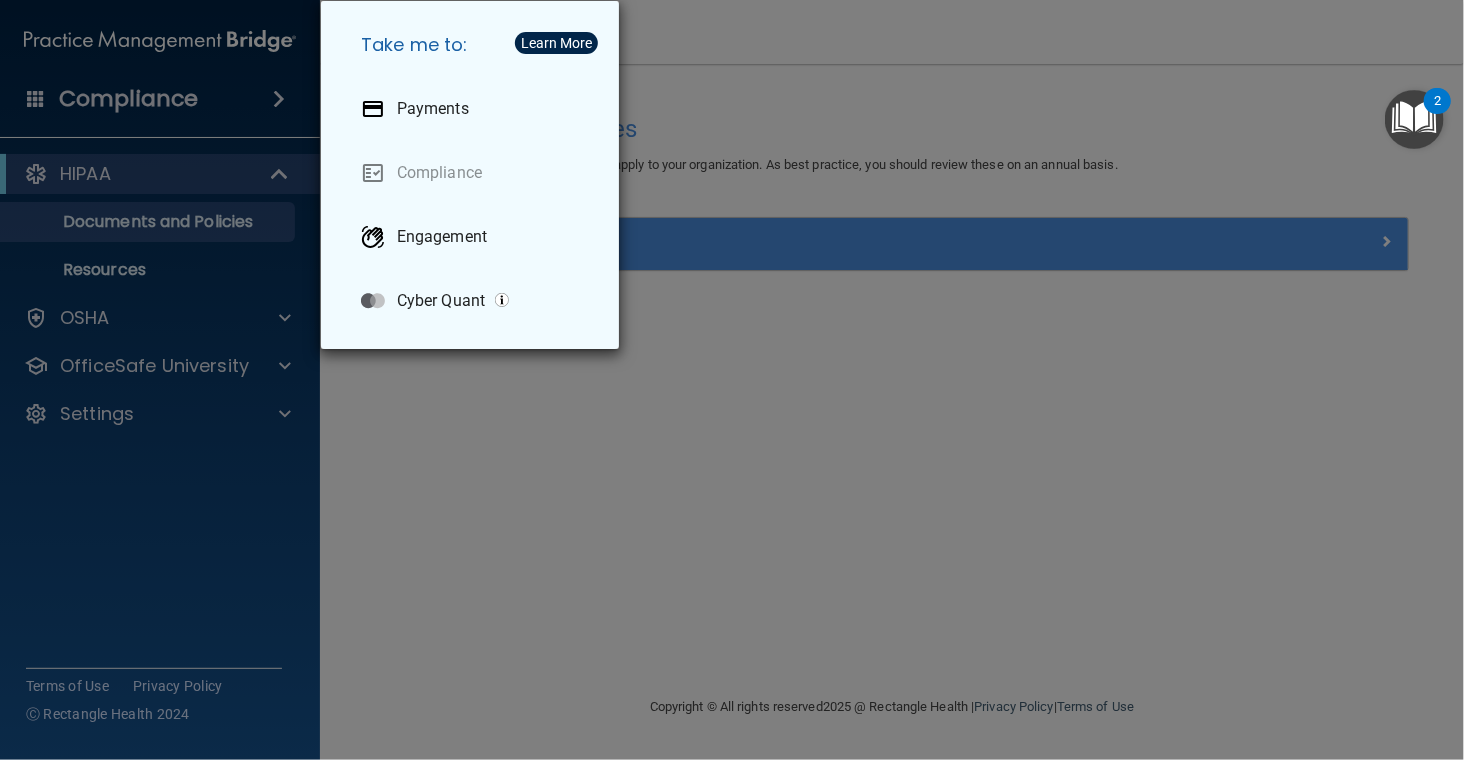 click on "Take me to:             Payments                   Compliance                     Engagement                     Cyber Quant" at bounding box center (732, 380) 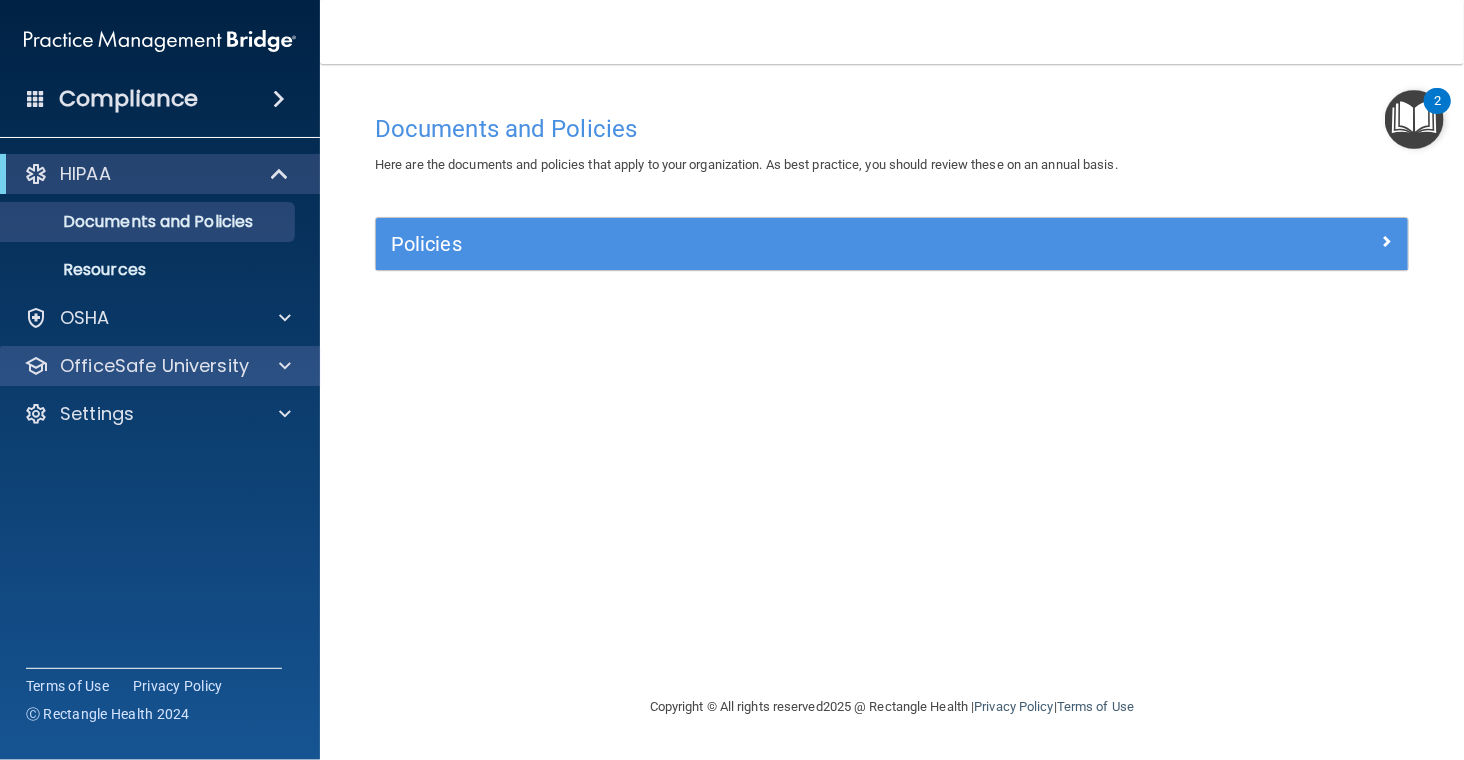 click on "OfficeSafe University" at bounding box center [160, 366] 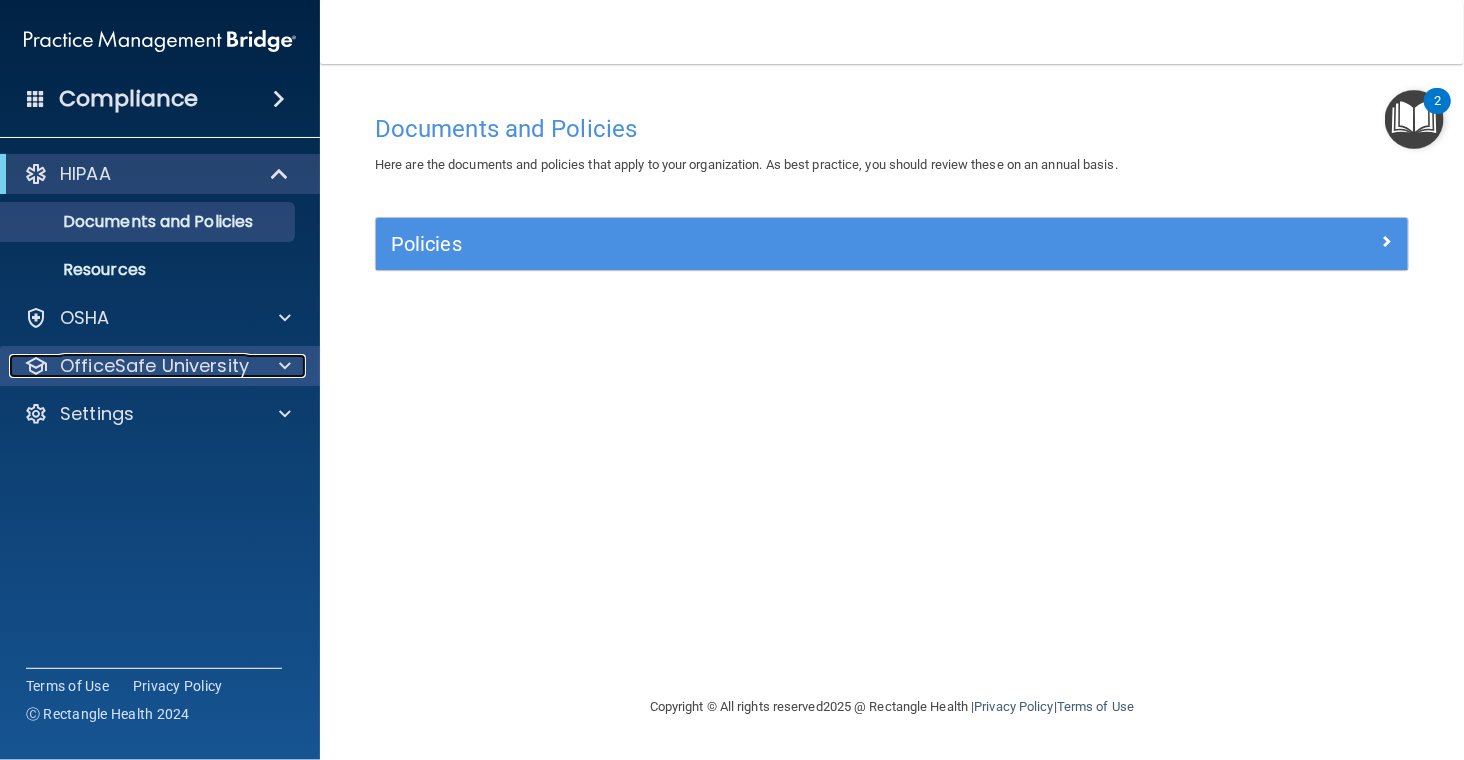 click at bounding box center [285, 366] 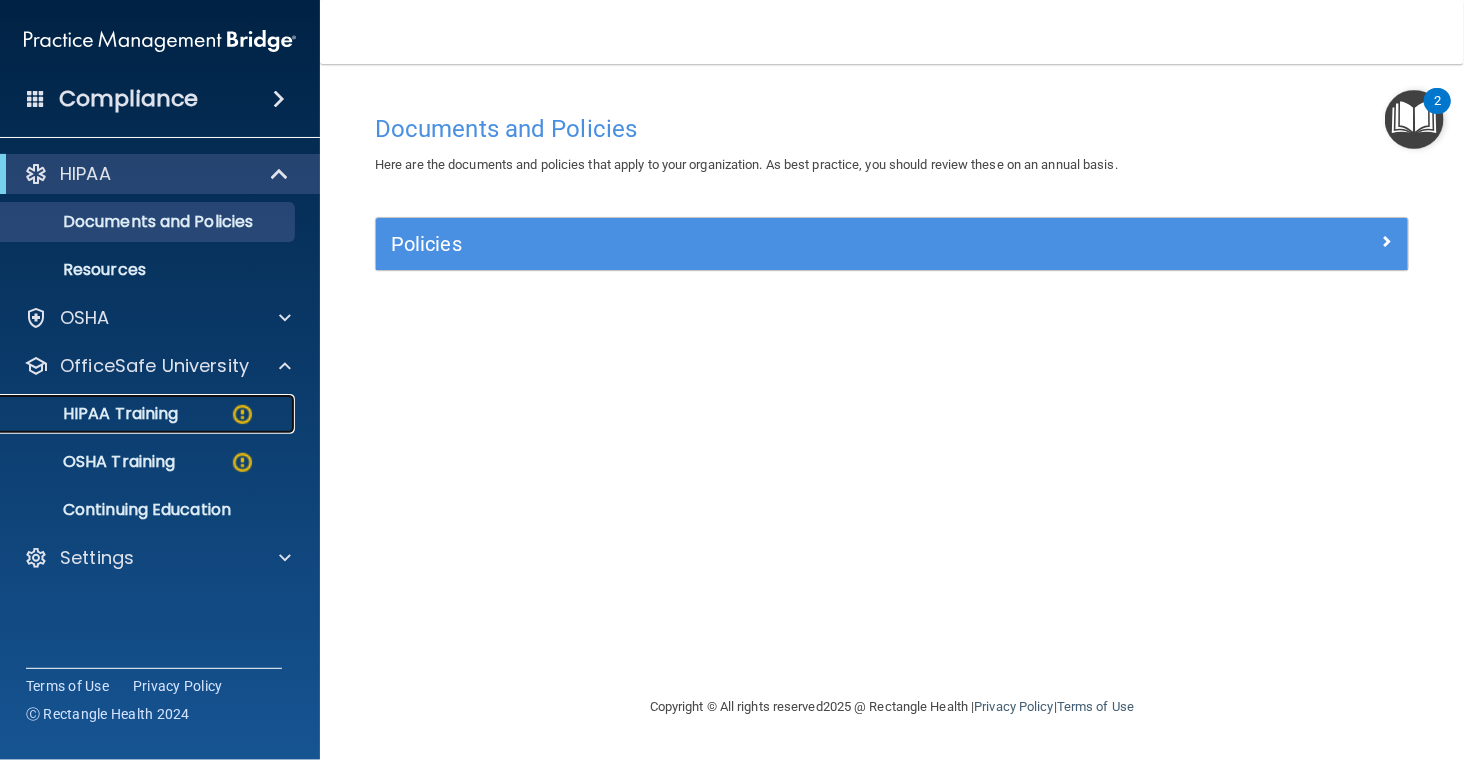 click at bounding box center [242, 414] 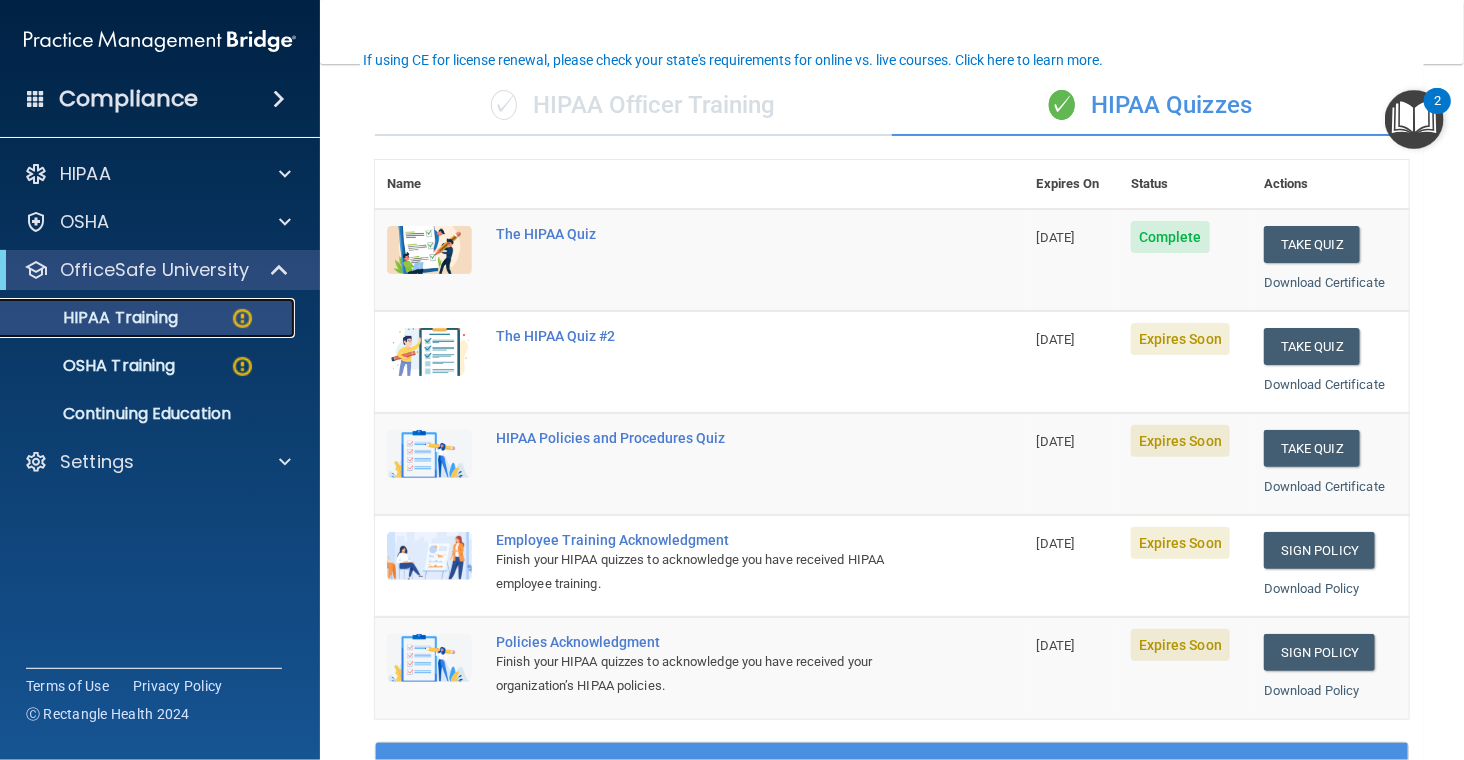 scroll, scrollTop: 233, scrollLeft: 0, axis: vertical 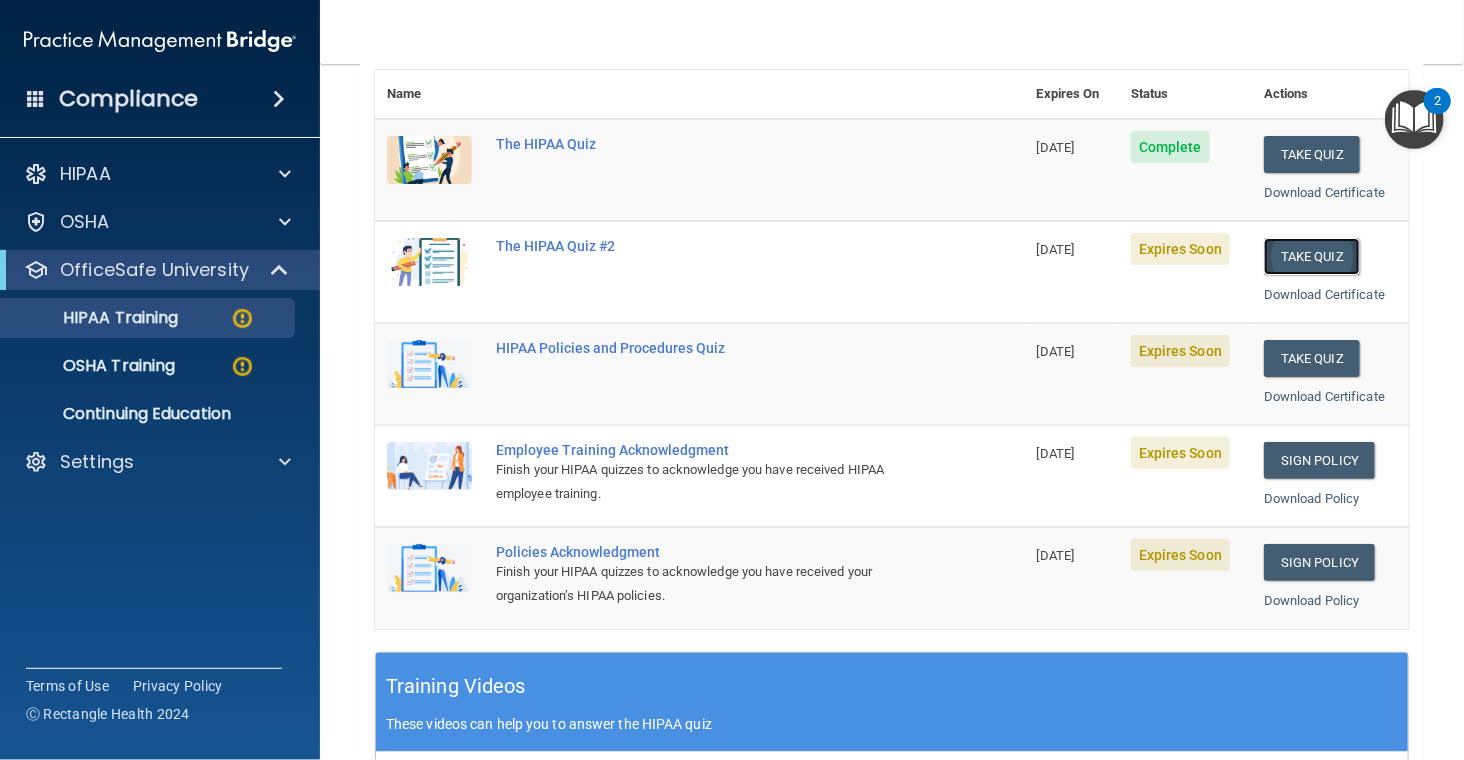 click on "Take Quiz" at bounding box center (1312, 256) 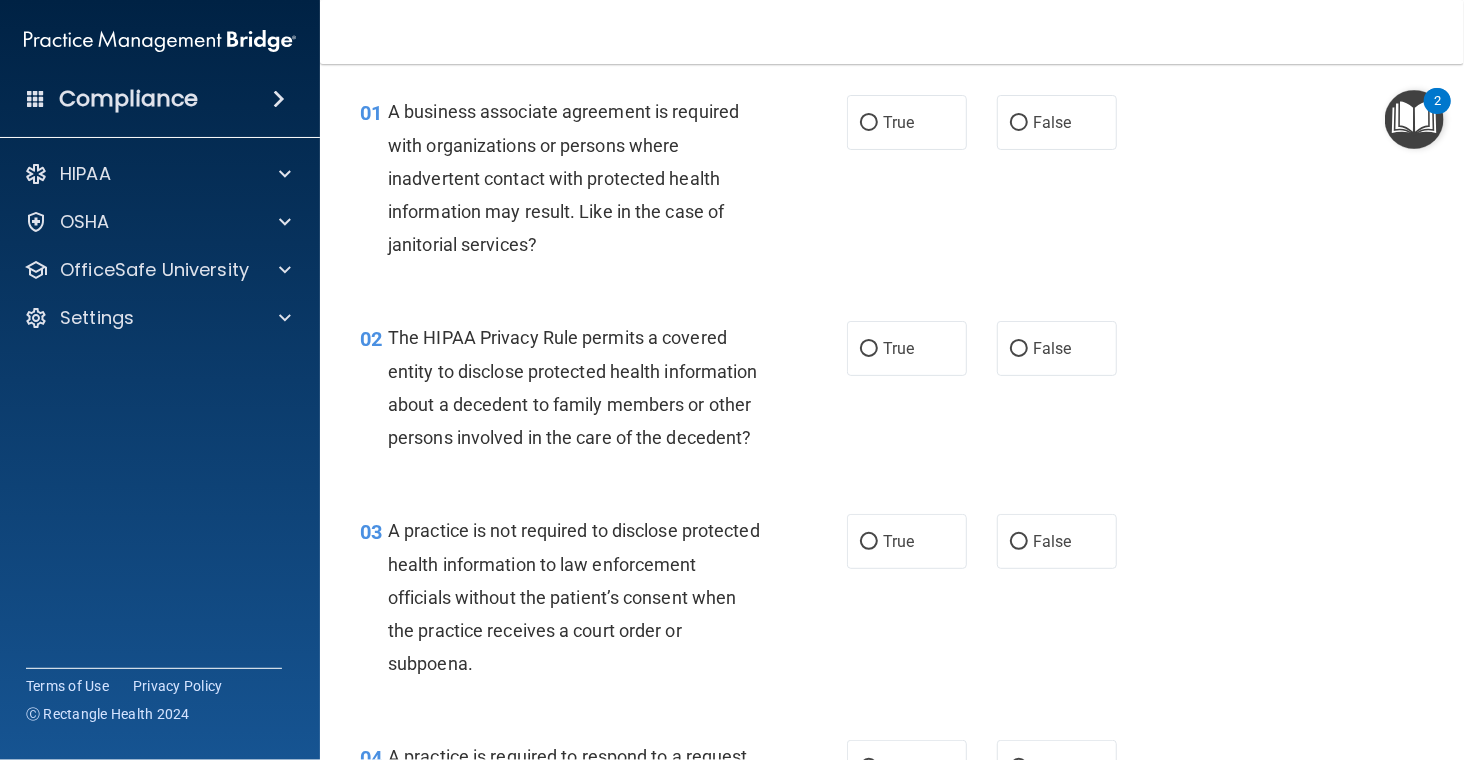 scroll, scrollTop: 68, scrollLeft: 0, axis: vertical 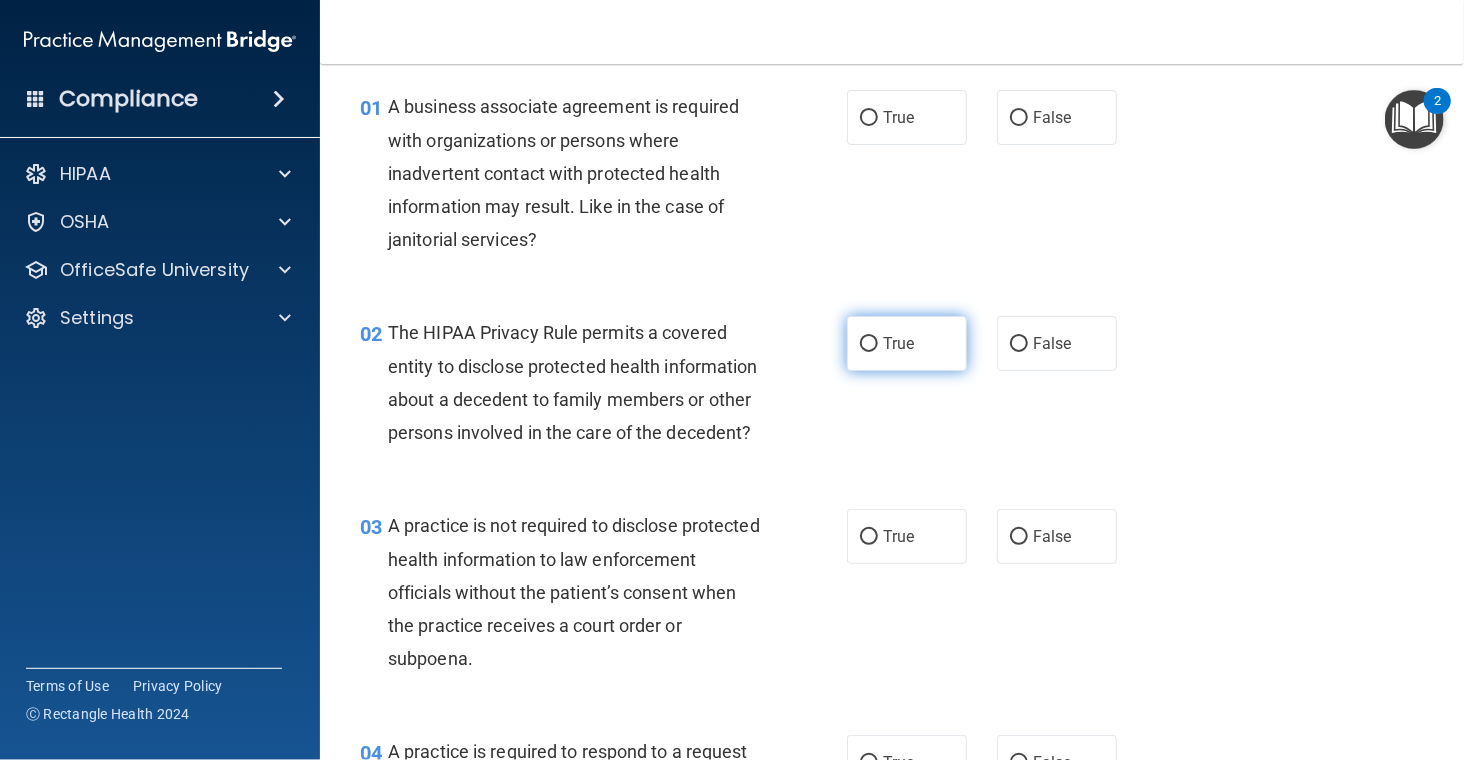 click on "True" at bounding box center [898, 343] 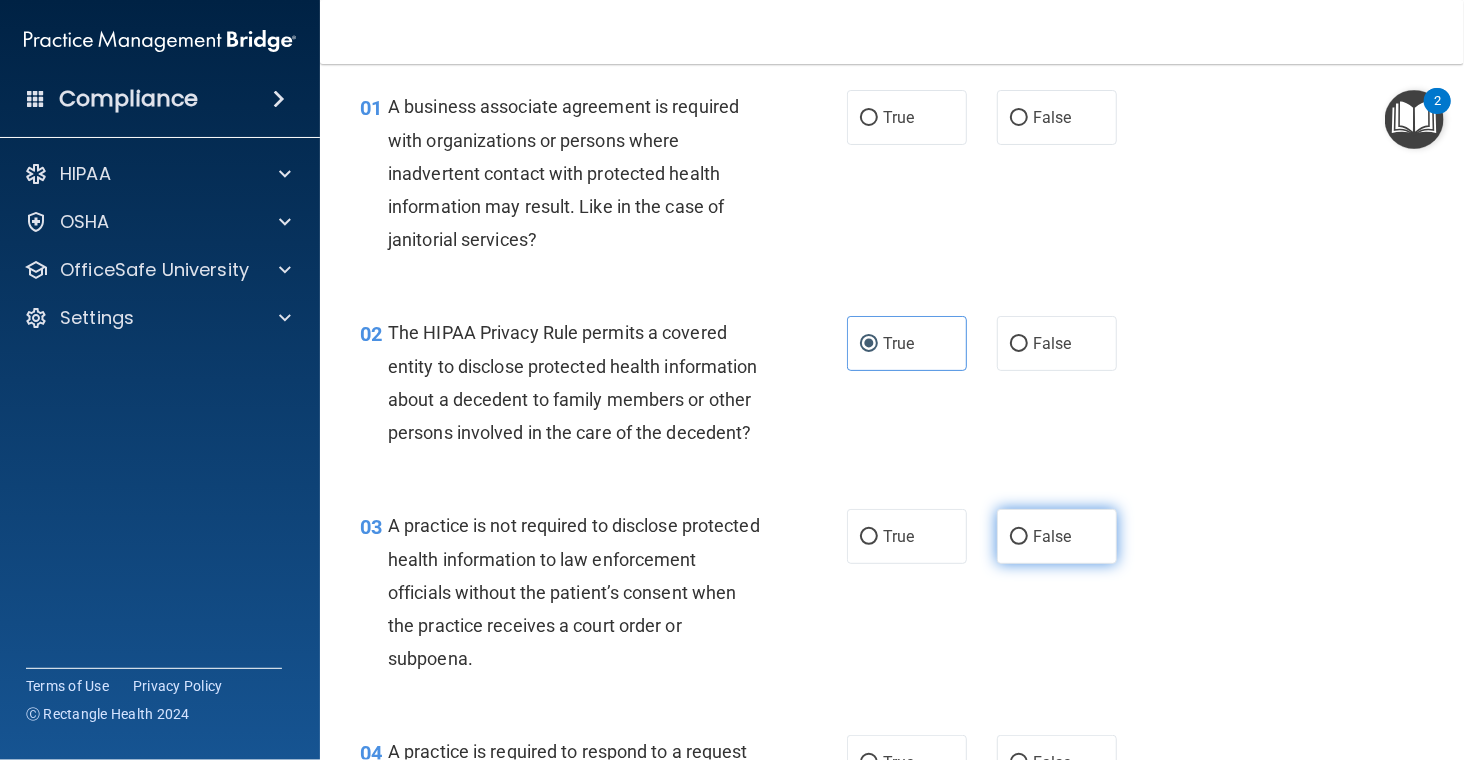 click on "False" at bounding box center [1057, 536] 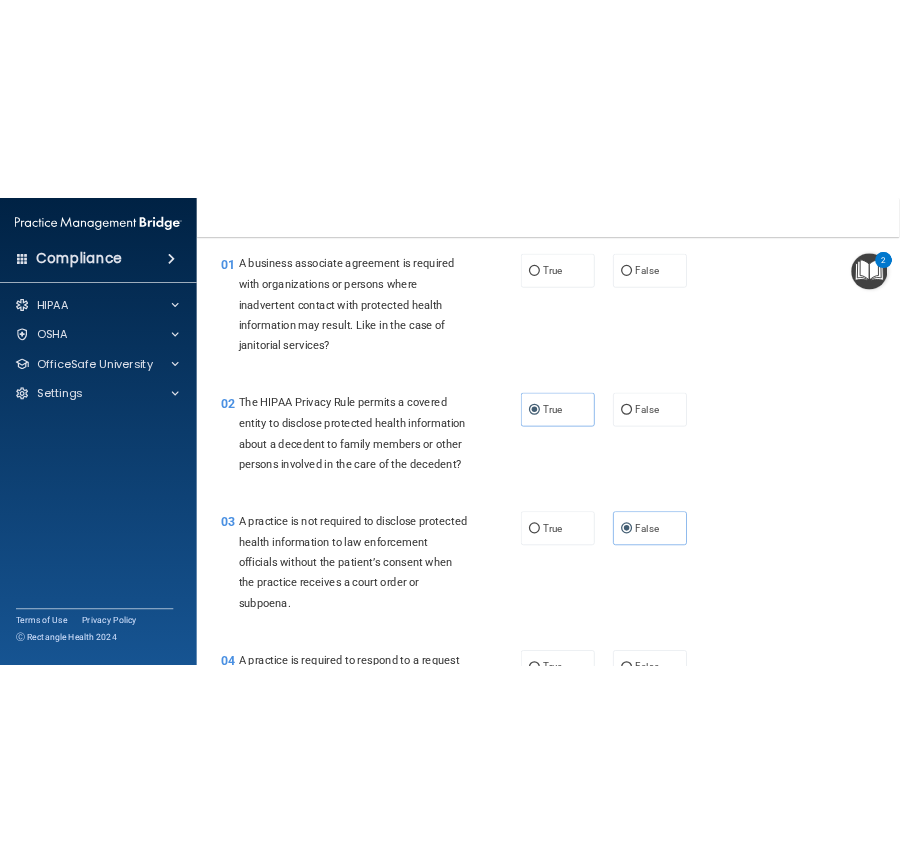 scroll, scrollTop: 0, scrollLeft: 0, axis: both 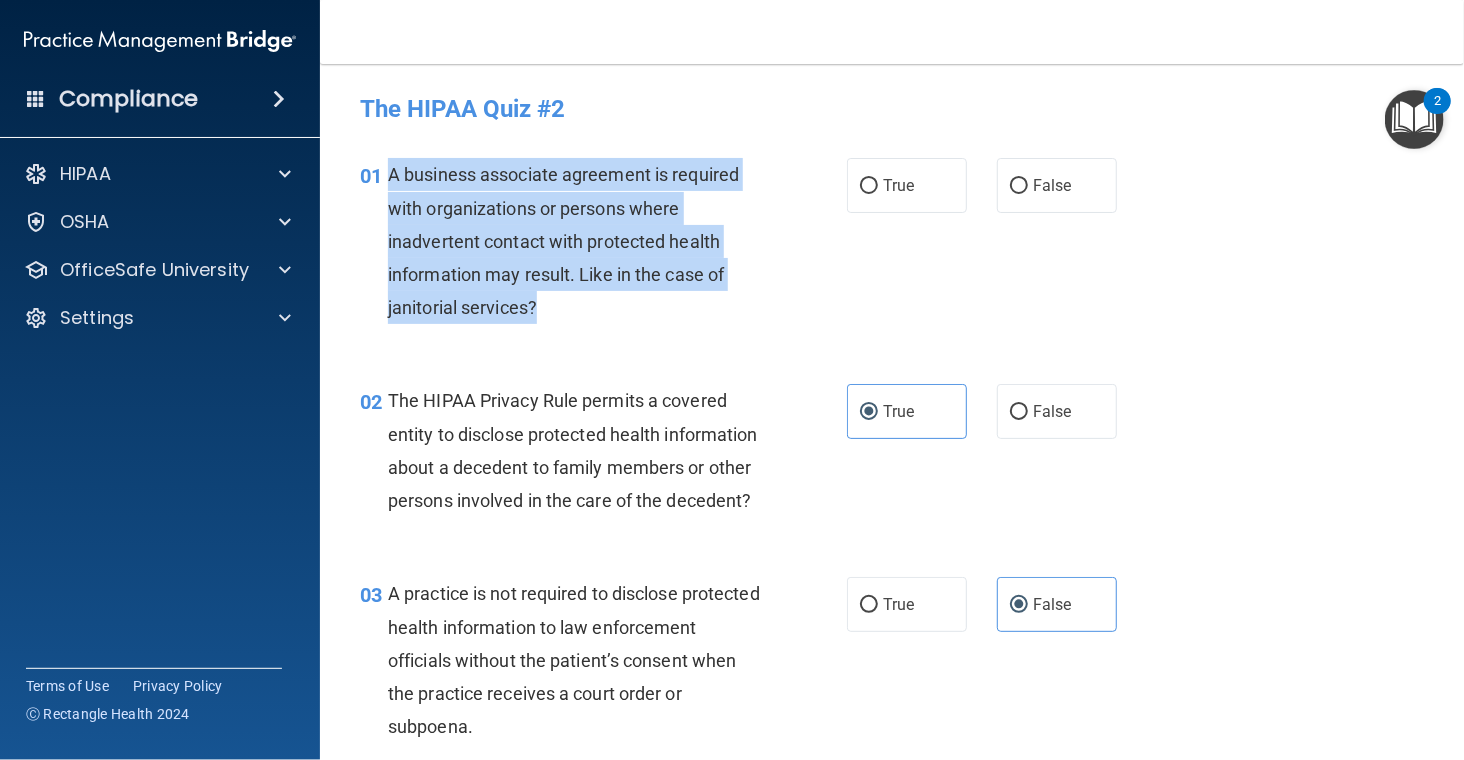drag, startPoint x: 392, startPoint y: 171, endPoint x: 564, endPoint y: 318, distance: 226.2587 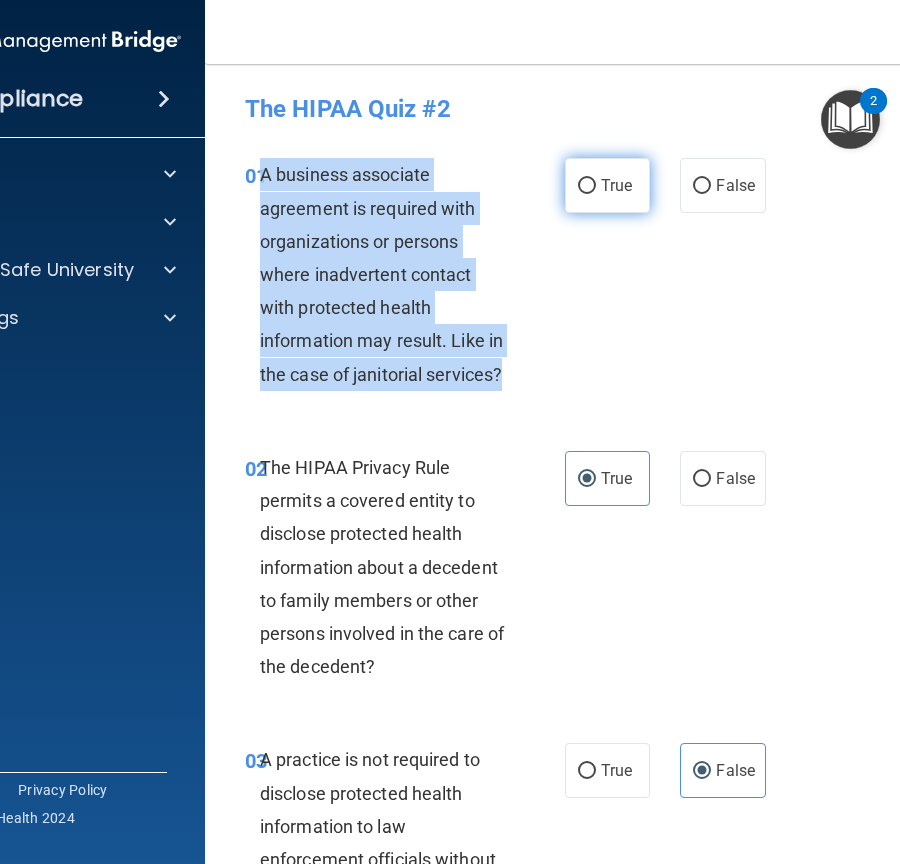 click on "True" at bounding box center (587, 186) 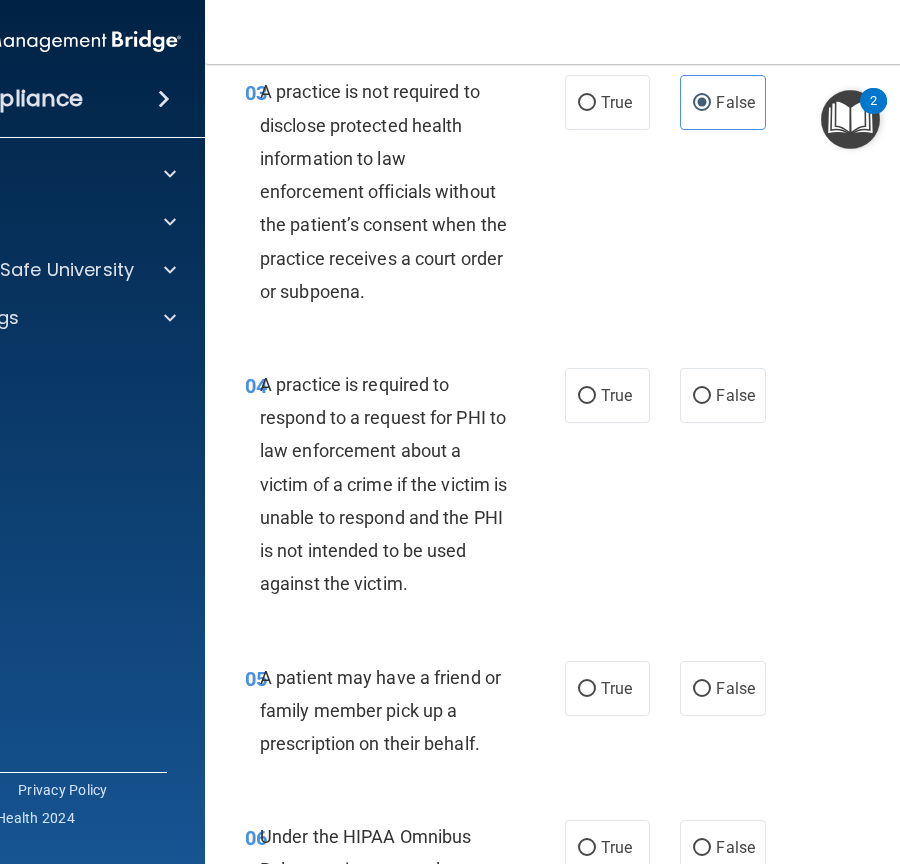 scroll, scrollTop: 732, scrollLeft: 0, axis: vertical 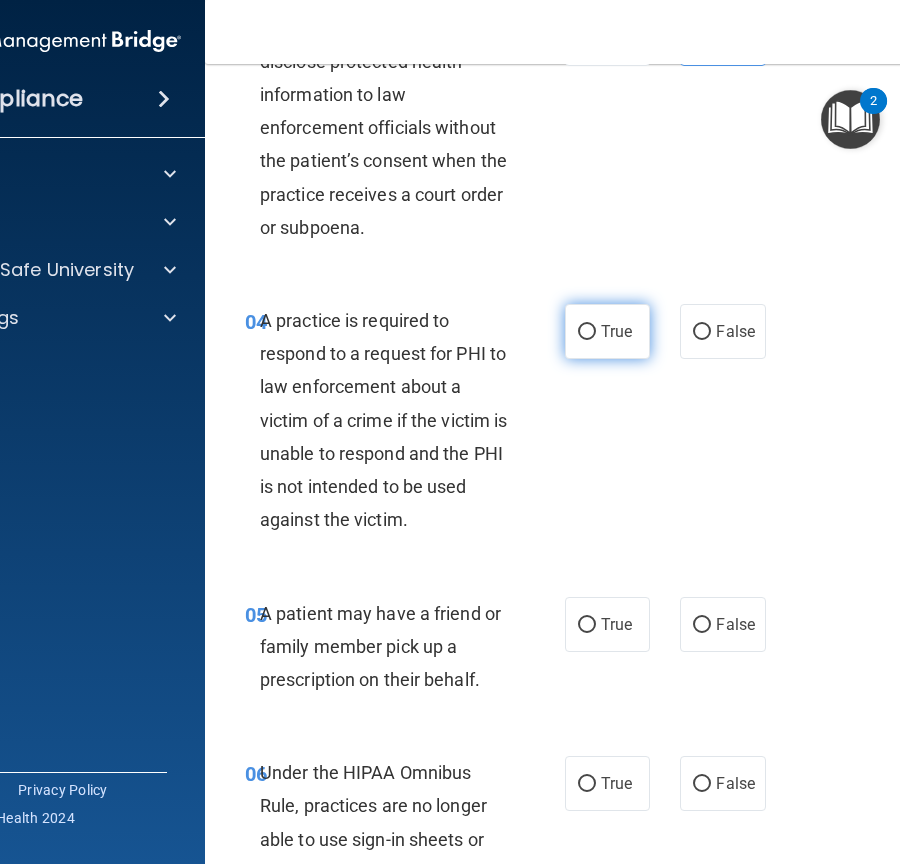 click on "True" at bounding box center [616, 331] 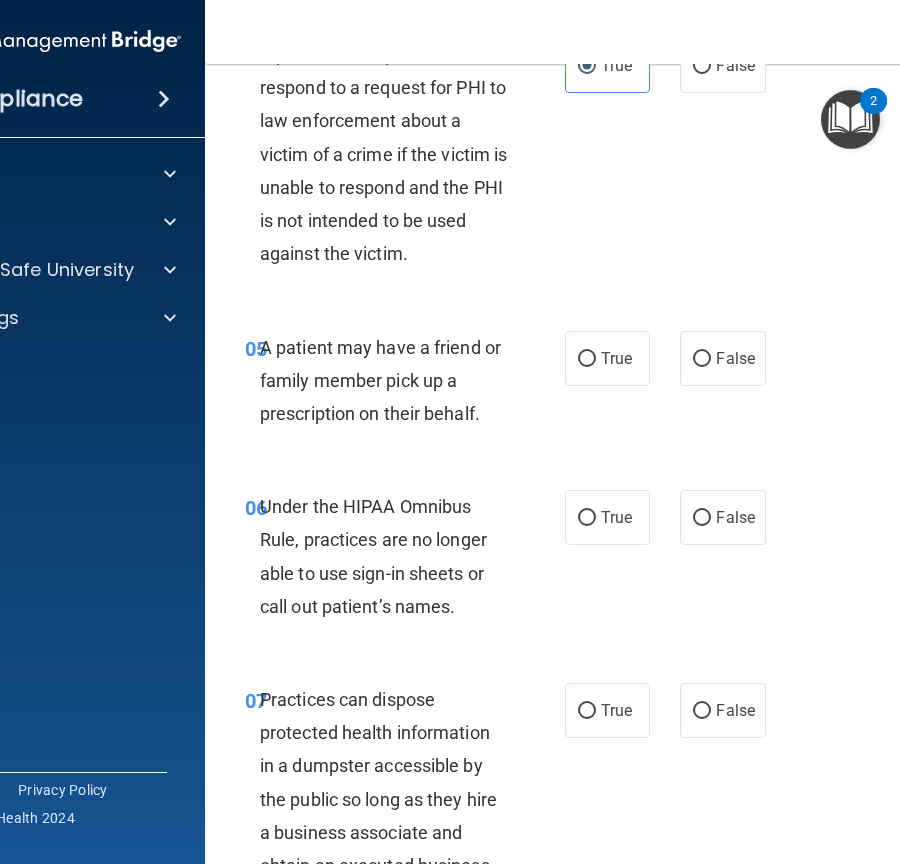 scroll, scrollTop: 1001, scrollLeft: 0, axis: vertical 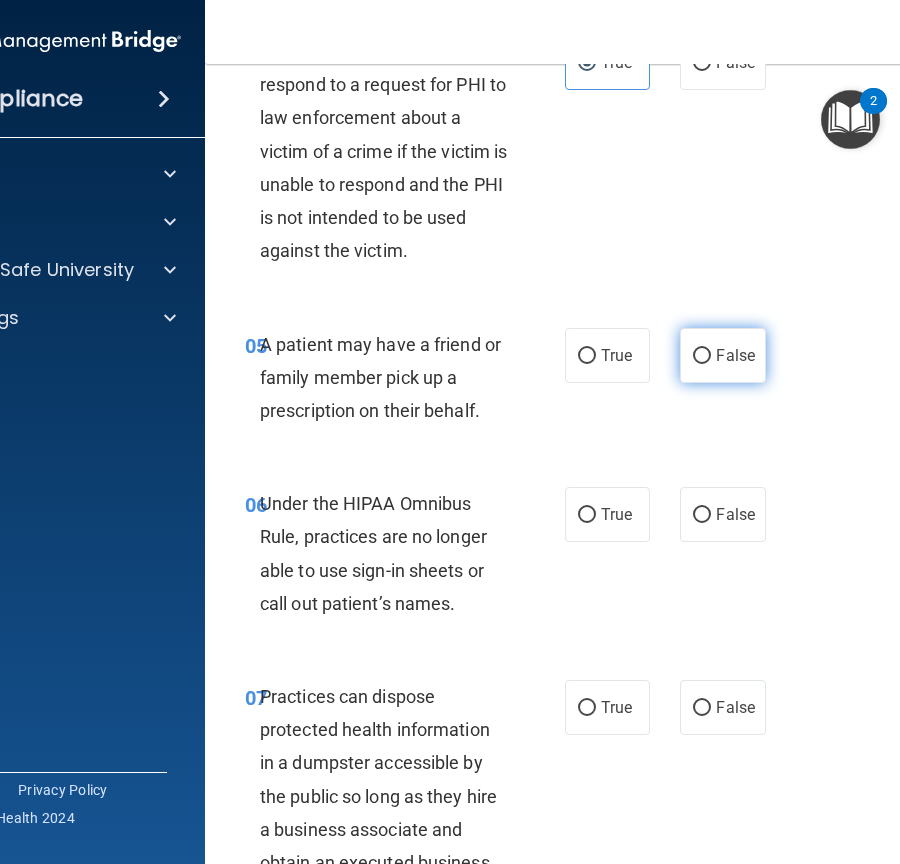 click on "False" at bounding box center (735, 355) 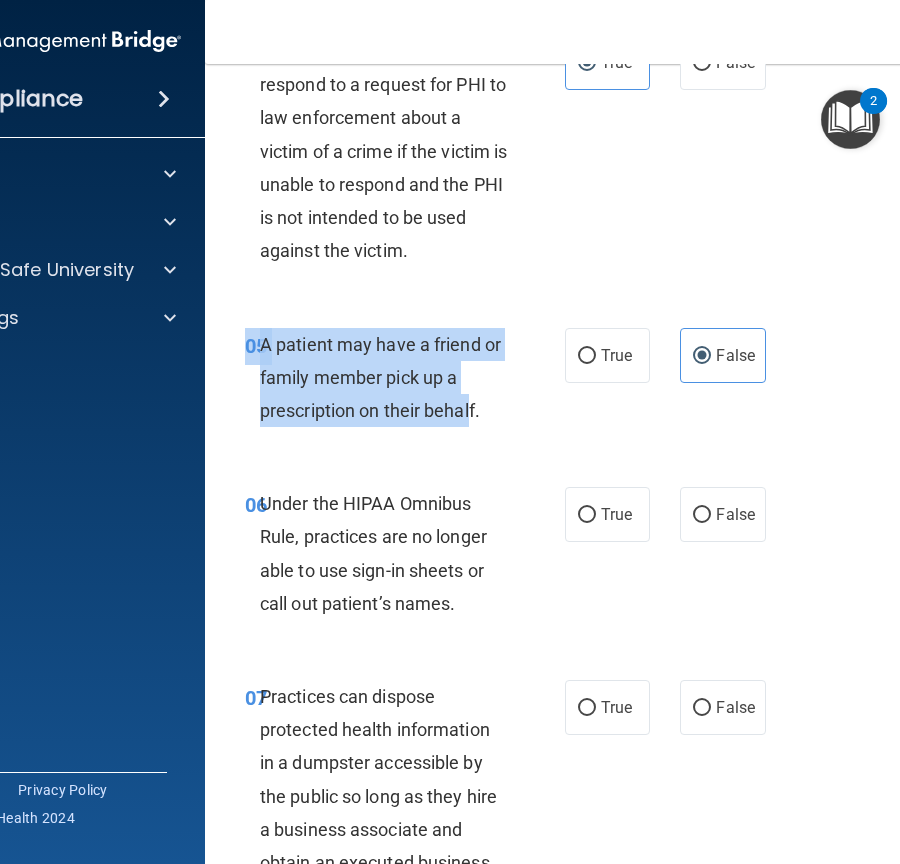 drag, startPoint x: 472, startPoint y: 409, endPoint x: 241, endPoint y: 332, distance: 243.49538 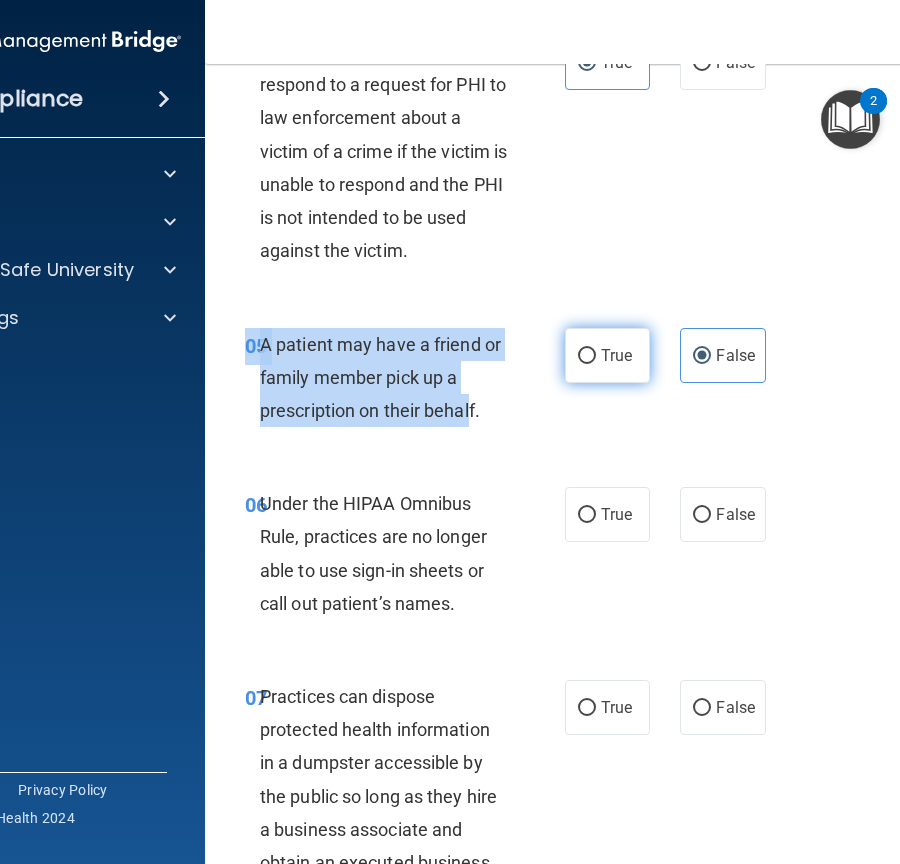 click on "True" at bounding box center (587, 356) 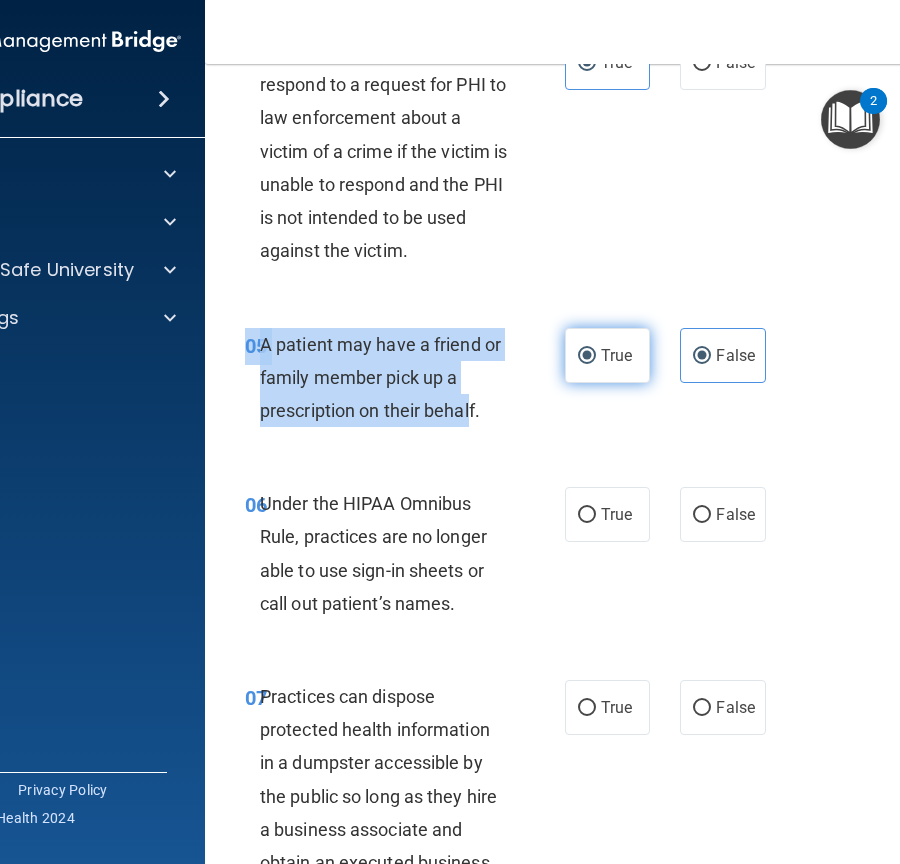 radio on "false" 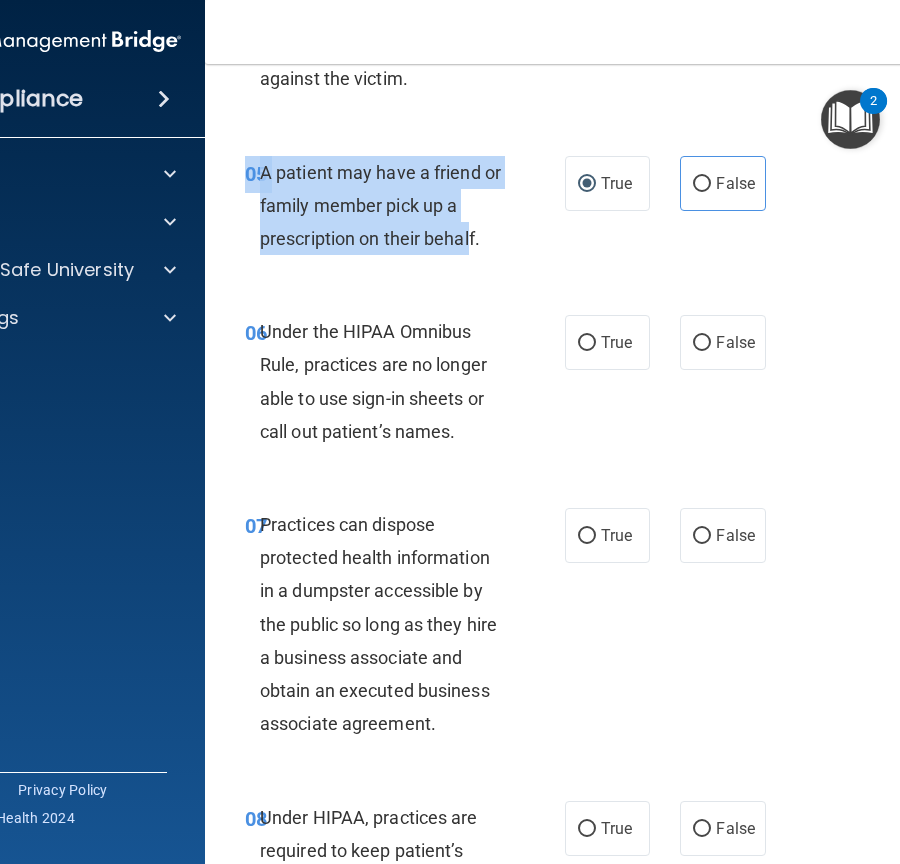 scroll, scrollTop: 1174, scrollLeft: 0, axis: vertical 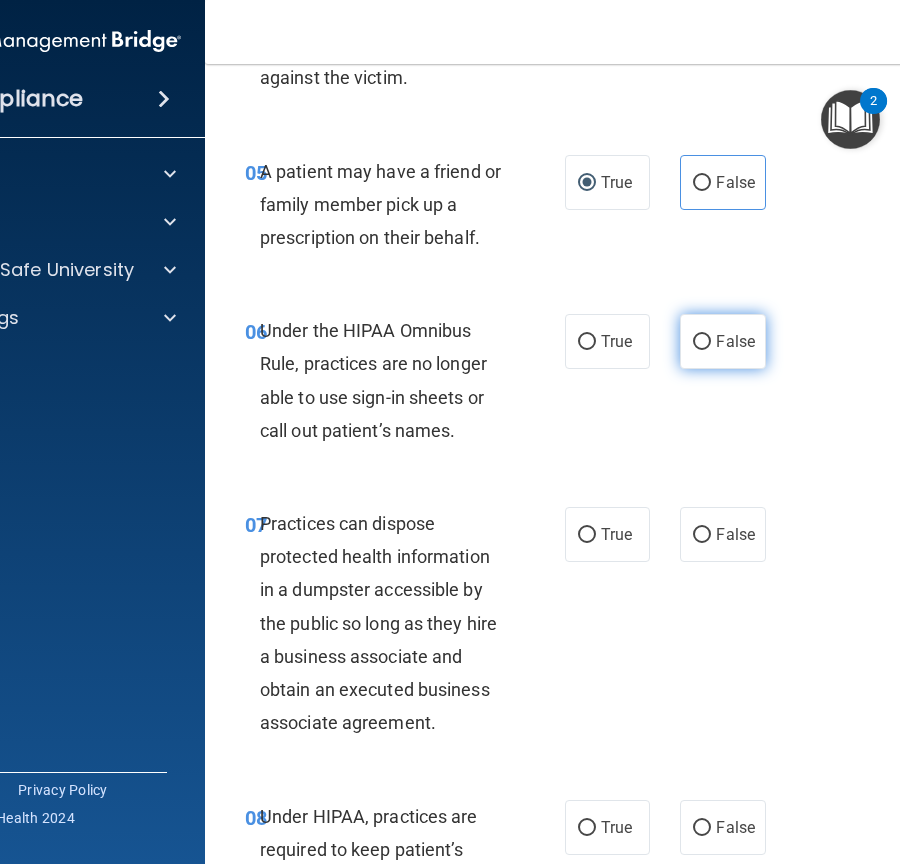 click on "False" at bounding box center (702, 342) 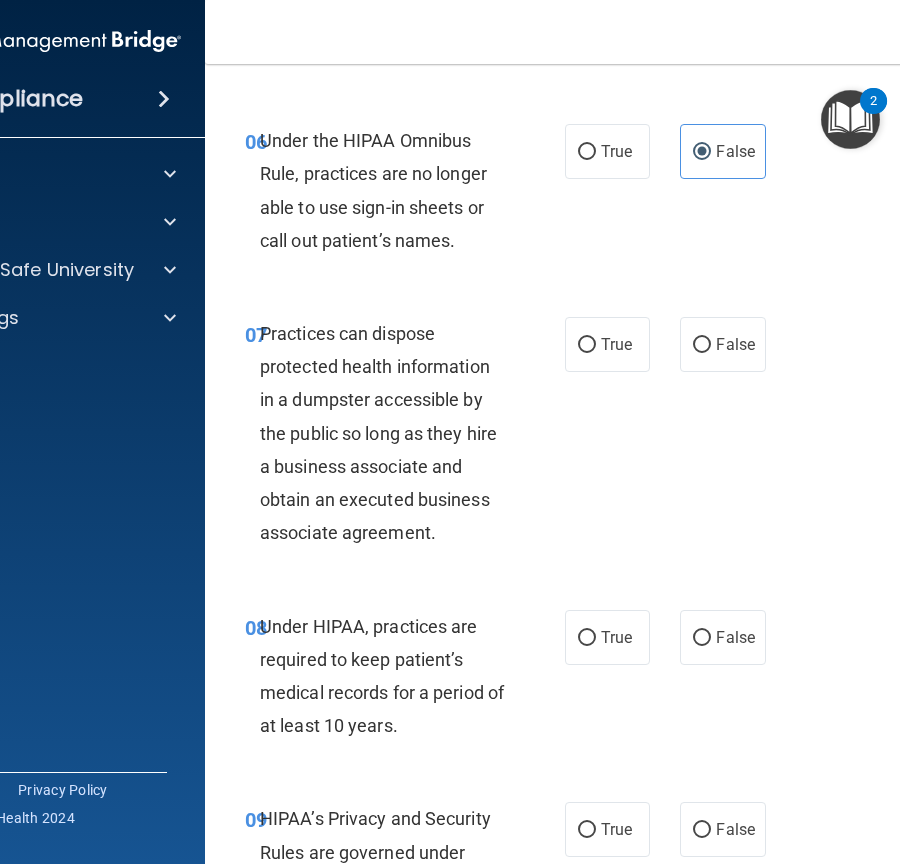 scroll, scrollTop: 1372, scrollLeft: 0, axis: vertical 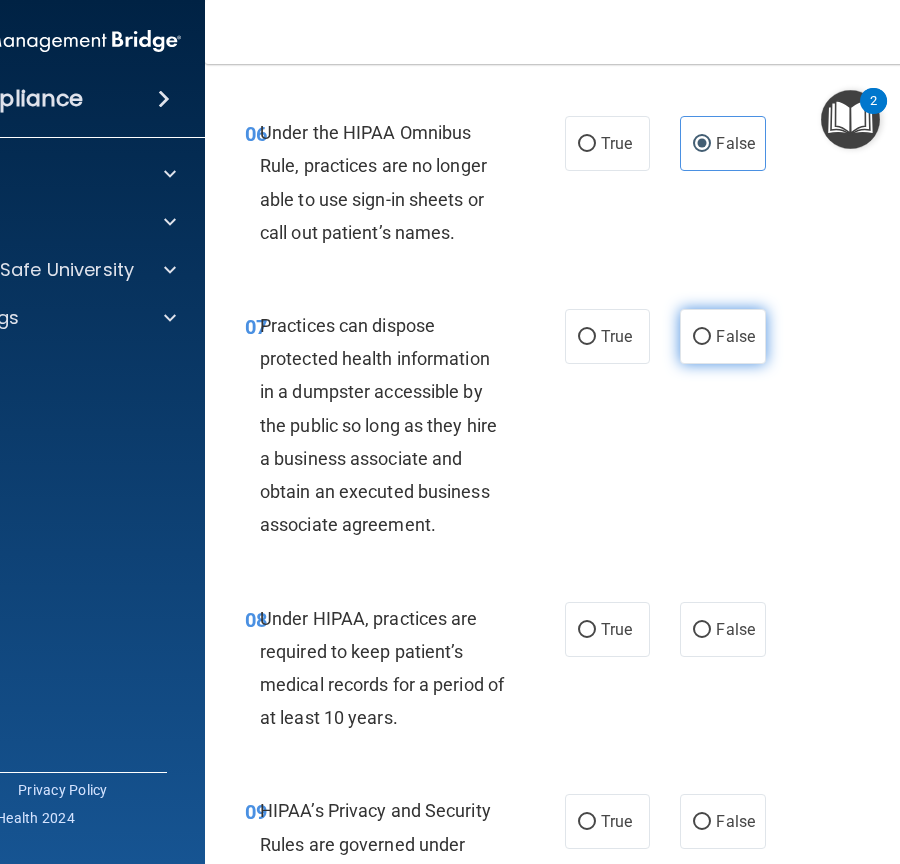 click on "False" at bounding box center (722, 336) 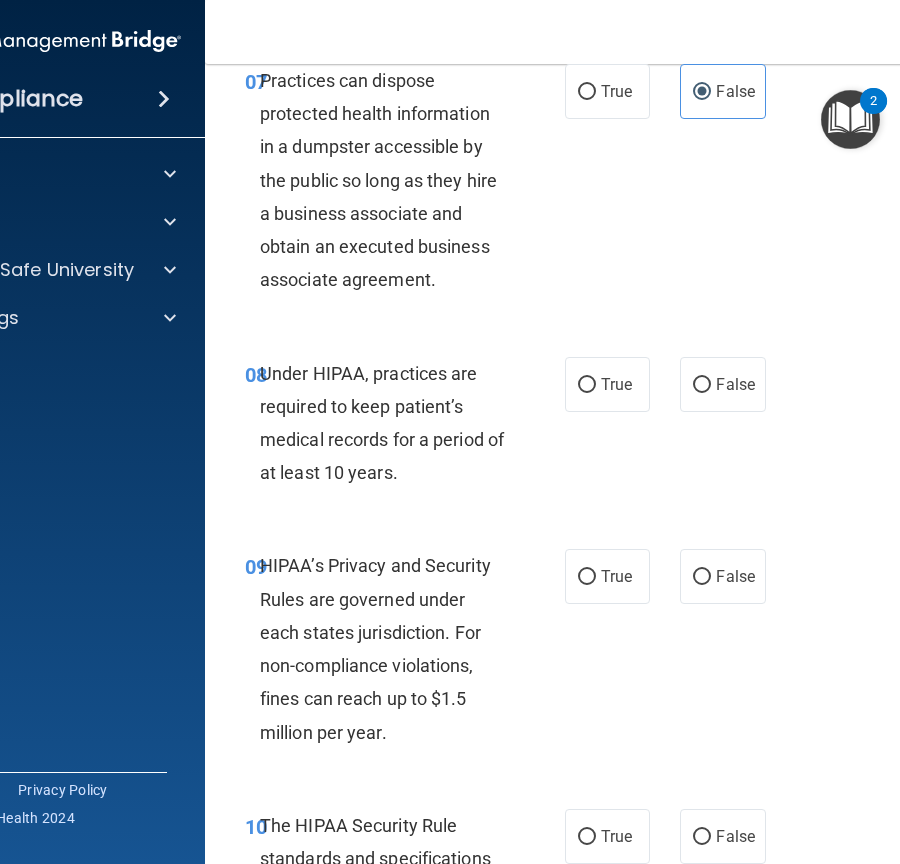 scroll, scrollTop: 1624, scrollLeft: 0, axis: vertical 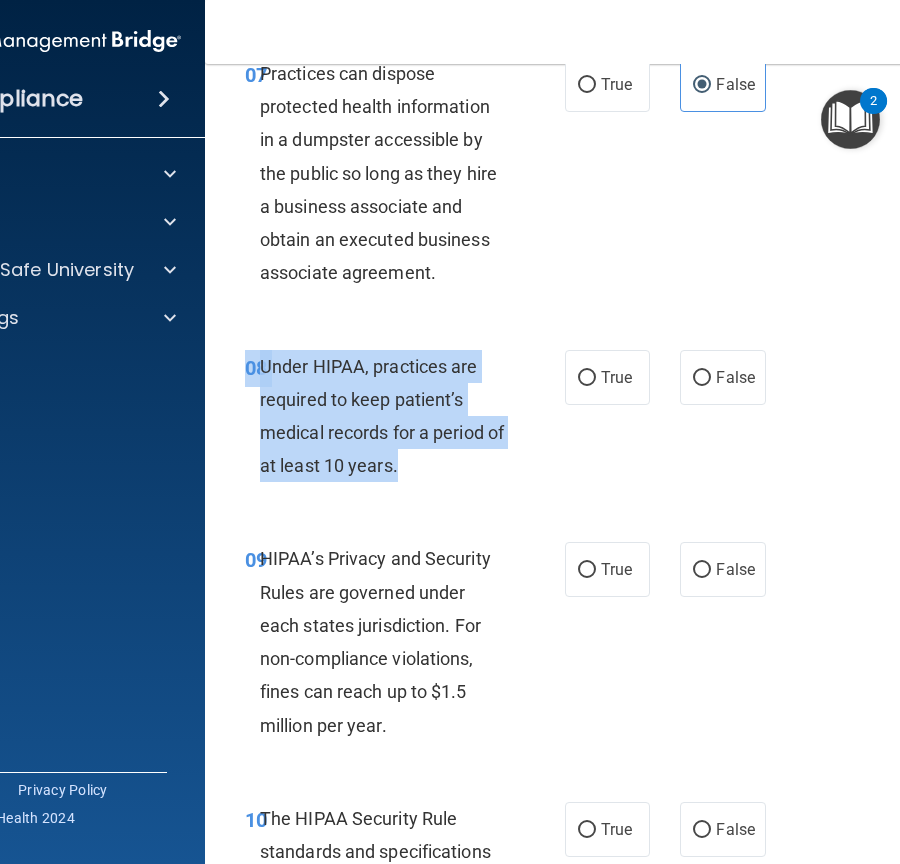 drag, startPoint x: 424, startPoint y: 463, endPoint x: 250, endPoint y: 349, distance: 208.01923 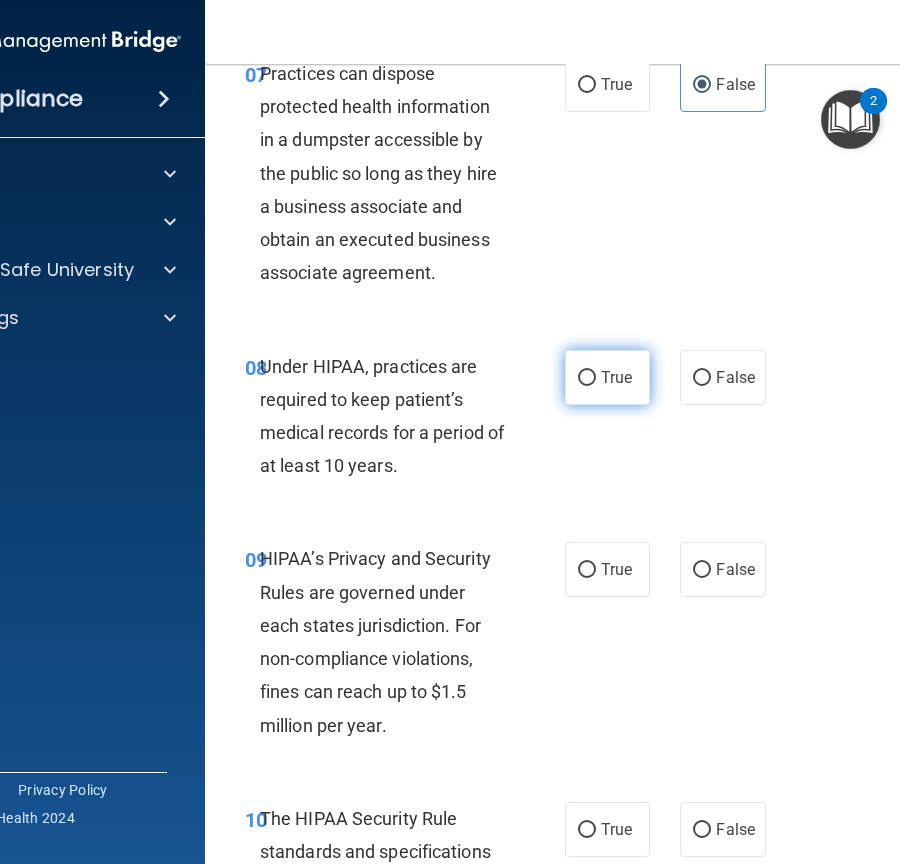 click on "True" at bounding box center (616, 377) 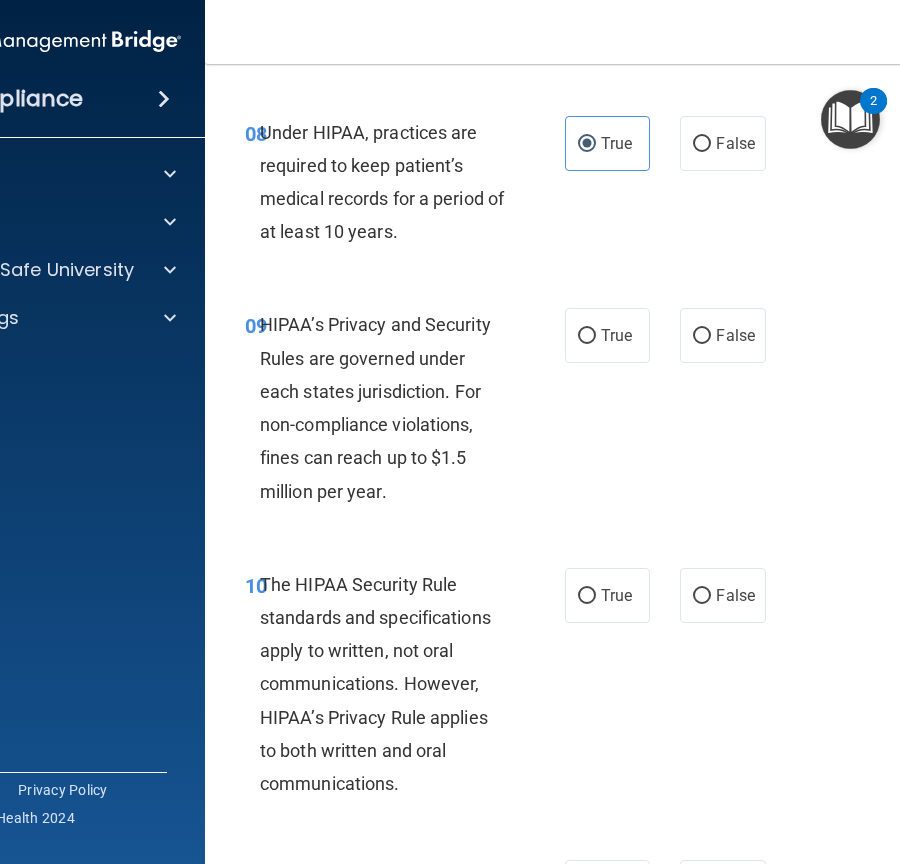 scroll, scrollTop: 1865, scrollLeft: 0, axis: vertical 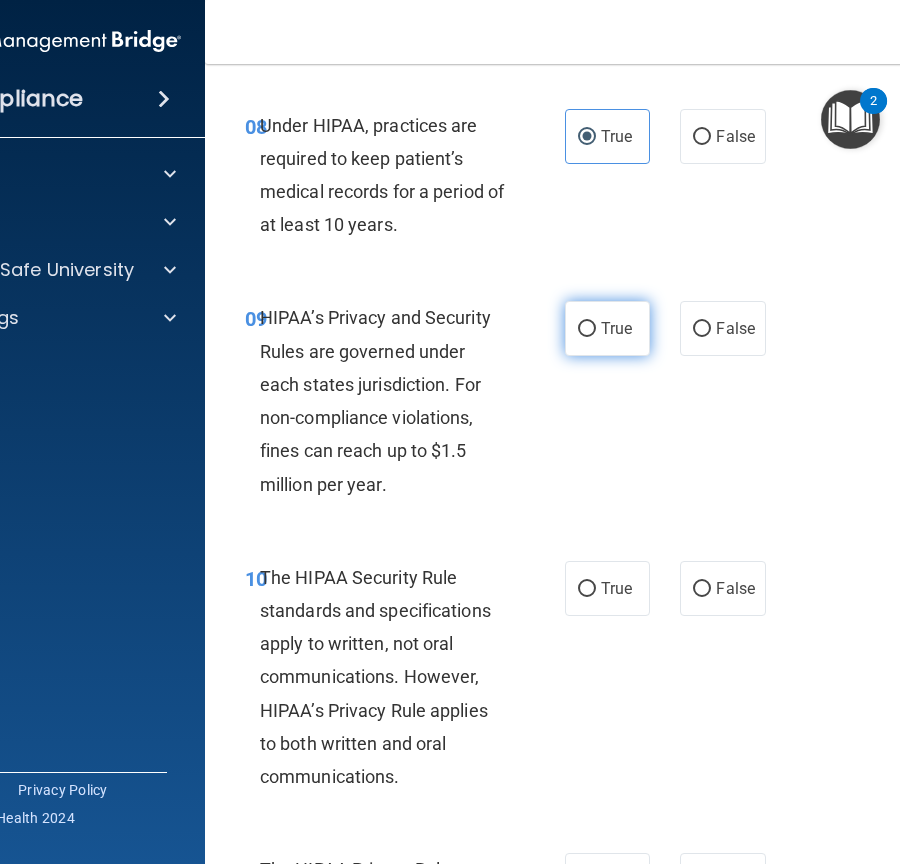 click on "True" at bounding box center (587, 329) 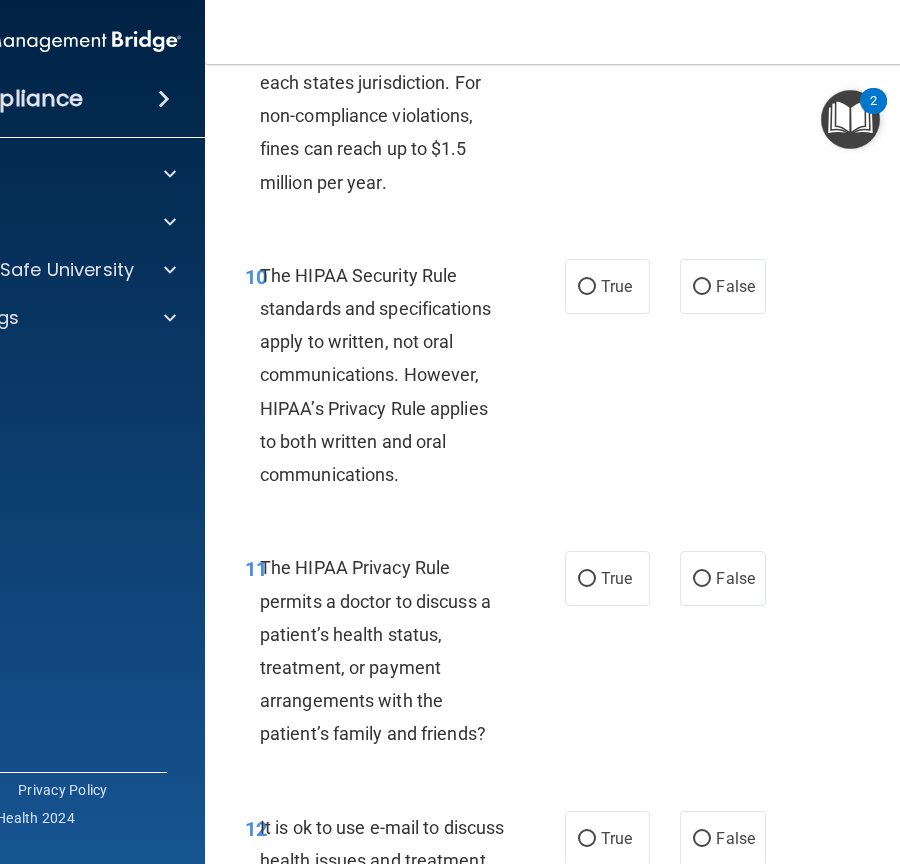 scroll, scrollTop: 2170, scrollLeft: 0, axis: vertical 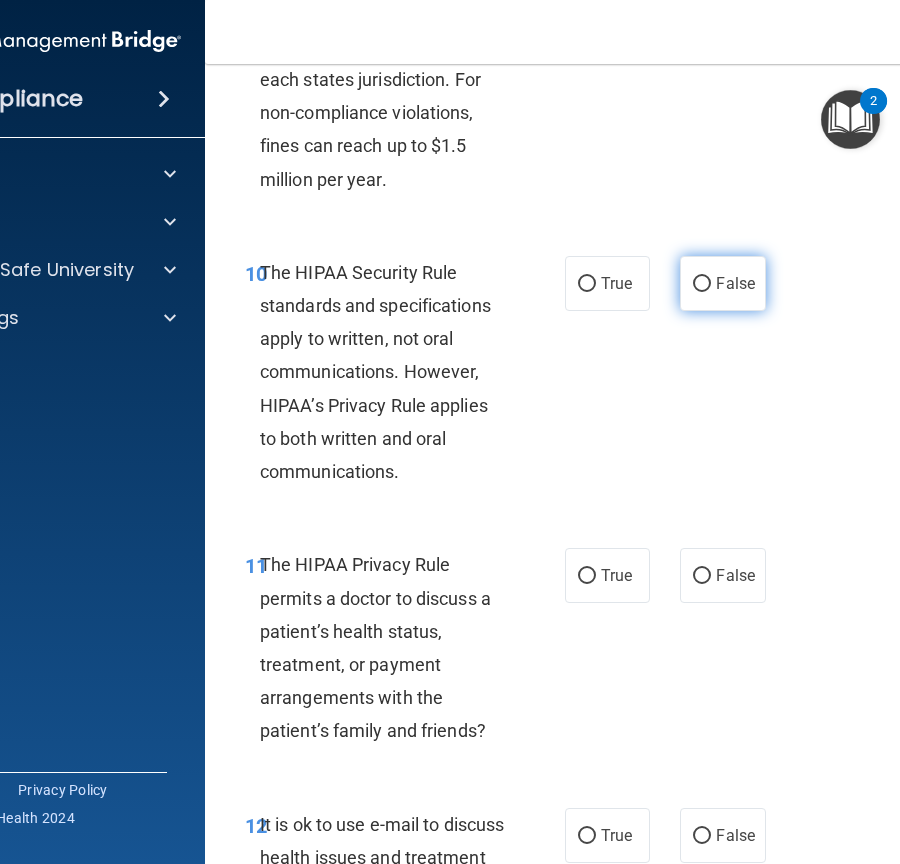 click on "False" at bounding box center [735, 283] 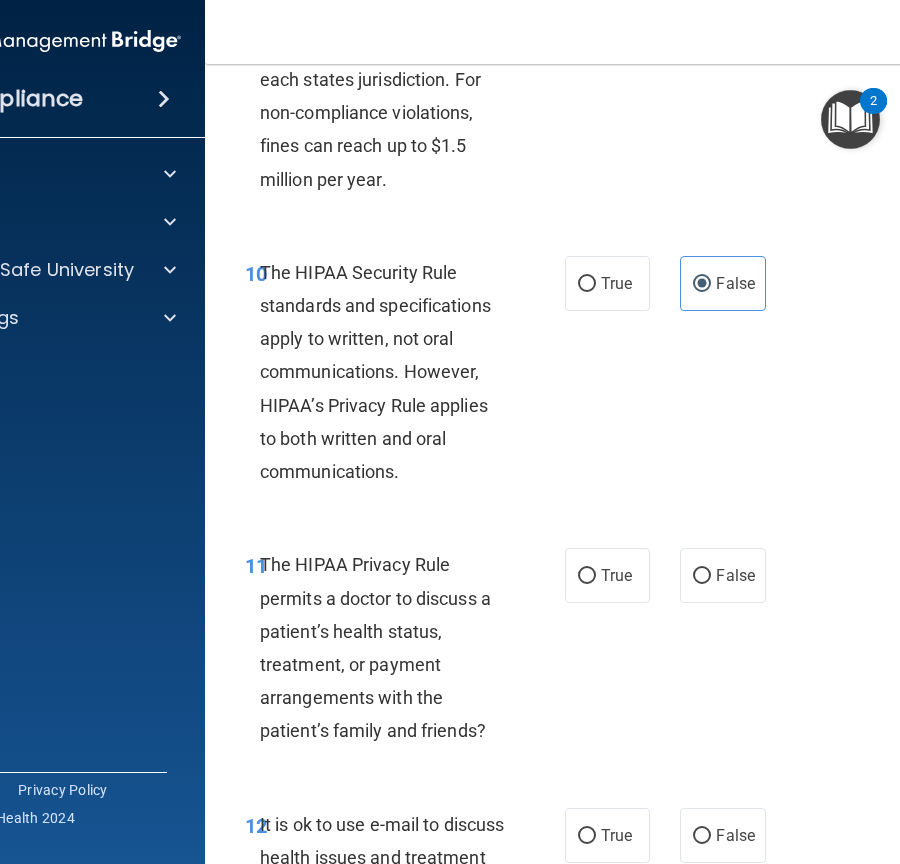 click on "The HIPAA Security Rule standards and specifications apply to written, not oral communications. However, HIPAA’s Privacy Rule applies to both written and oral communications." at bounding box center (375, 372) 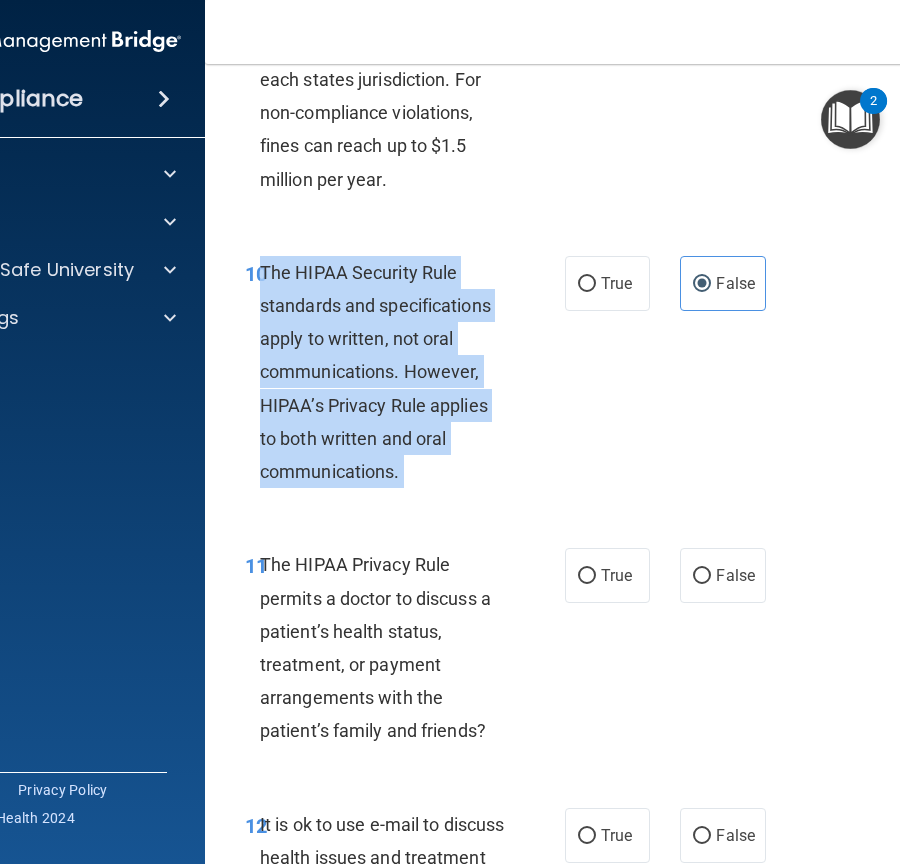 drag, startPoint x: 273, startPoint y: 276, endPoint x: 447, endPoint y: 472, distance: 262.09158 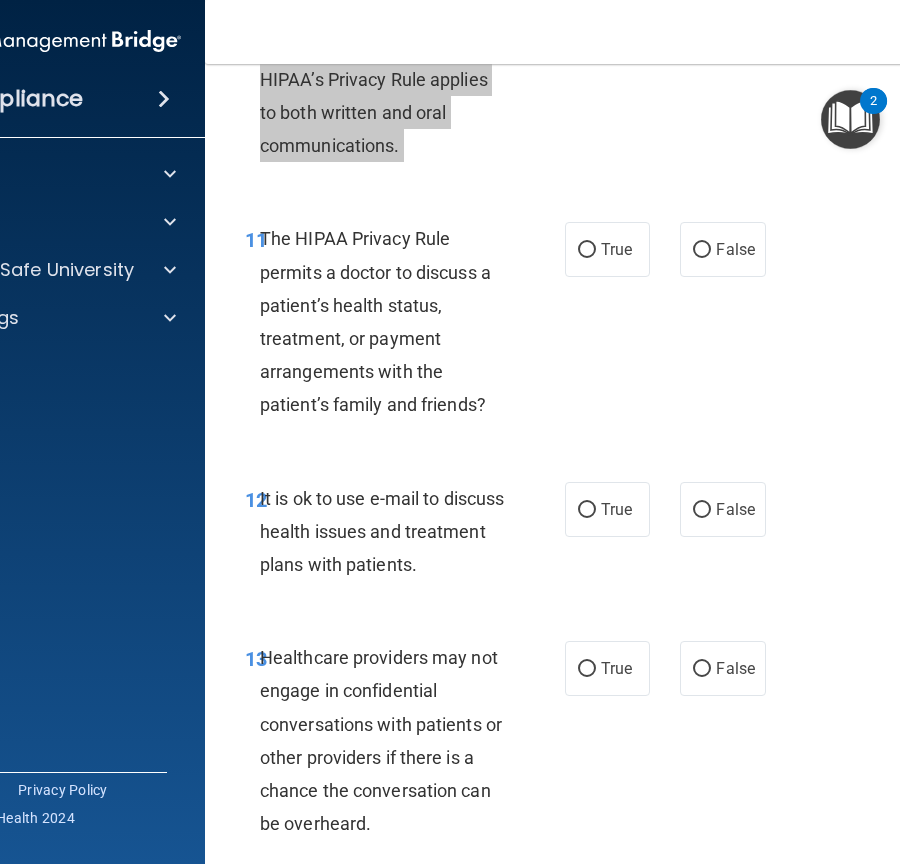 scroll, scrollTop: 2497, scrollLeft: 0, axis: vertical 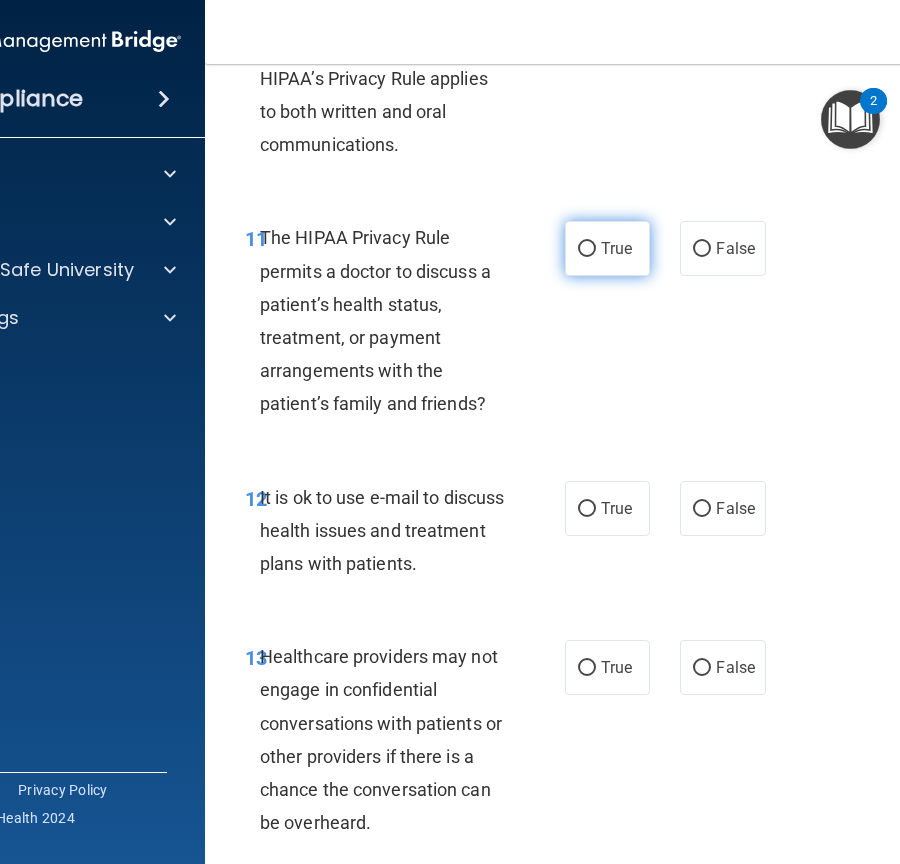 click on "True" at bounding box center [607, 248] 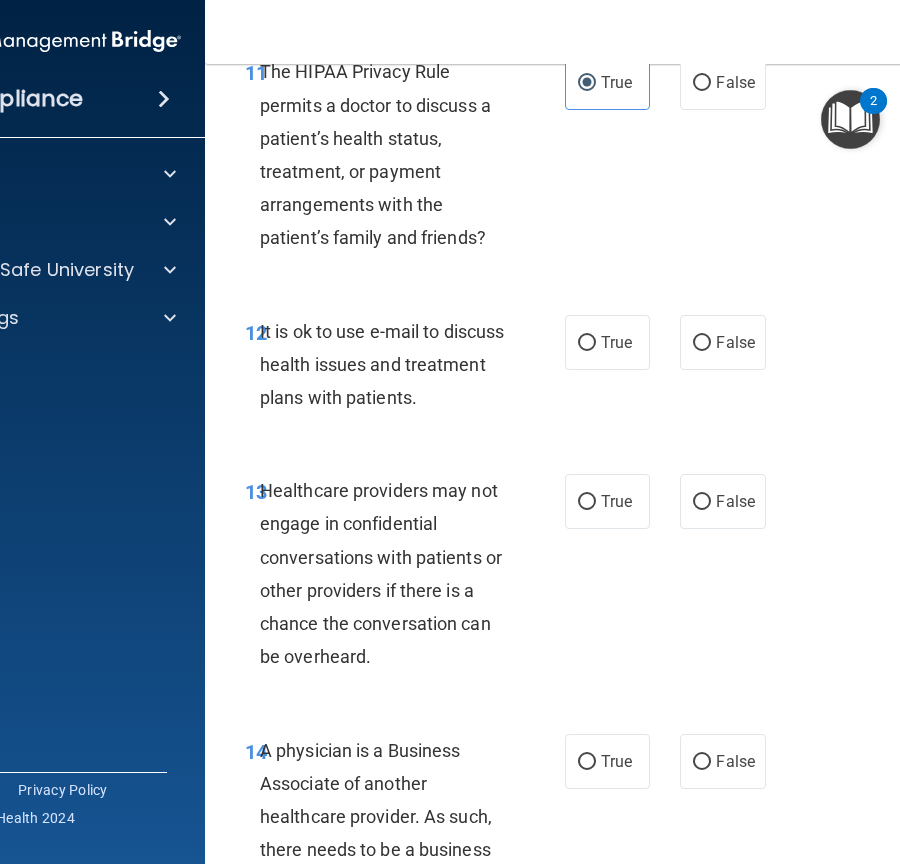scroll, scrollTop: 2665, scrollLeft: 0, axis: vertical 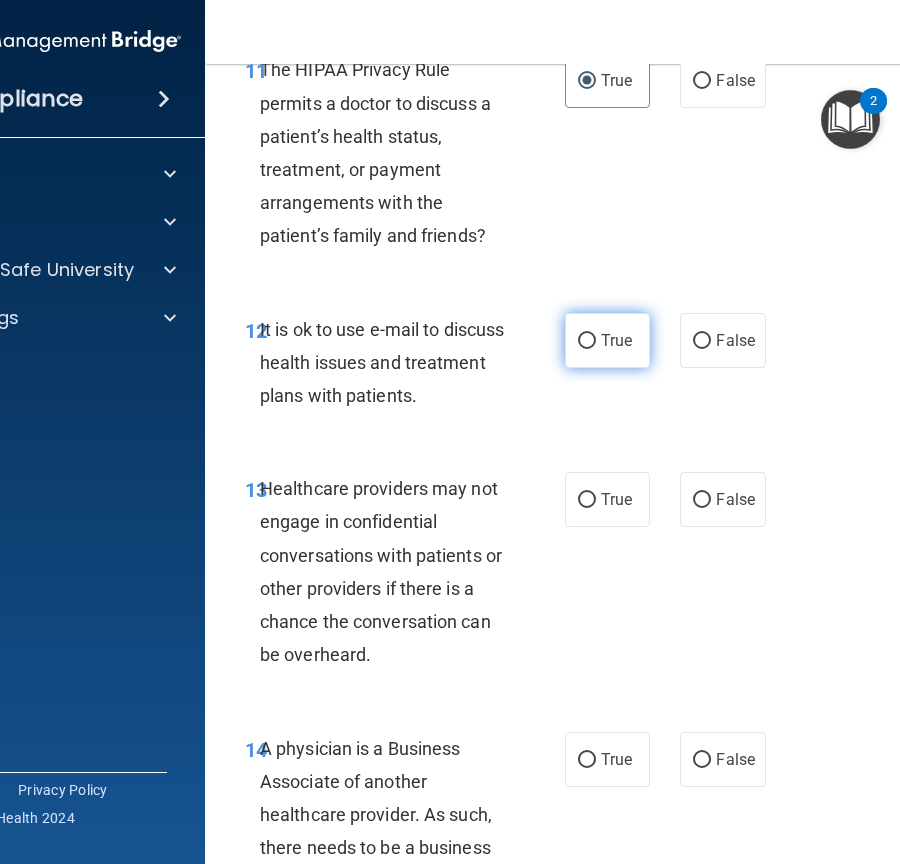 click on "True" at bounding box center (587, 341) 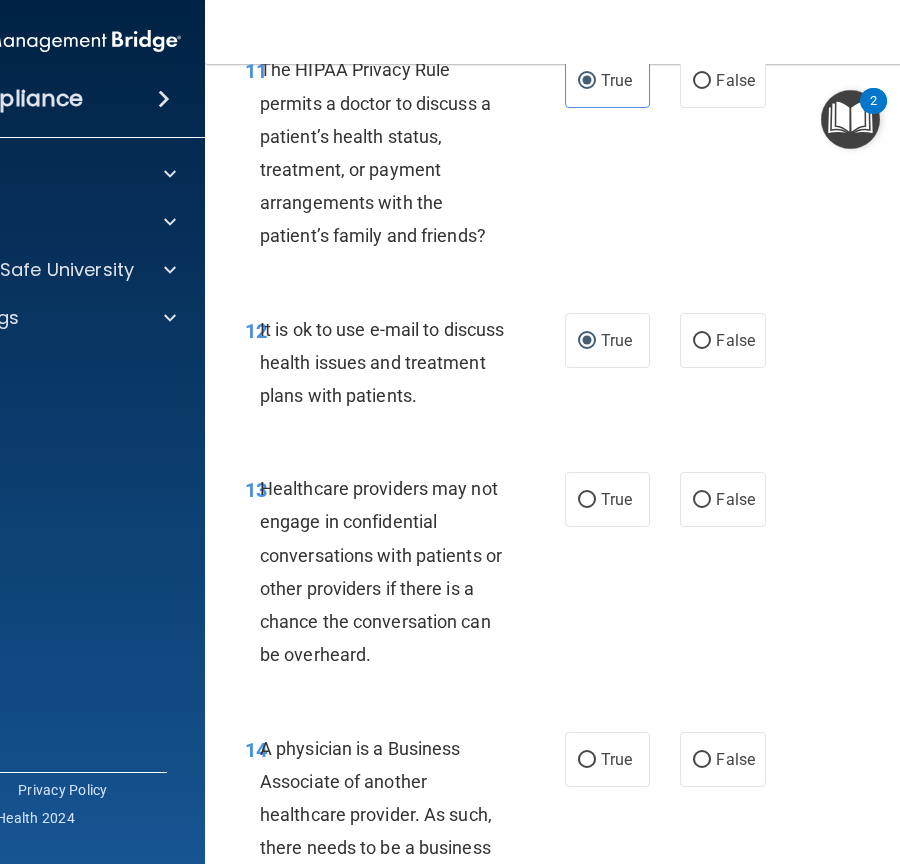 click on "It is ok to use e-mail to discuss health issues and treatment plans with patients." at bounding box center (391, 363) 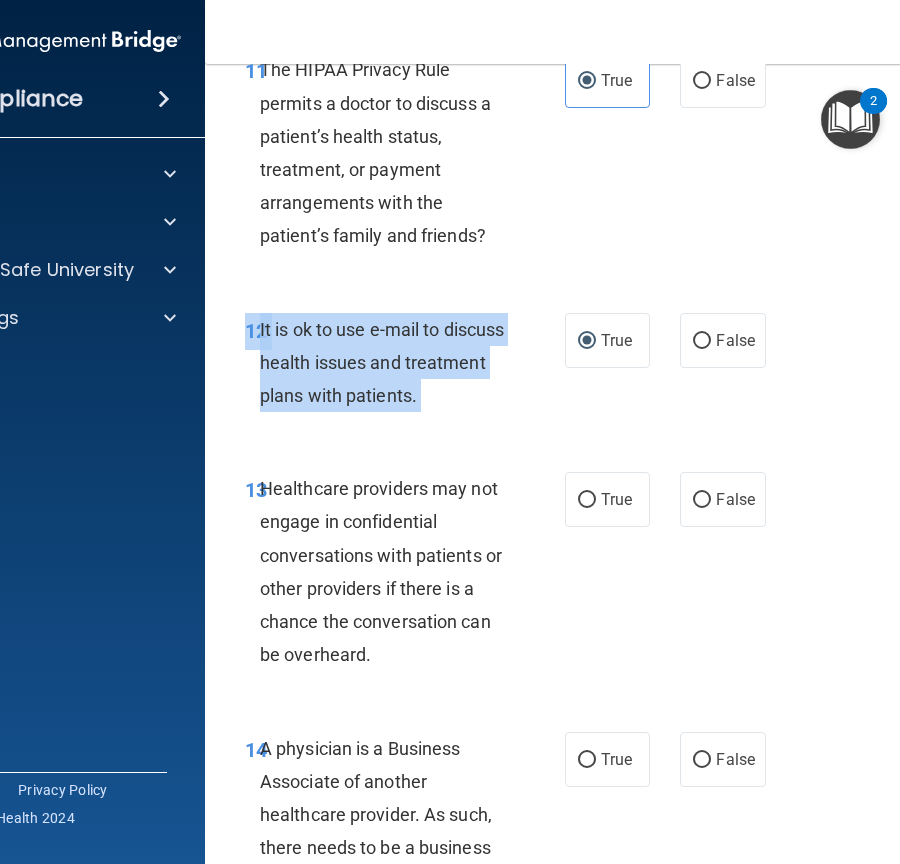 drag, startPoint x: 493, startPoint y: 399, endPoint x: 258, endPoint y: 322, distance: 247.29335 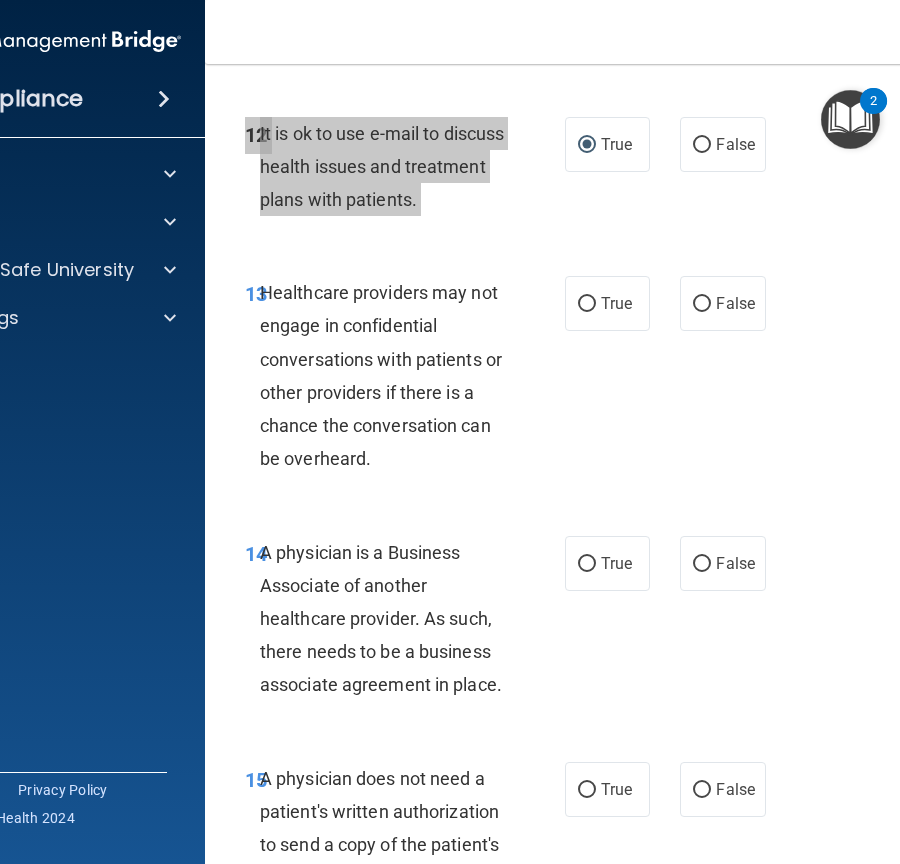 scroll, scrollTop: 2863, scrollLeft: 0, axis: vertical 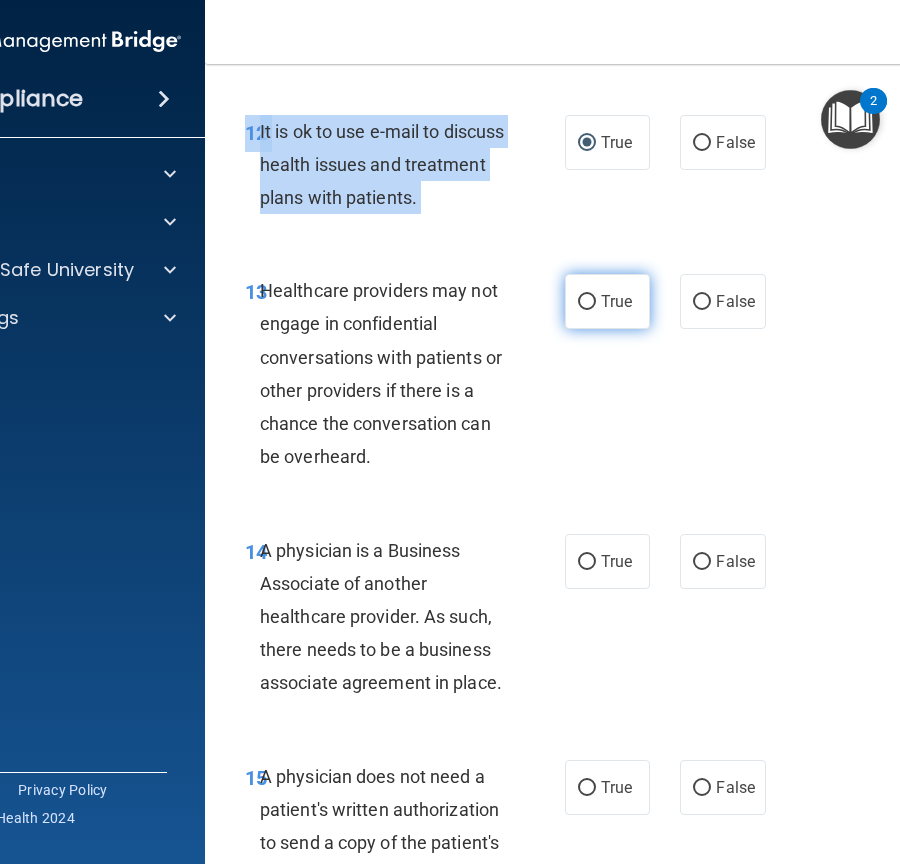 click on "True" at bounding box center [587, 302] 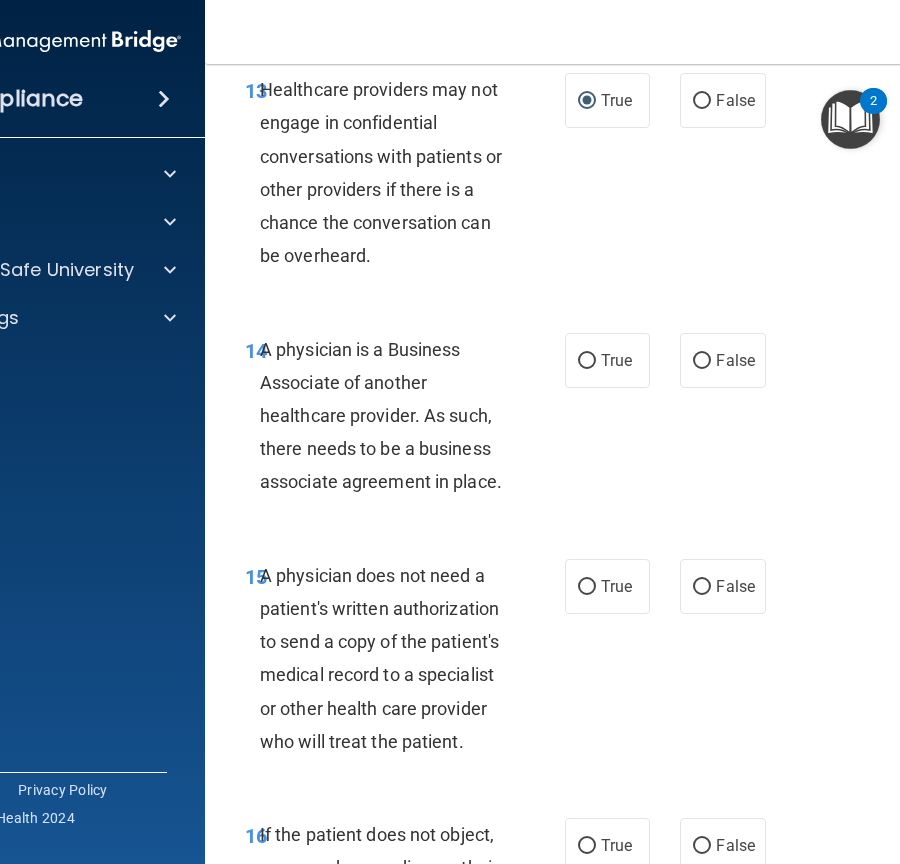 scroll, scrollTop: 3065, scrollLeft: 0, axis: vertical 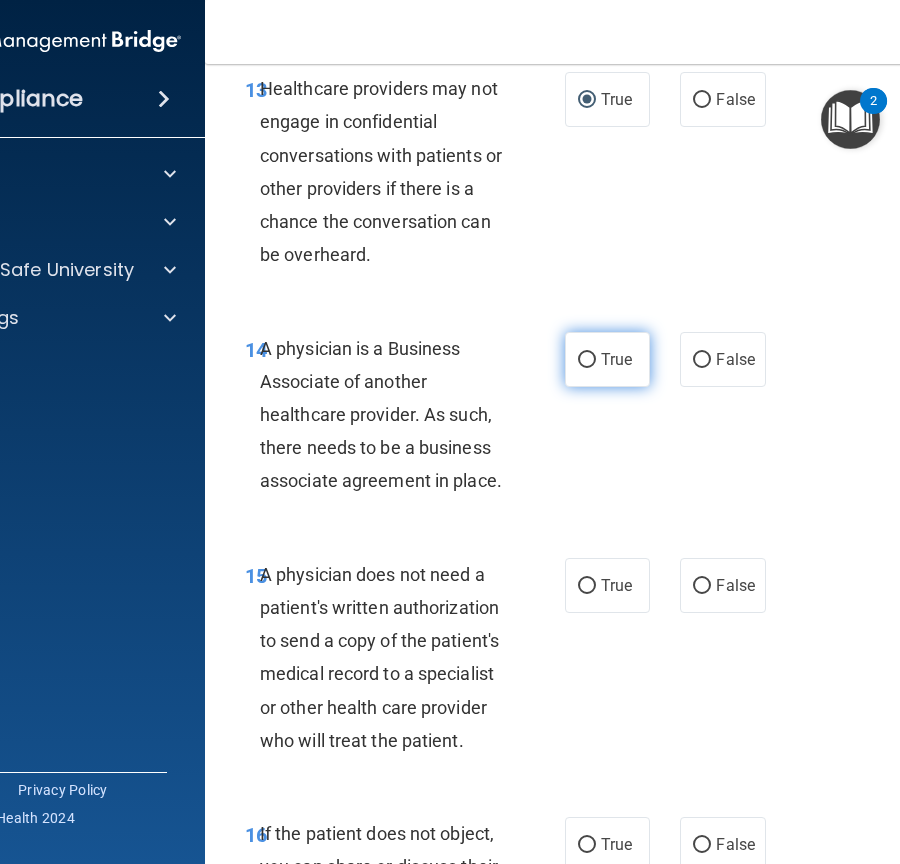 click on "True" at bounding box center [616, 359] 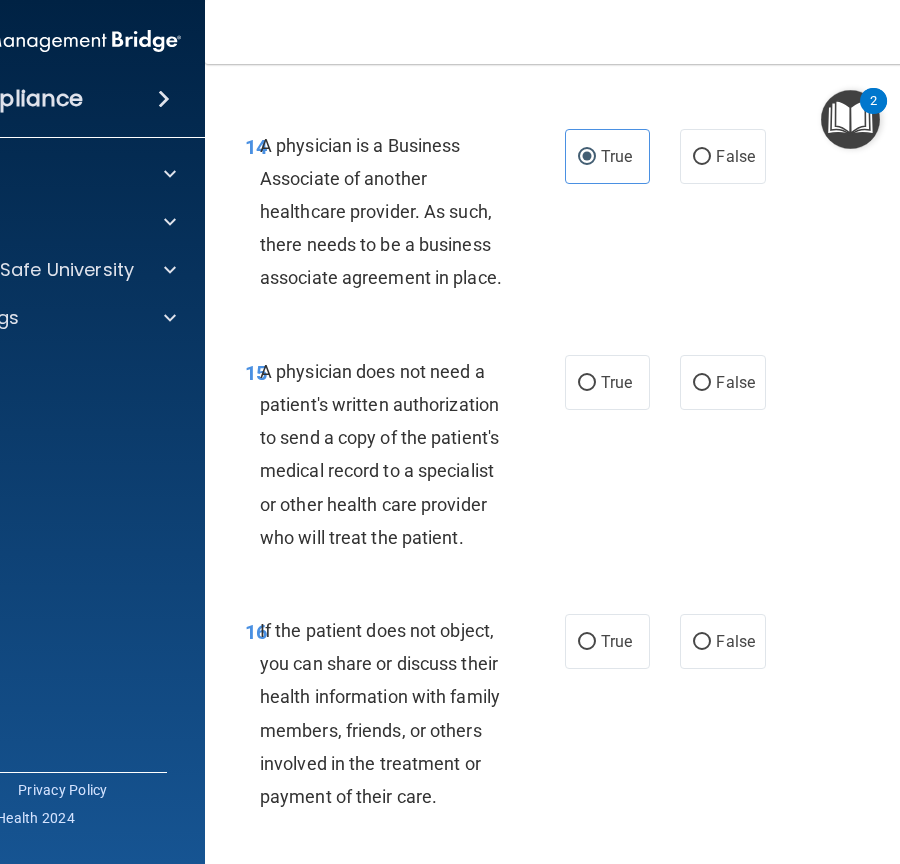 scroll, scrollTop: 3273, scrollLeft: 0, axis: vertical 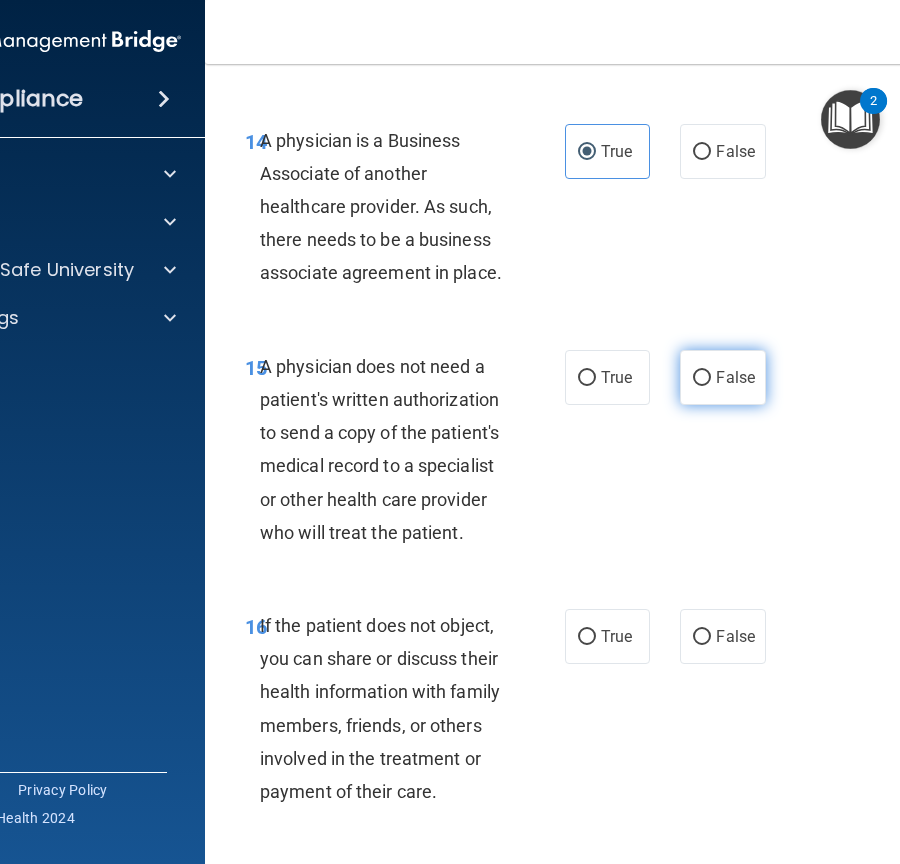 click on "False" at bounding box center (735, 377) 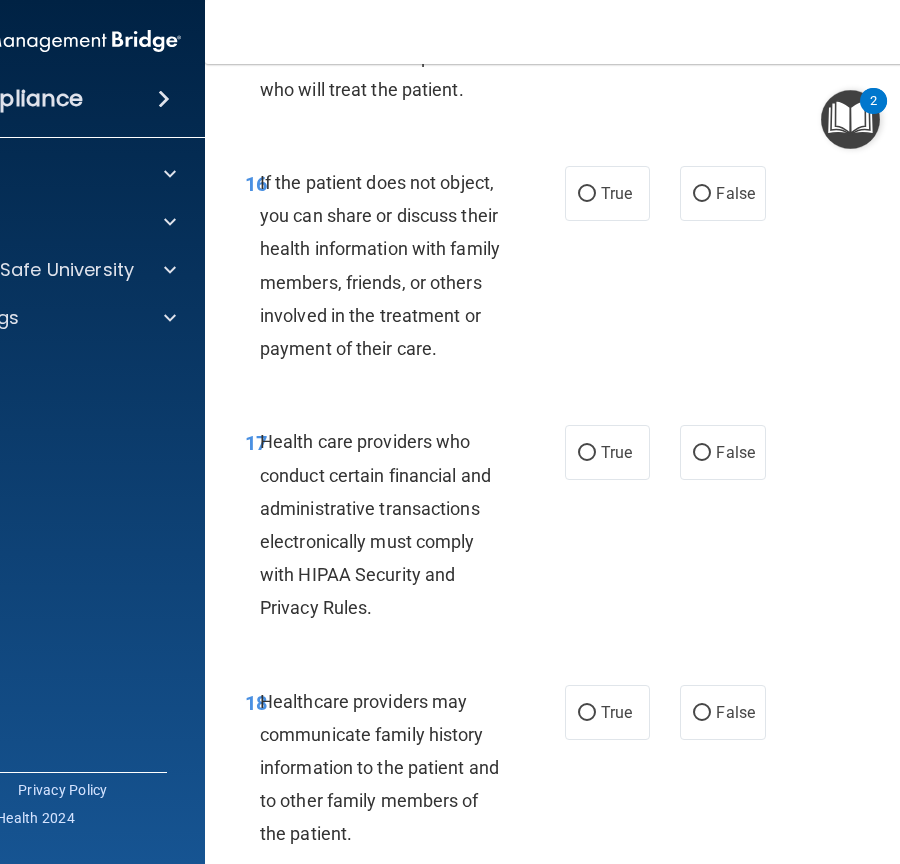 scroll, scrollTop: 3718, scrollLeft: 0, axis: vertical 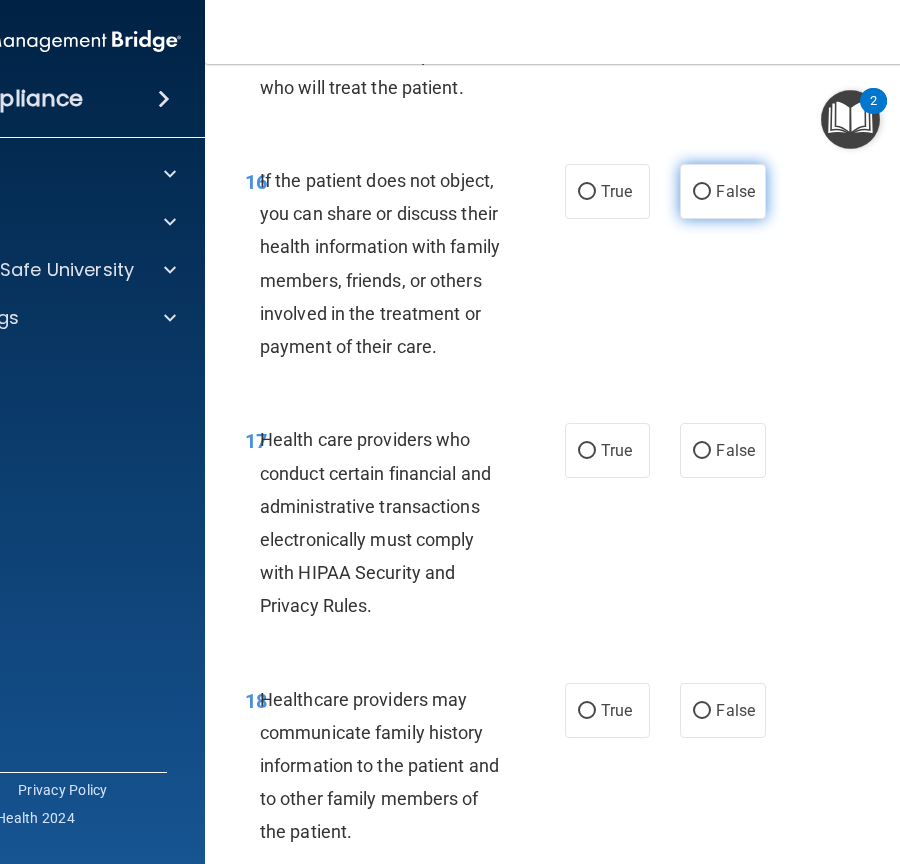 click on "False" at bounding box center (722, 191) 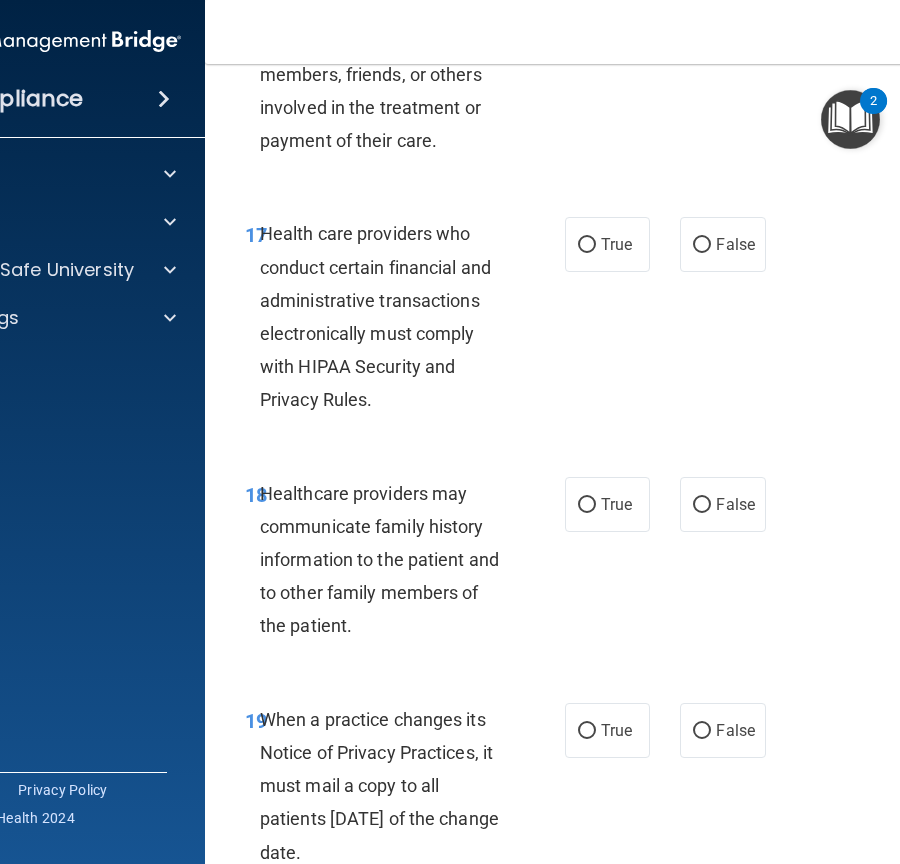 scroll, scrollTop: 3926, scrollLeft: 0, axis: vertical 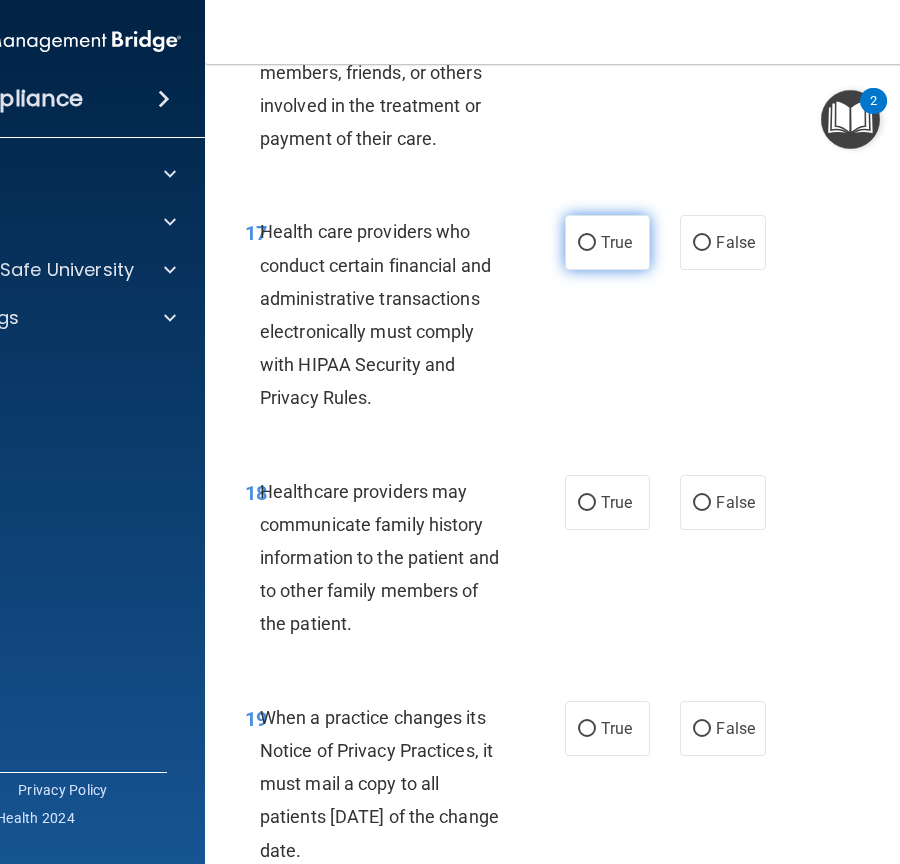 click on "True" at bounding box center [616, 242] 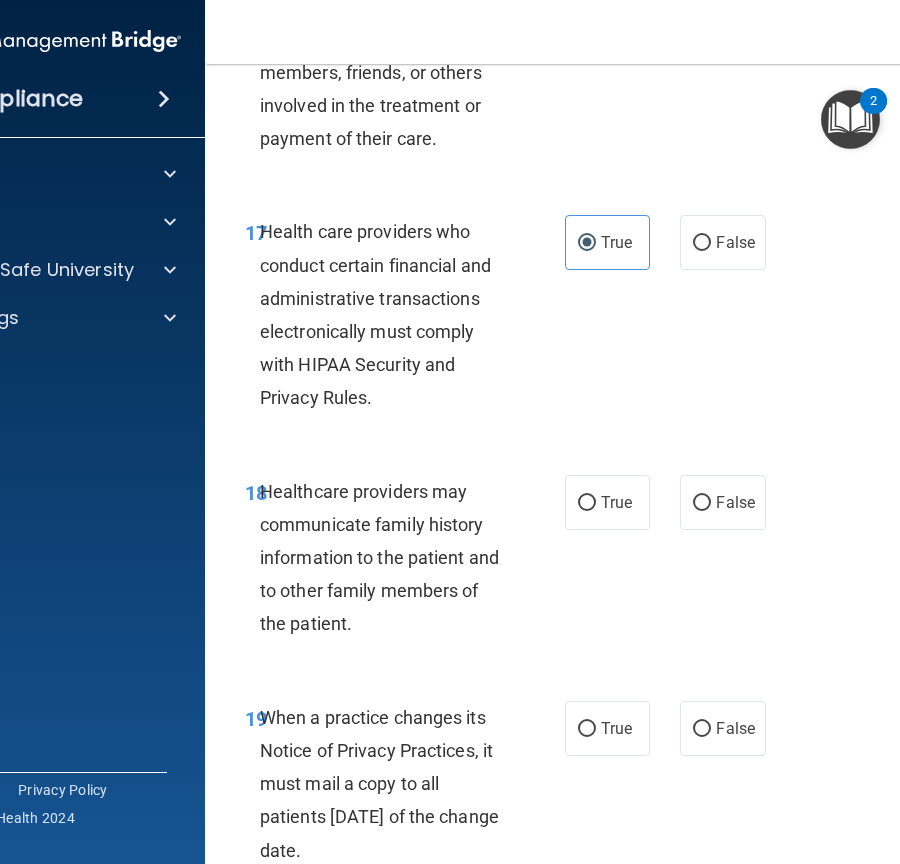 scroll, scrollTop: 4104, scrollLeft: 0, axis: vertical 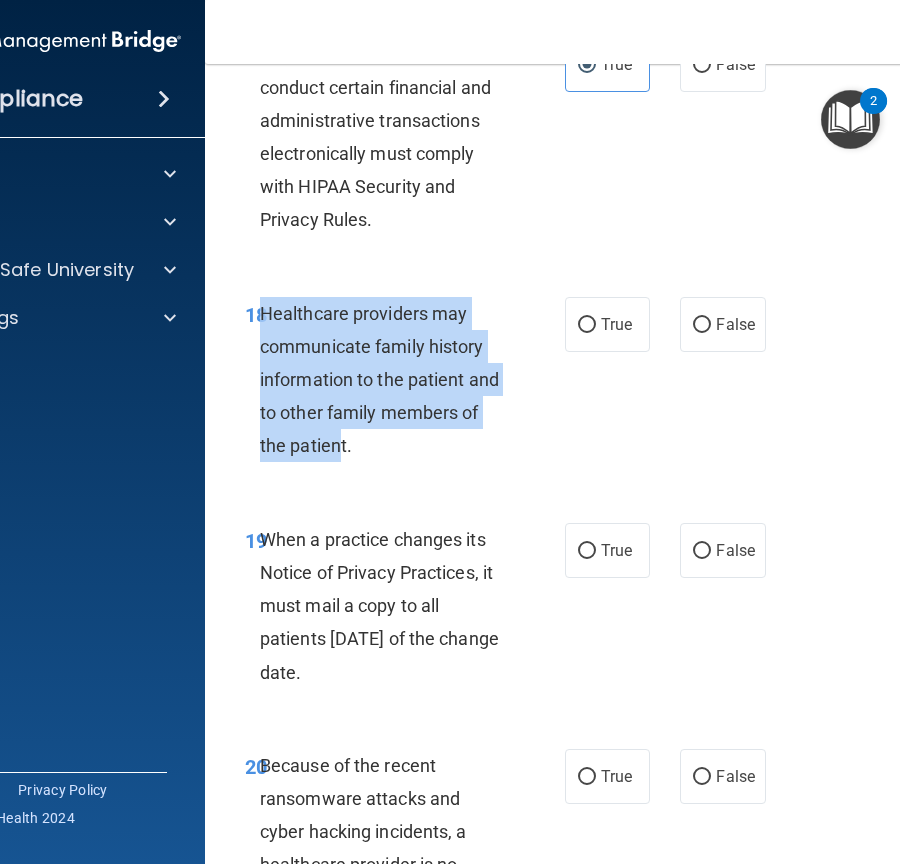 drag, startPoint x: 343, startPoint y: 446, endPoint x: 264, endPoint y: 310, distance: 157.28 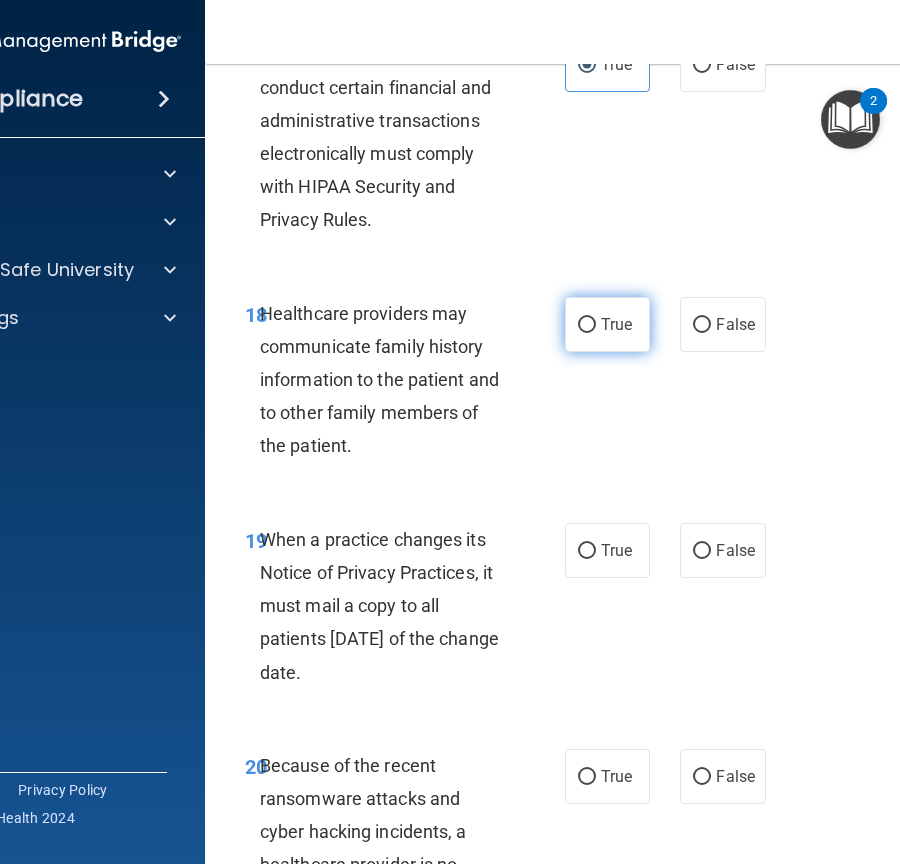click on "True" at bounding box center (607, 324) 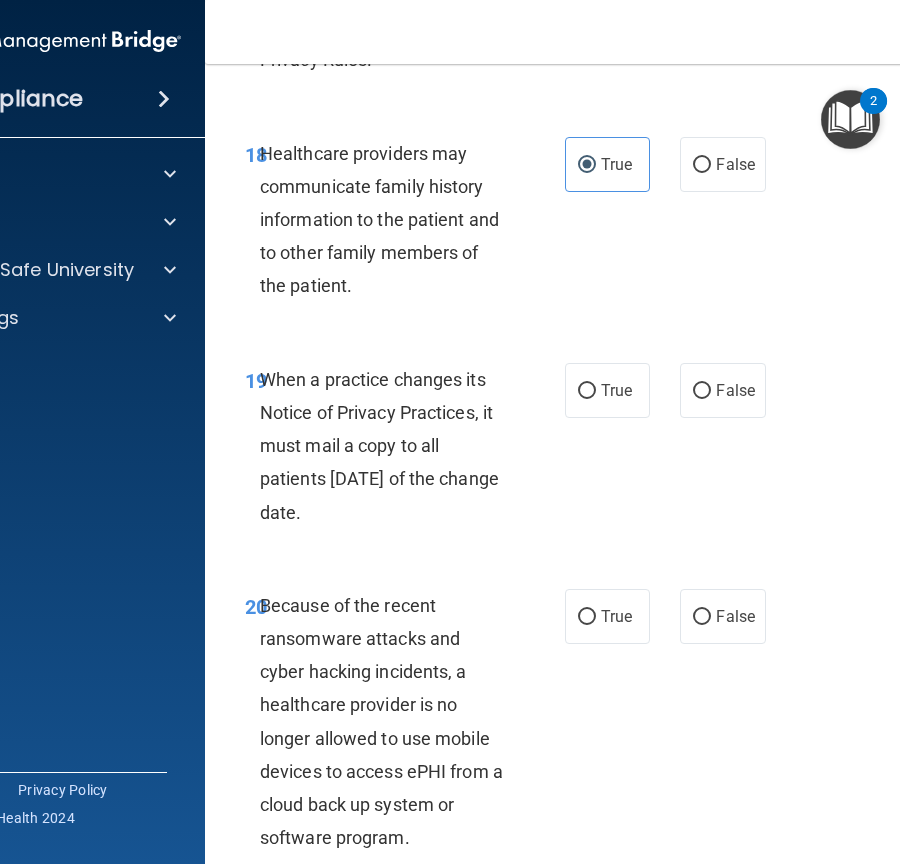 scroll, scrollTop: 4266, scrollLeft: 0, axis: vertical 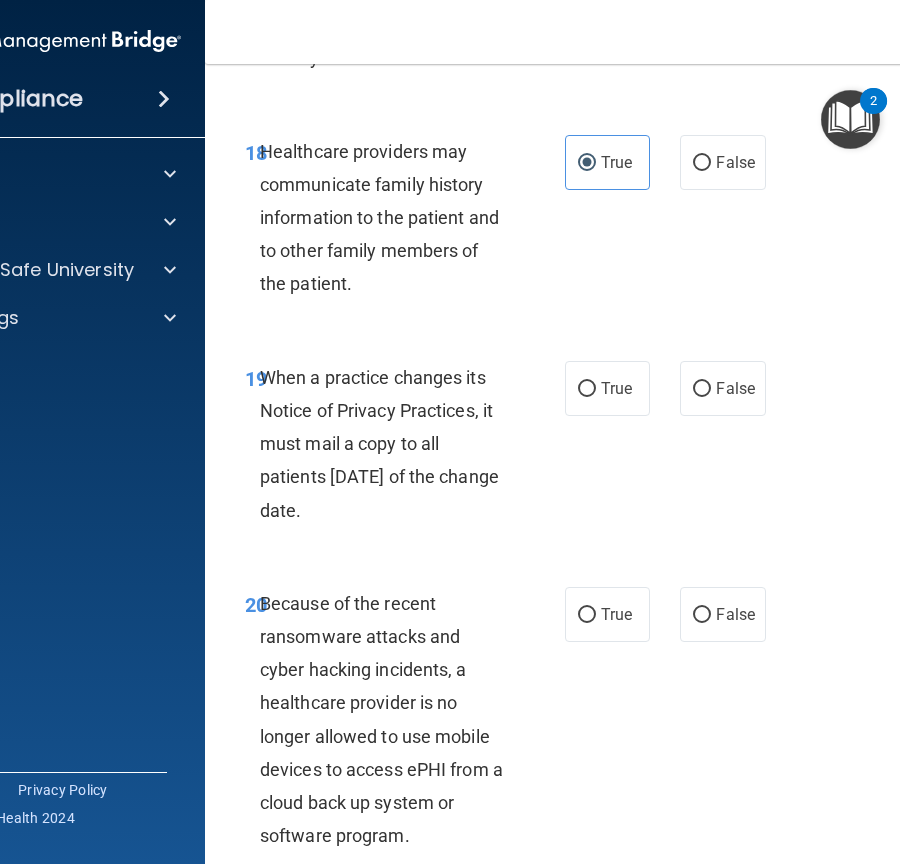 drag, startPoint x: 270, startPoint y: 374, endPoint x: 381, endPoint y: 504, distance: 170.94151 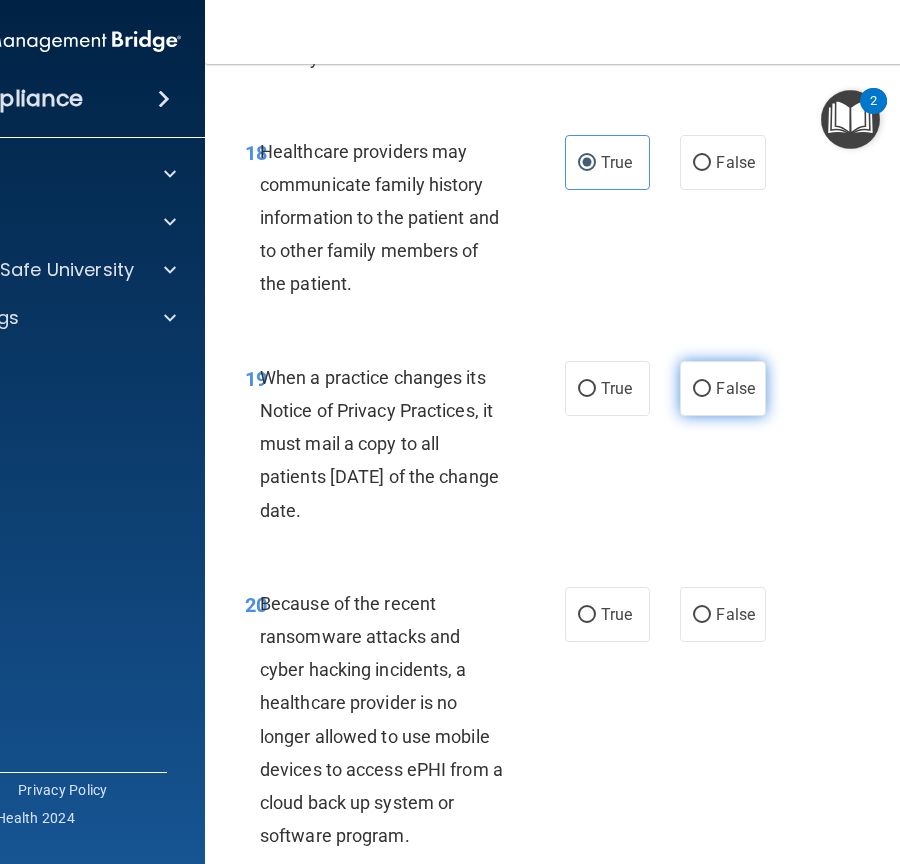 click on "False" at bounding box center [722, 388] 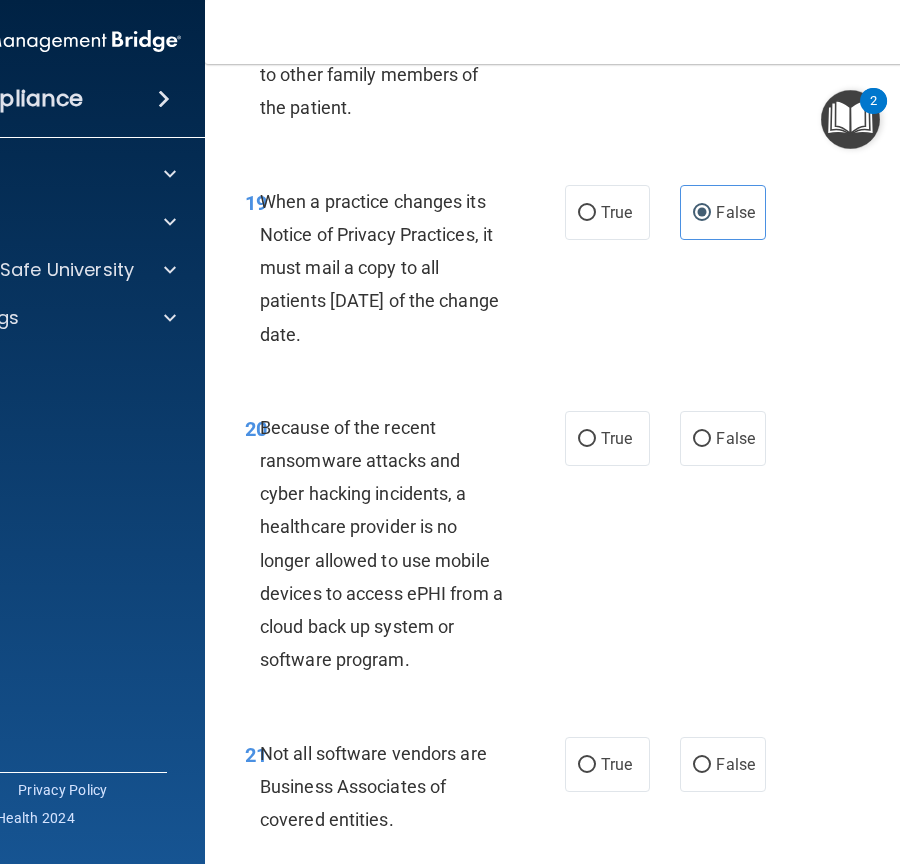 scroll, scrollTop: 4514, scrollLeft: 0, axis: vertical 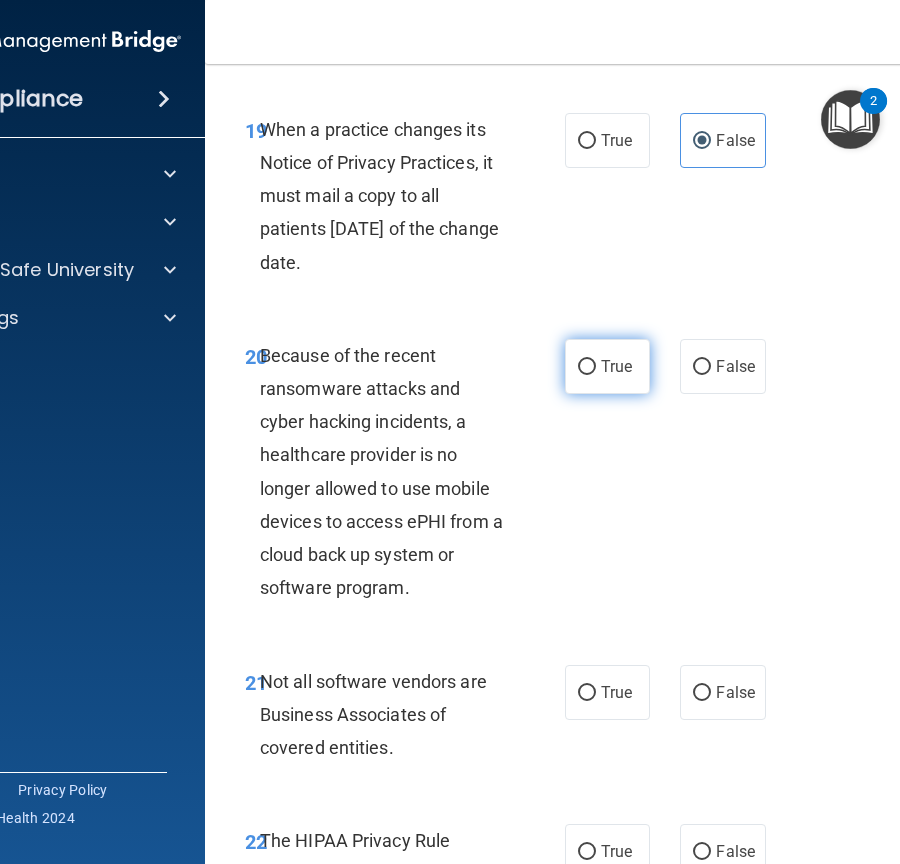 click on "True" at bounding box center [616, 366] 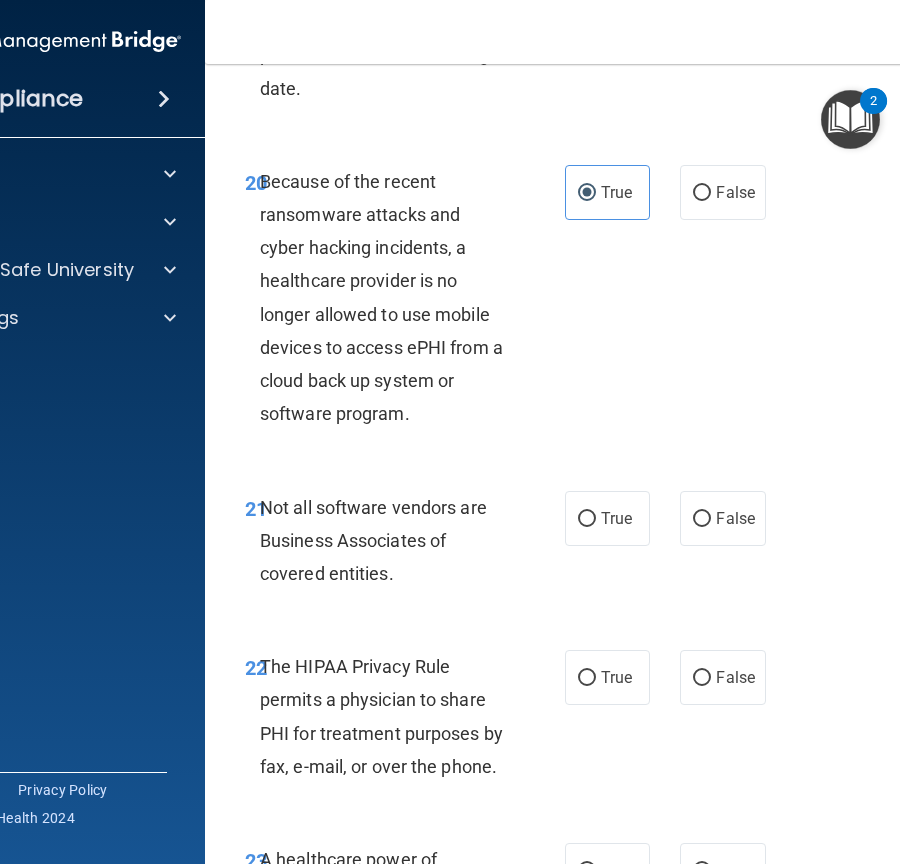 scroll, scrollTop: 4692, scrollLeft: 0, axis: vertical 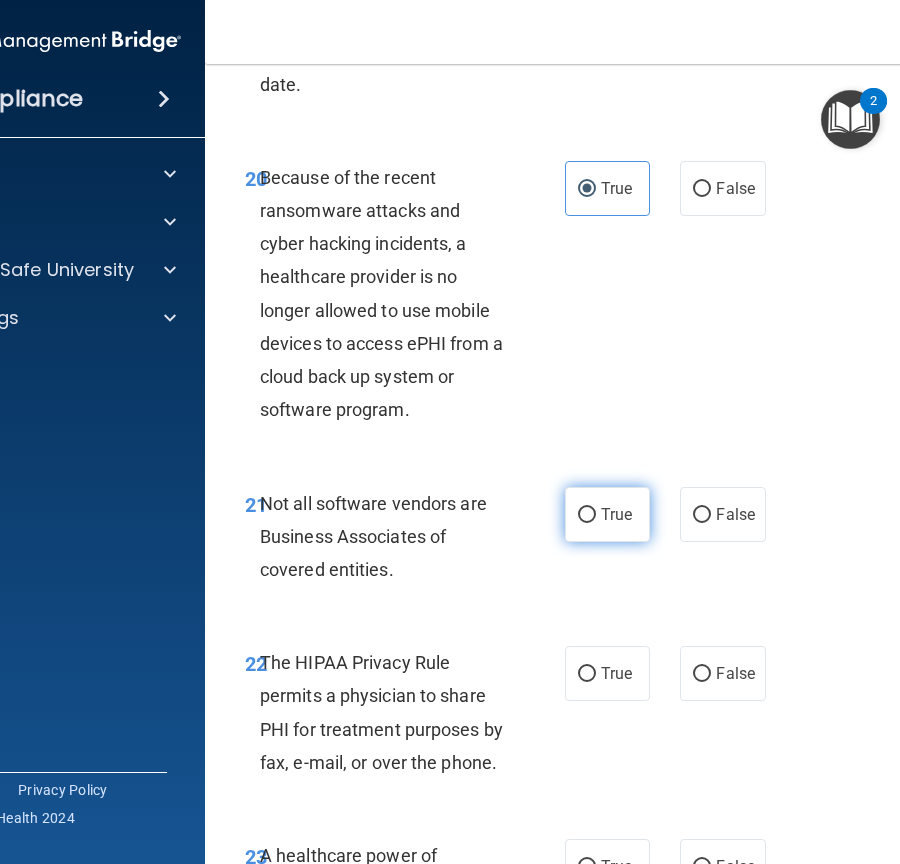 click on "True" at bounding box center [587, 515] 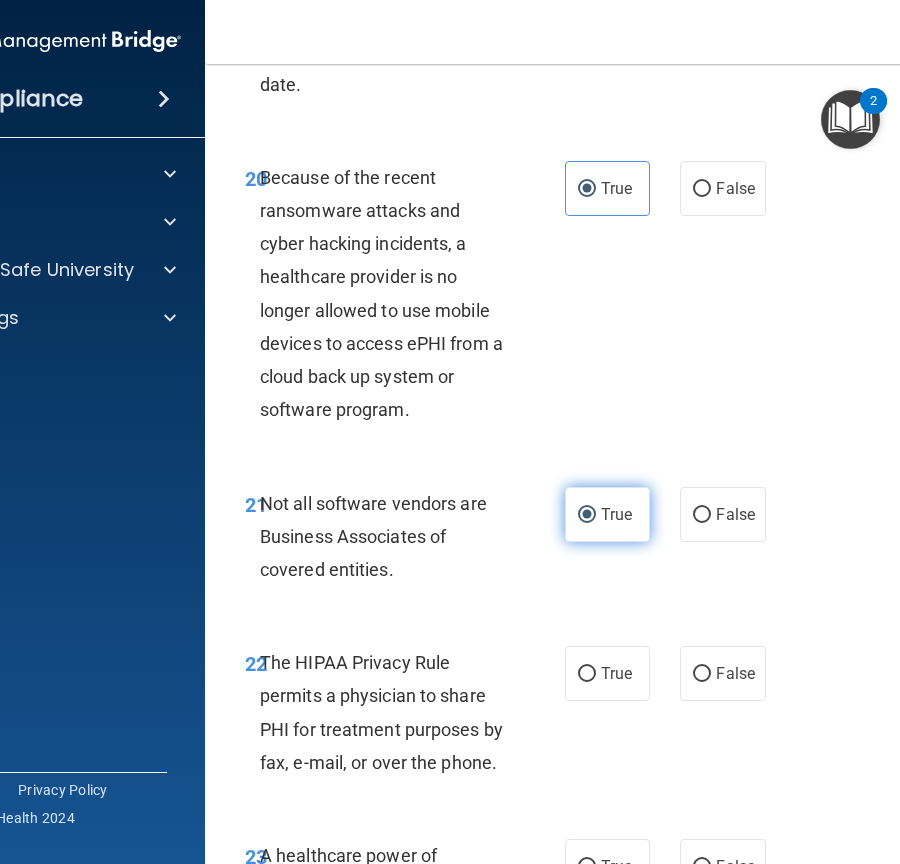 scroll, scrollTop: 4936, scrollLeft: 0, axis: vertical 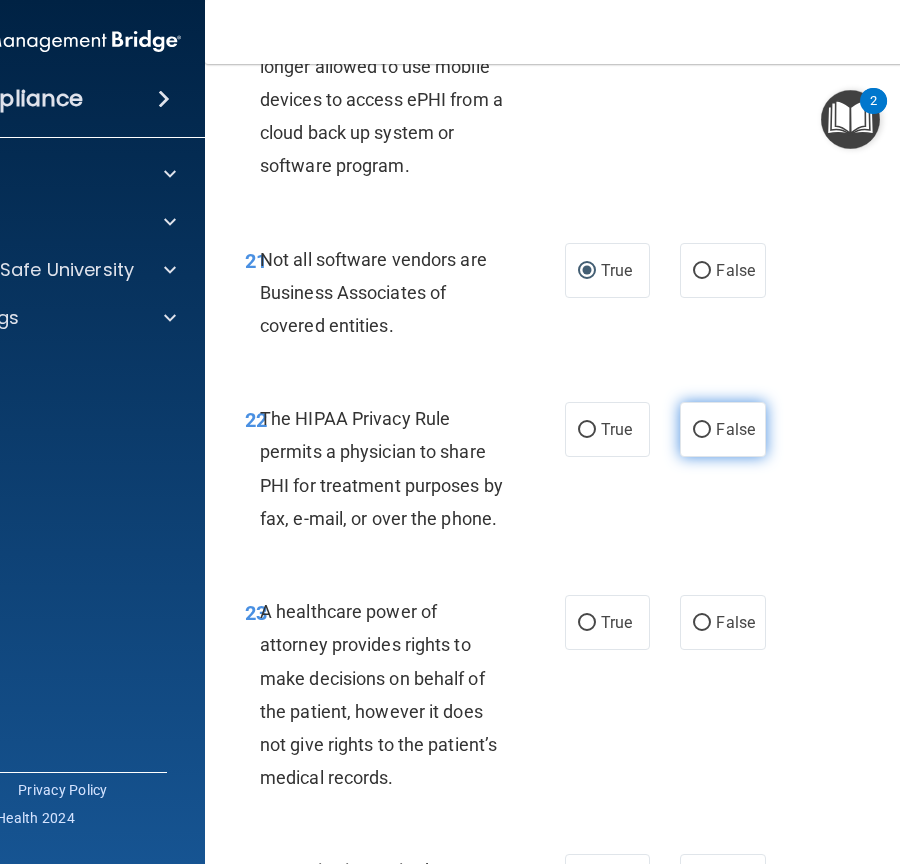 click on "False" at bounding box center (722, 429) 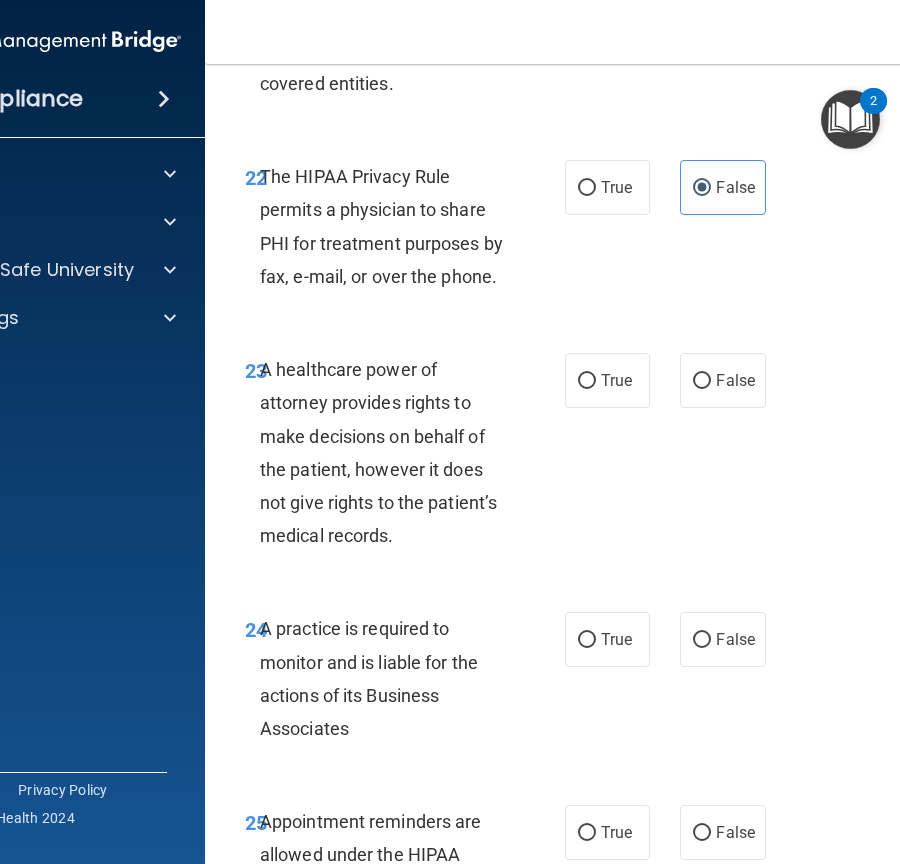 scroll, scrollTop: 5181, scrollLeft: 0, axis: vertical 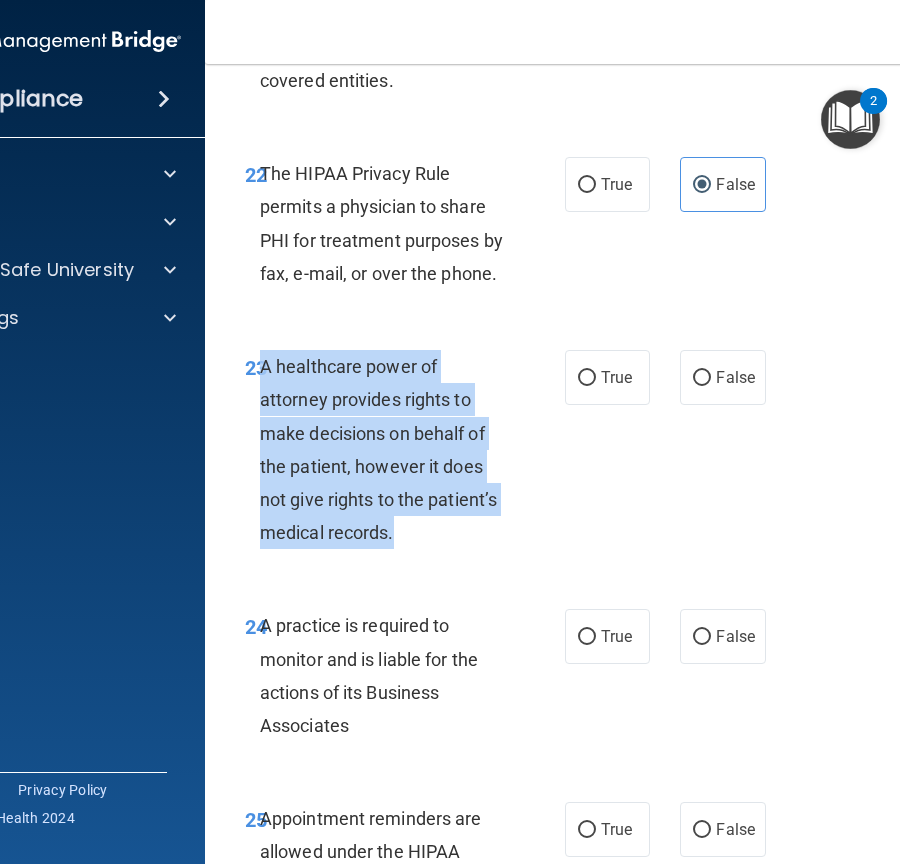 drag, startPoint x: 403, startPoint y: 537, endPoint x: 264, endPoint y: 362, distance: 223.48602 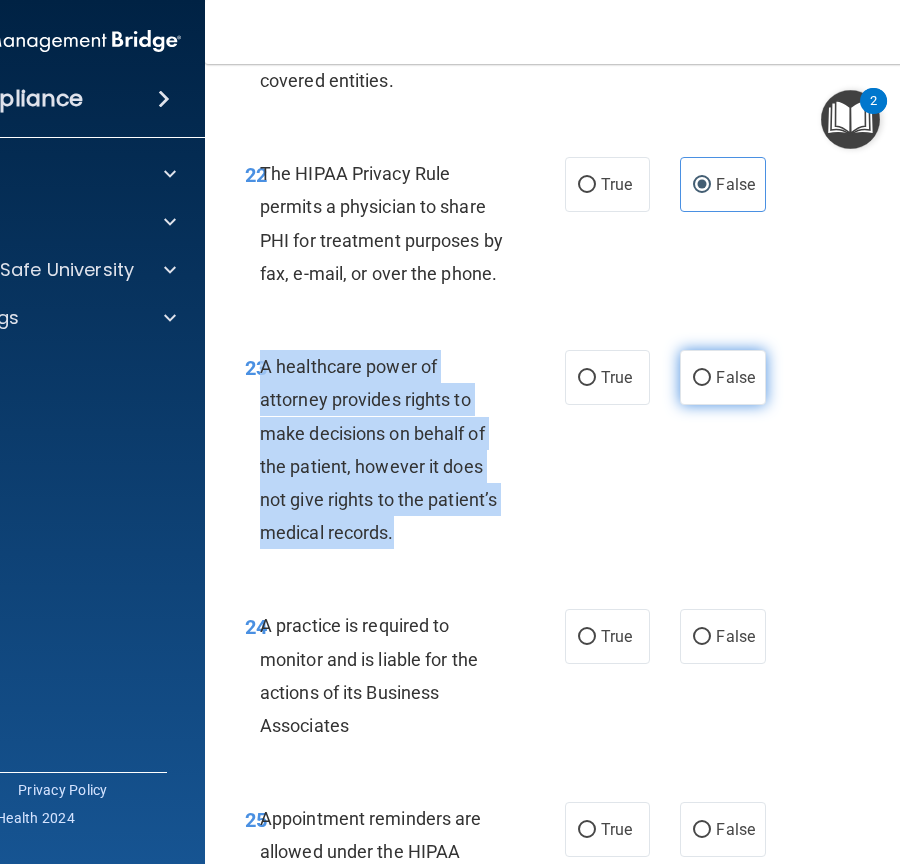 click on "False" at bounding box center (702, 378) 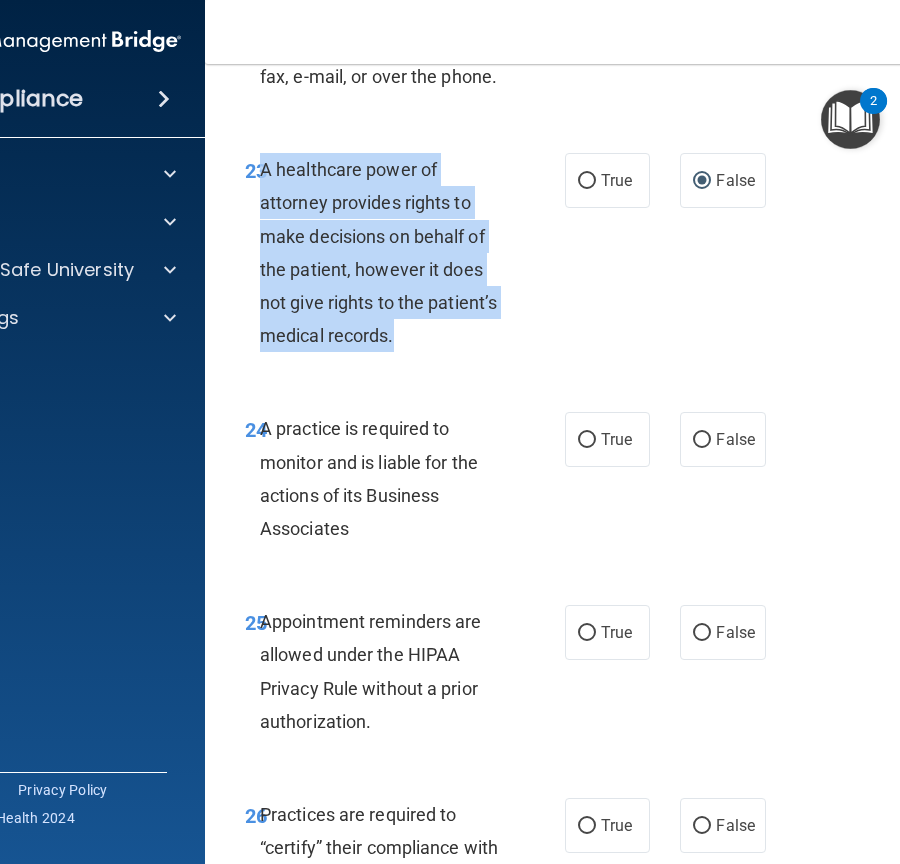 scroll, scrollTop: 5380, scrollLeft: 0, axis: vertical 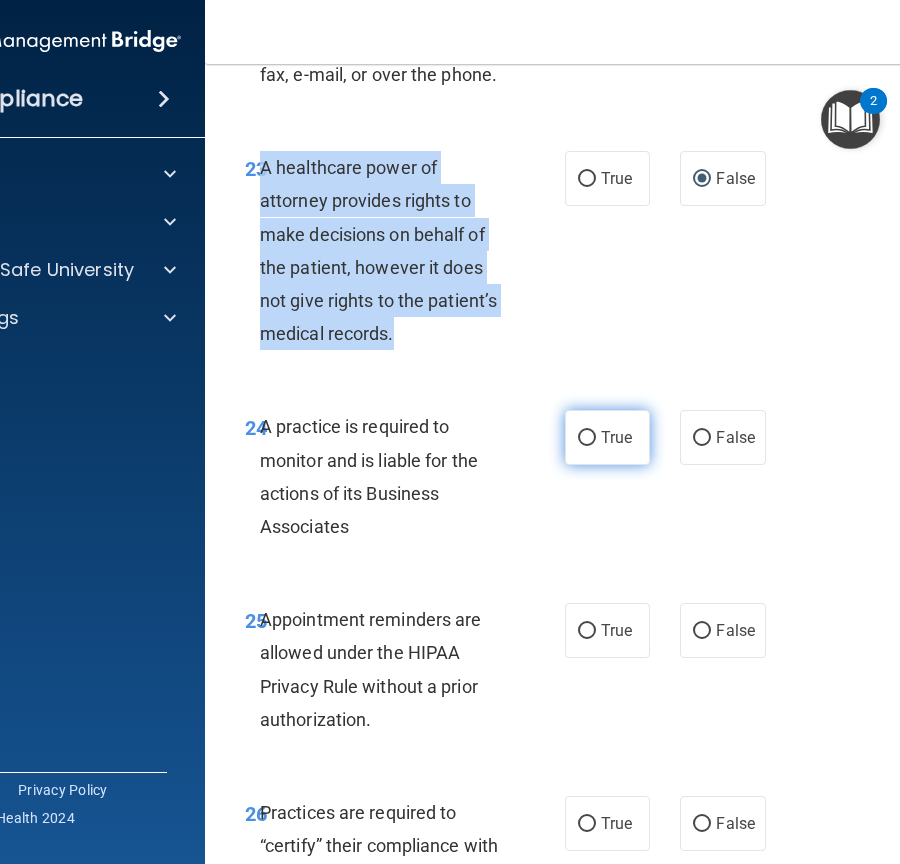 click on "True" at bounding box center [587, 438] 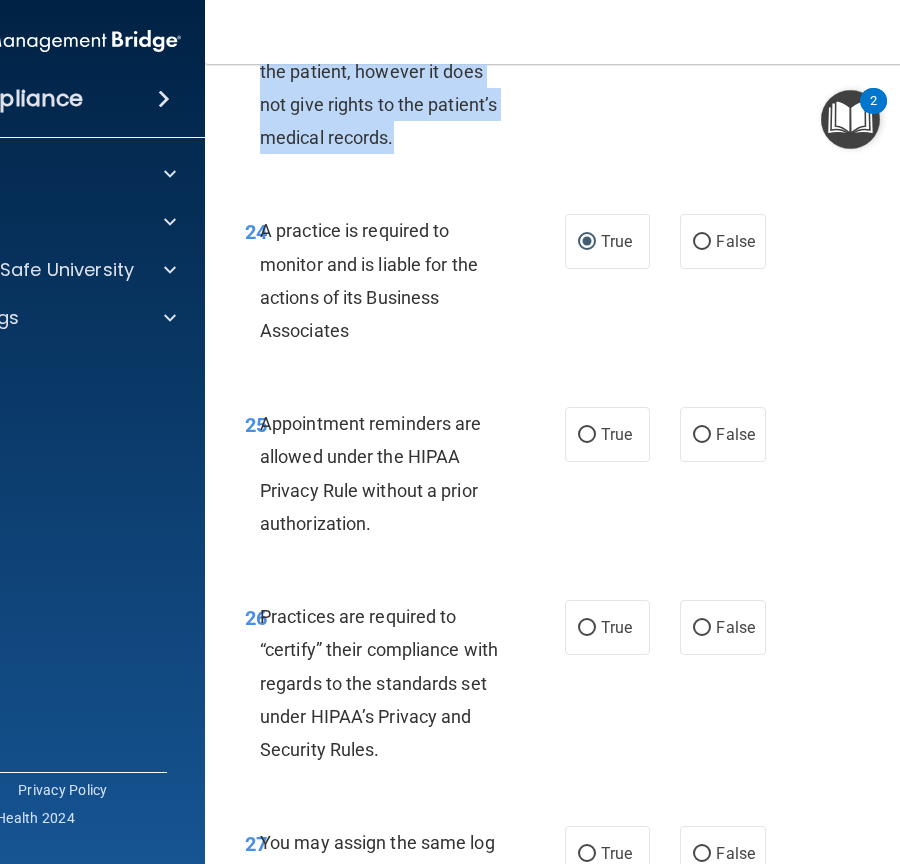scroll, scrollTop: 5578, scrollLeft: 0, axis: vertical 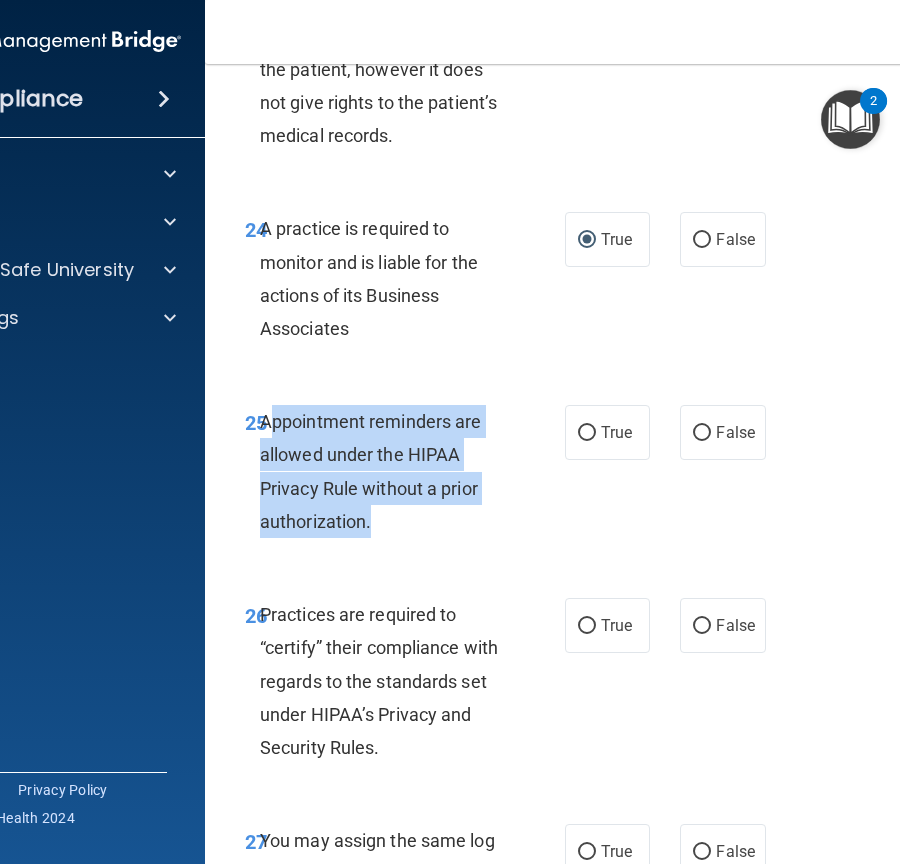 drag, startPoint x: 377, startPoint y: 524, endPoint x: 270, endPoint y: 426, distance: 145.09653 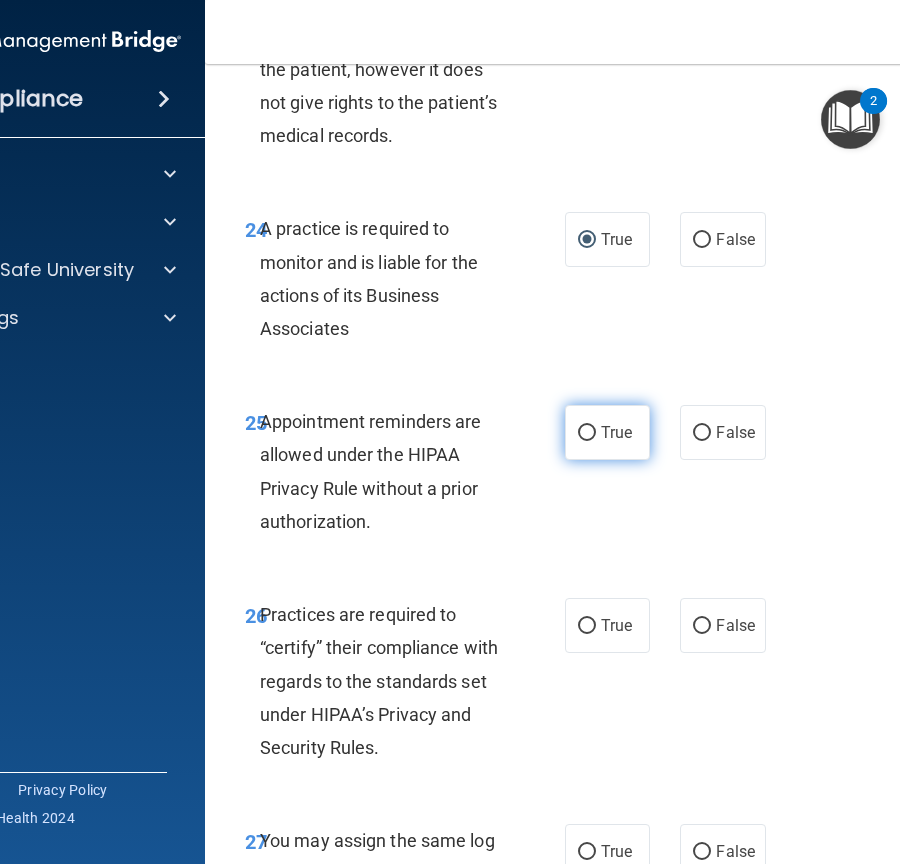 click on "True" at bounding box center (607, 432) 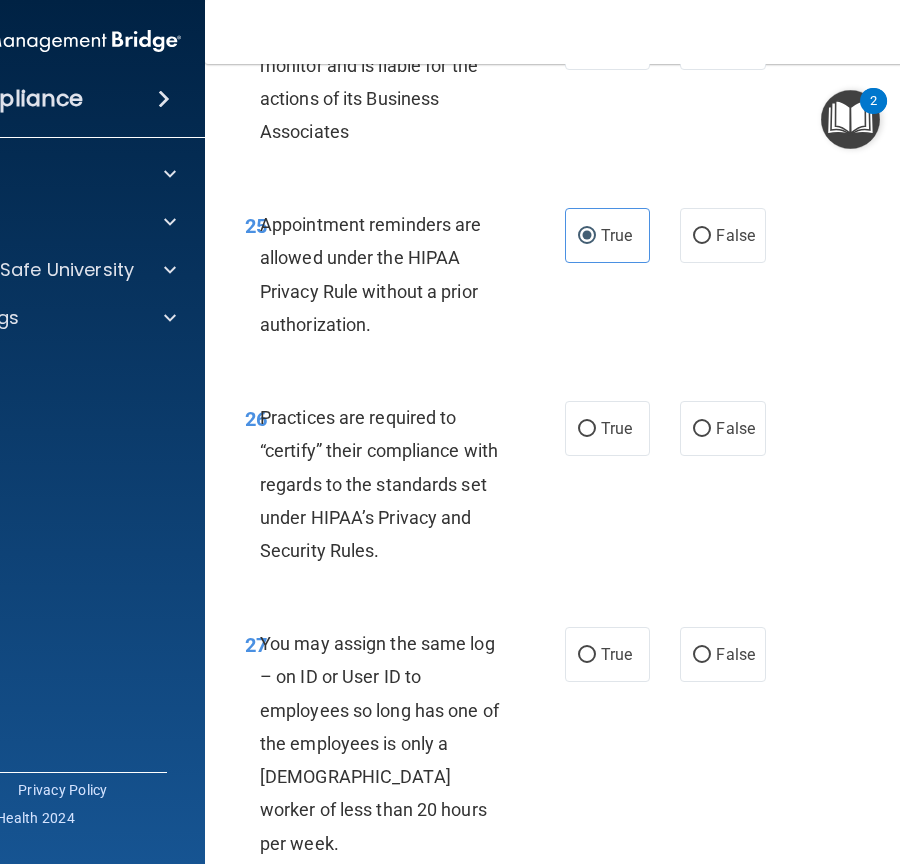 scroll, scrollTop: 5776, scrollLeft: 0, axis: vertical 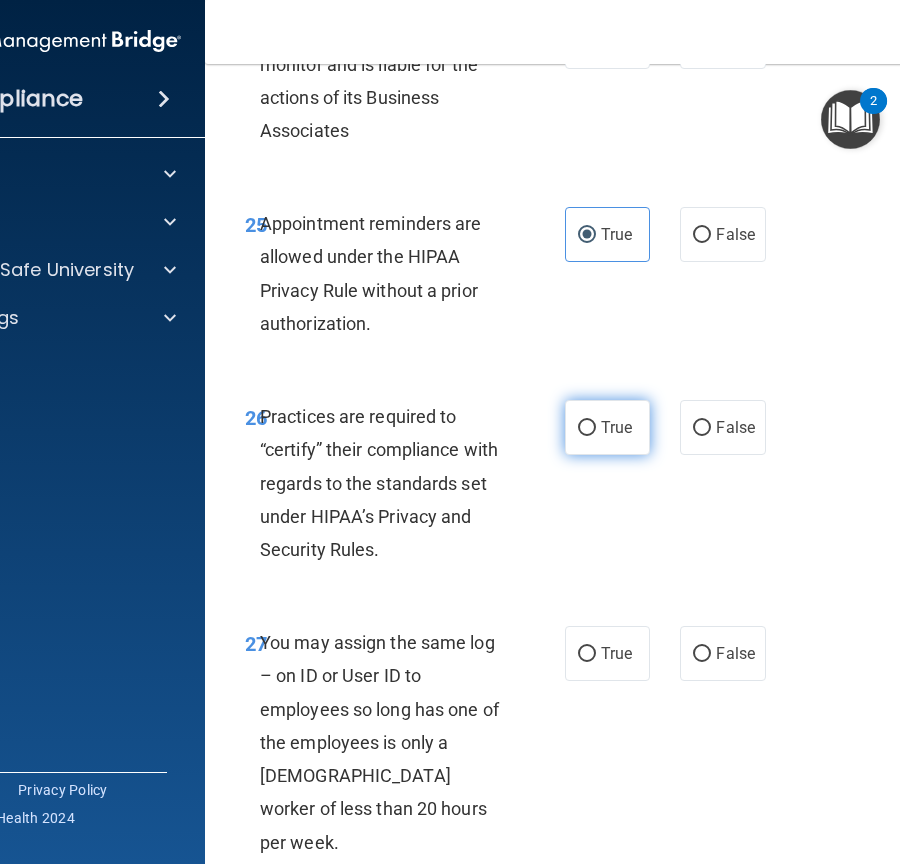 click on "True" at bounding box center [607, 427] 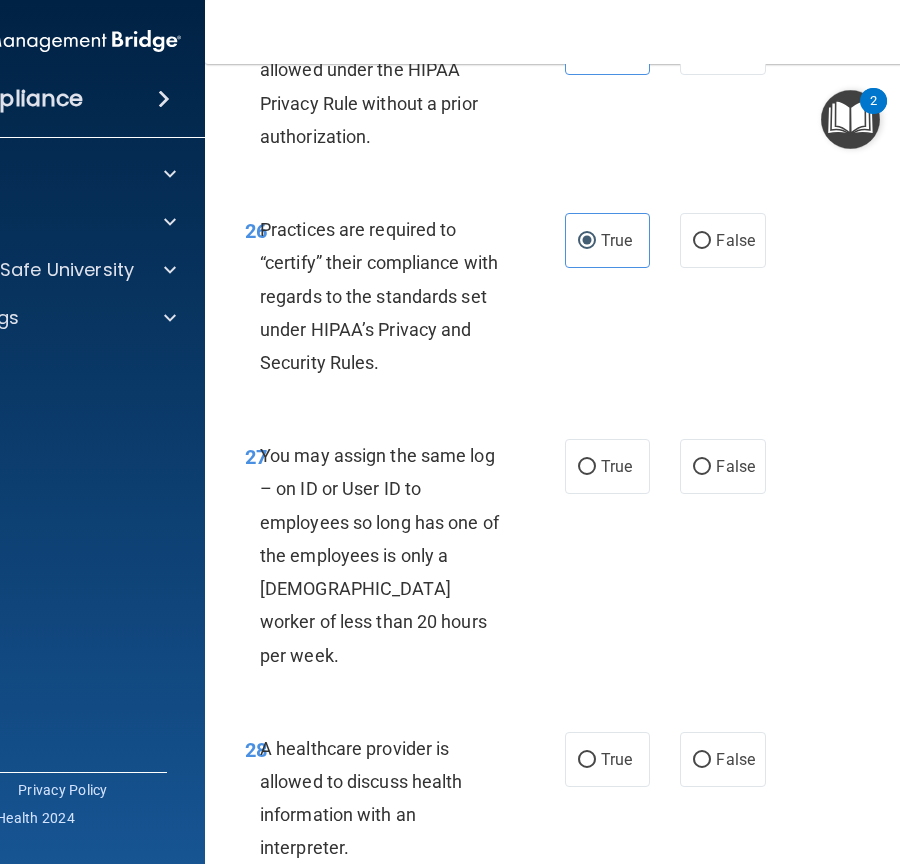 scroll, scrollTop: 5964, scrollLeft: 0, axis: vertical 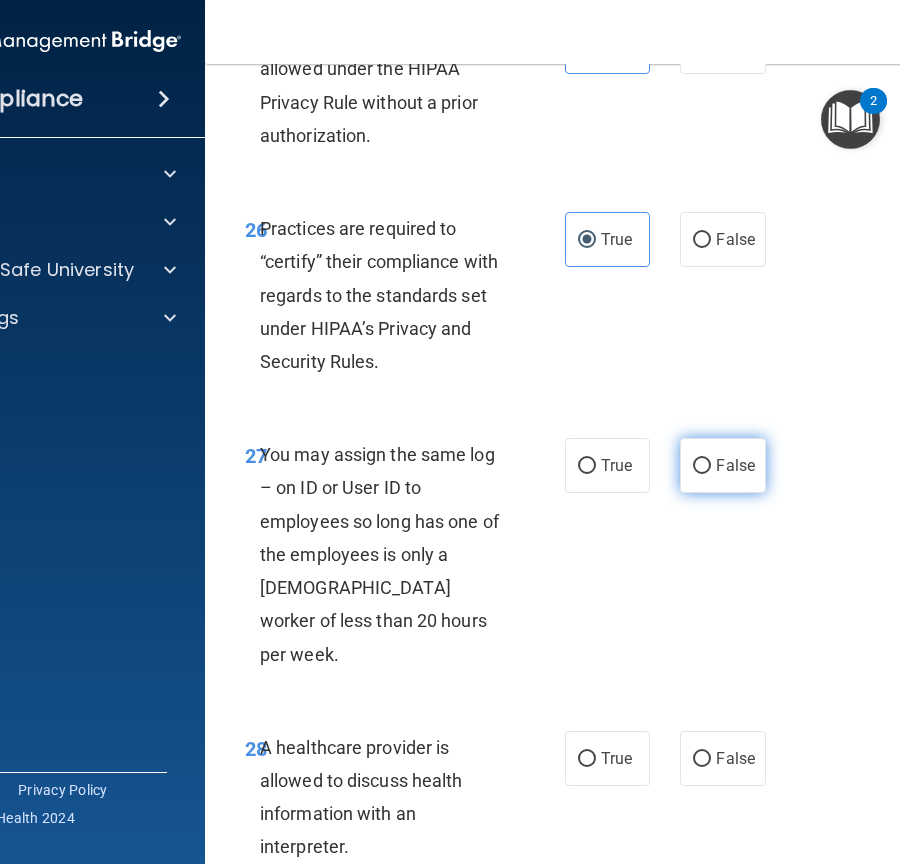 click on "False" at bounding box center [722, 465] 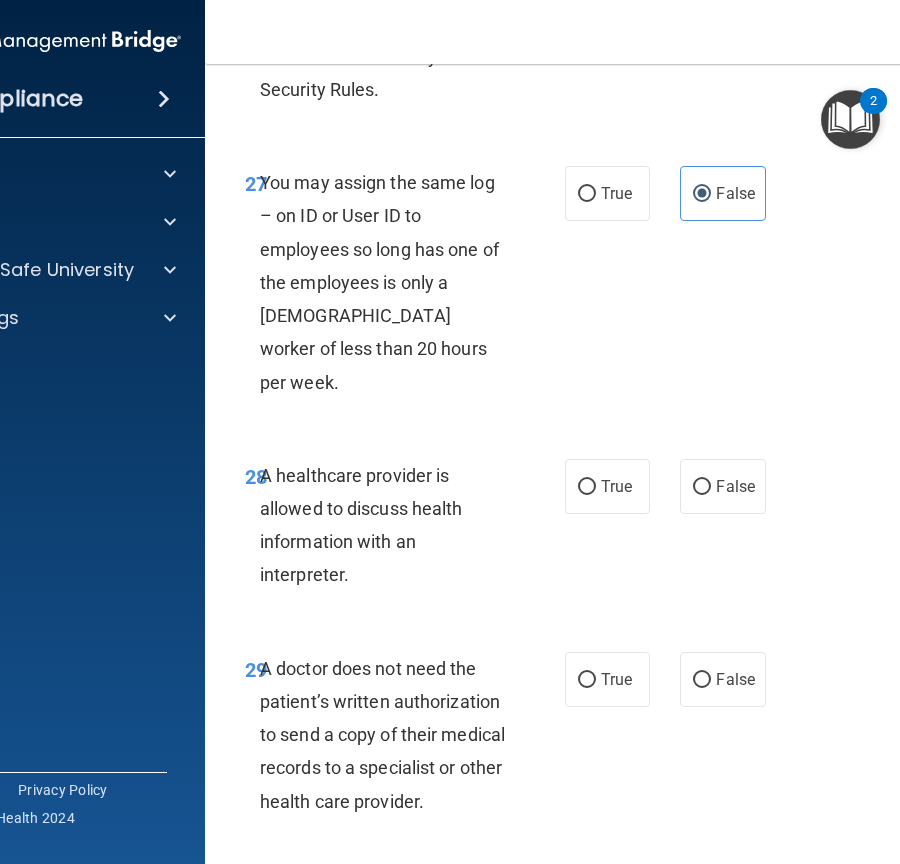 scroll, scrollTop: 6237, scrollLeft: 0, axis: vertical 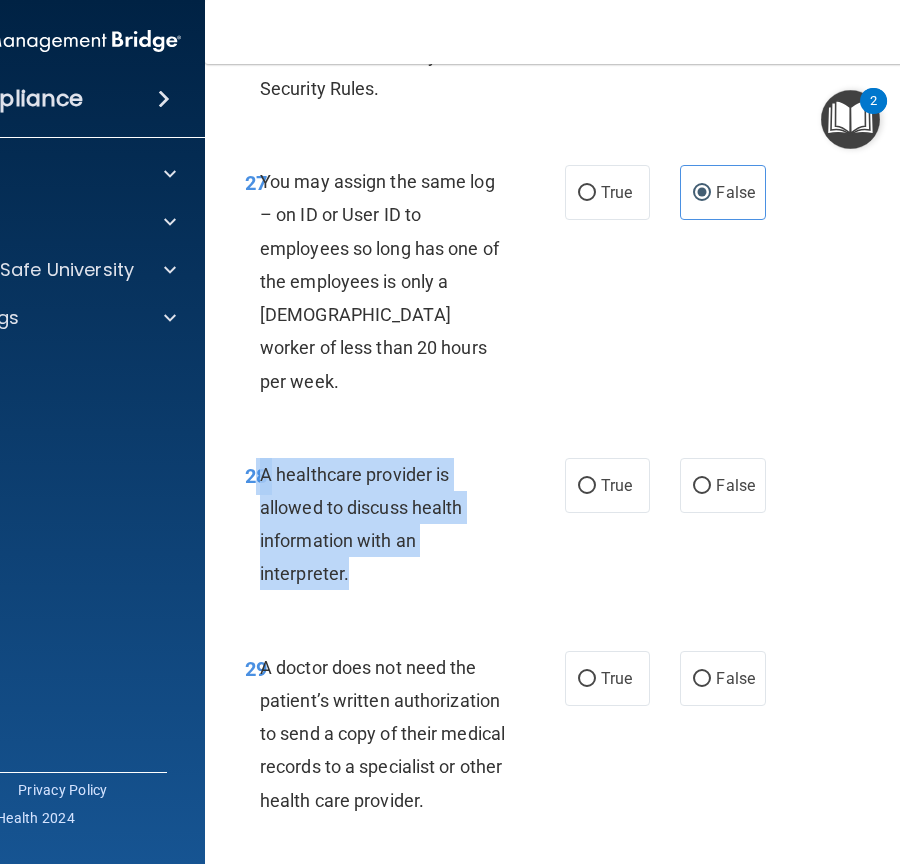 drag, startPoint x: 348, startPoint y: 546, endPoint x: 255, endPoint y: 446, distance: 136.56134 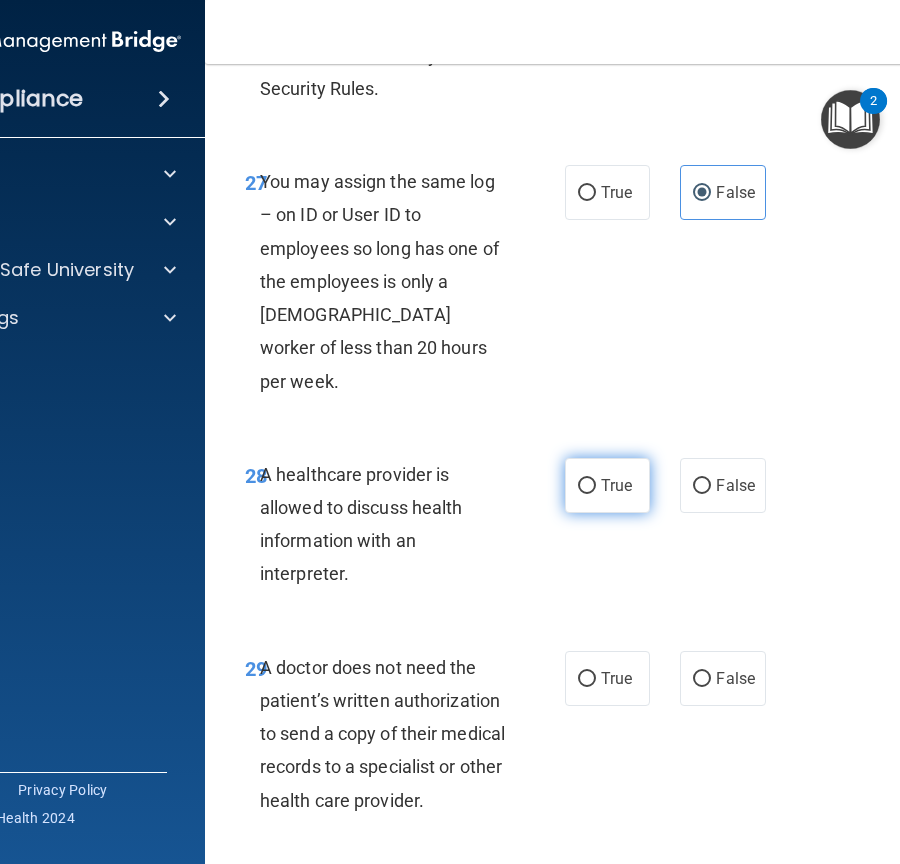 click on "True" at bounding box center [616, 485] 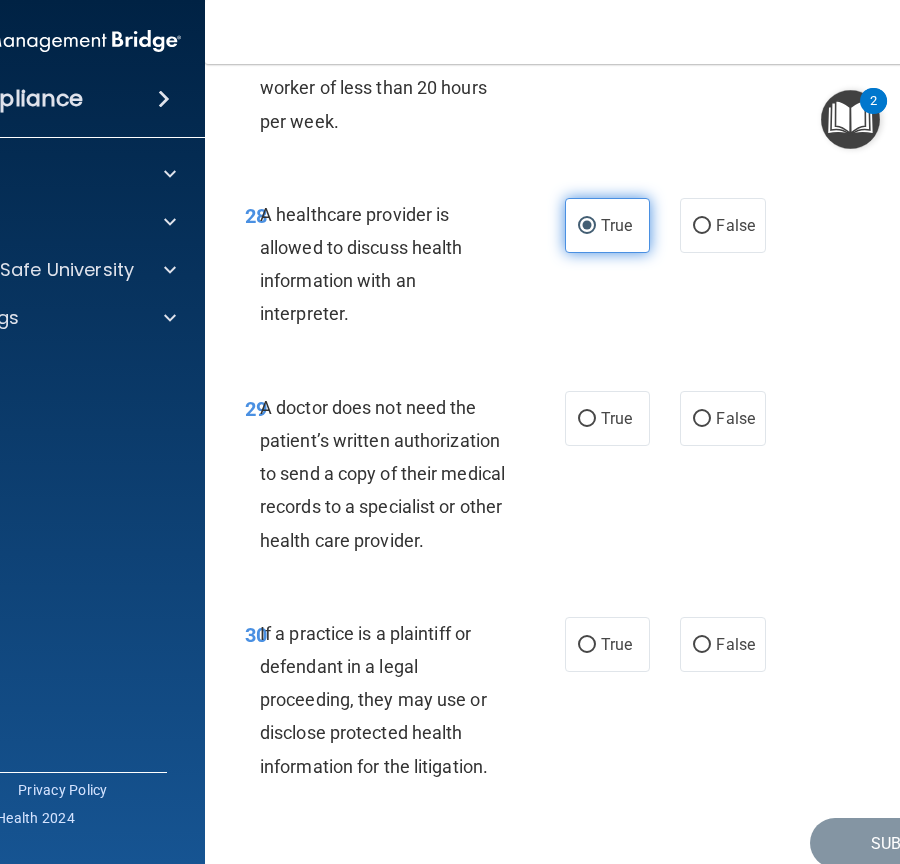 scroll, scrollTop: 6504, scrollLeft: 0, axis: vertical 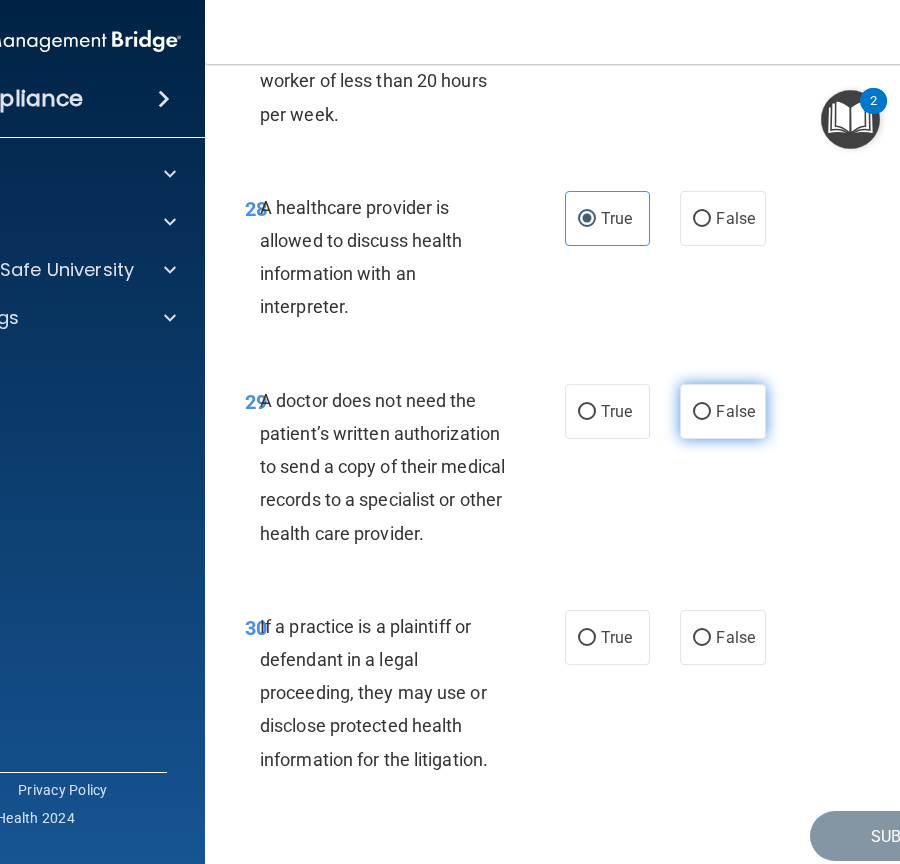 click on "False" at bounding box center (722, 411) 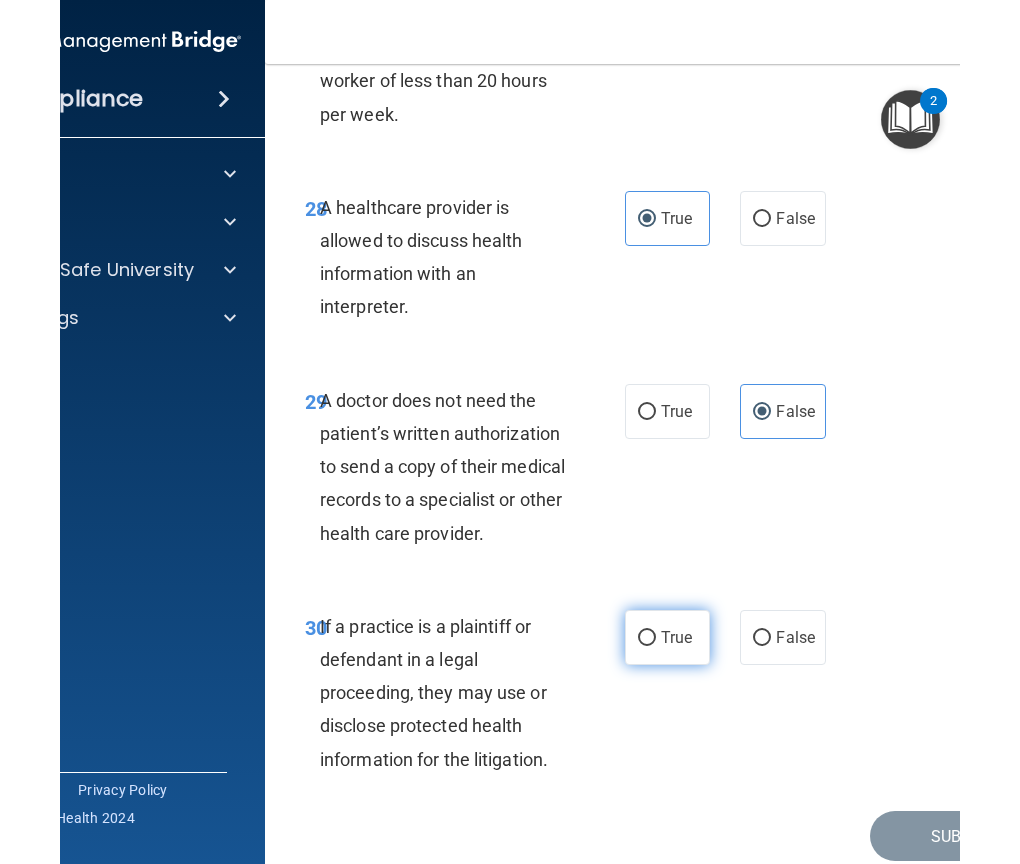 scroll, scrollTop: 6548, scrollLeft: 0, axis: vertical 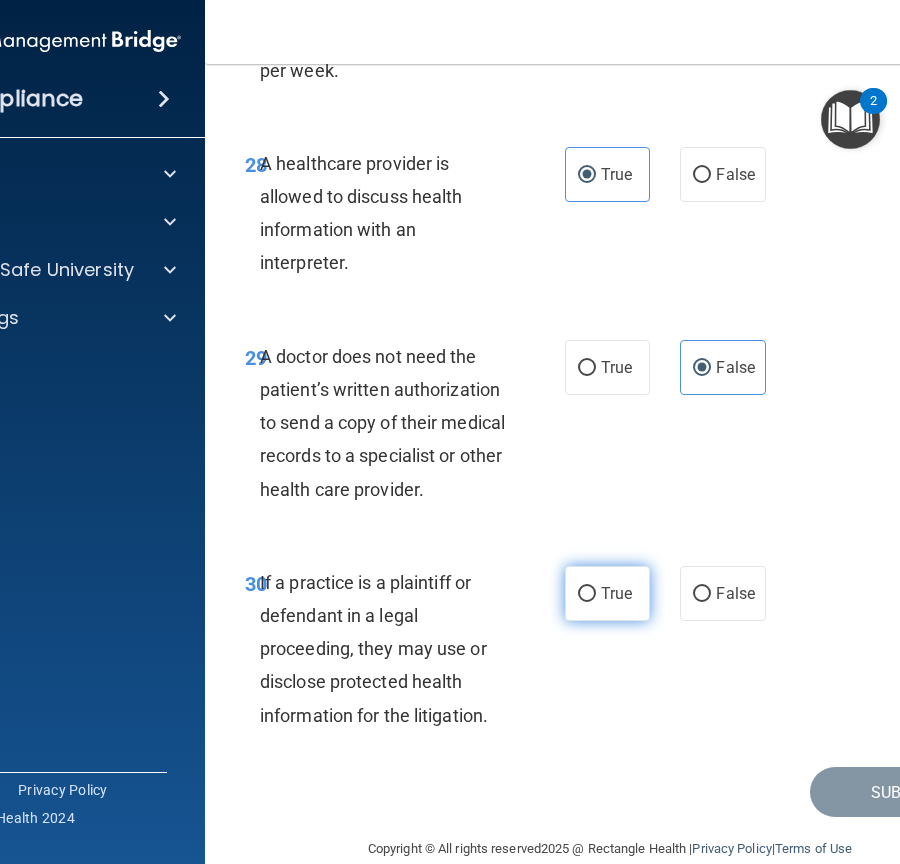 click on "True" at bounding box center [616, 593] 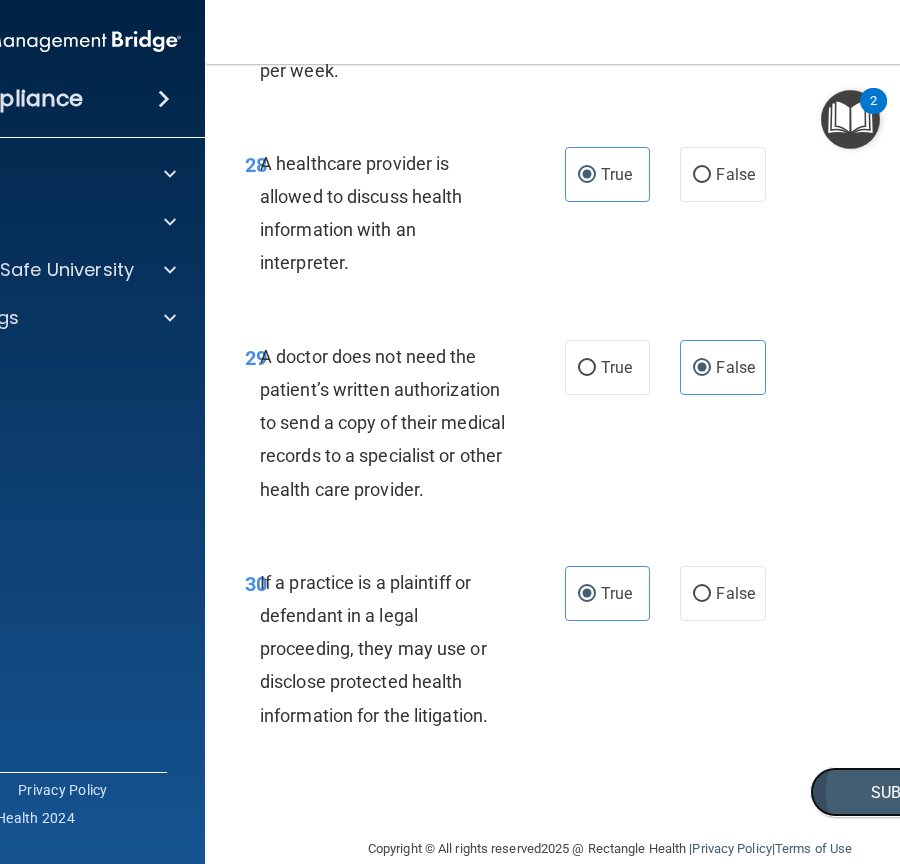 click on "Submit" at bounding box center [900, 792] 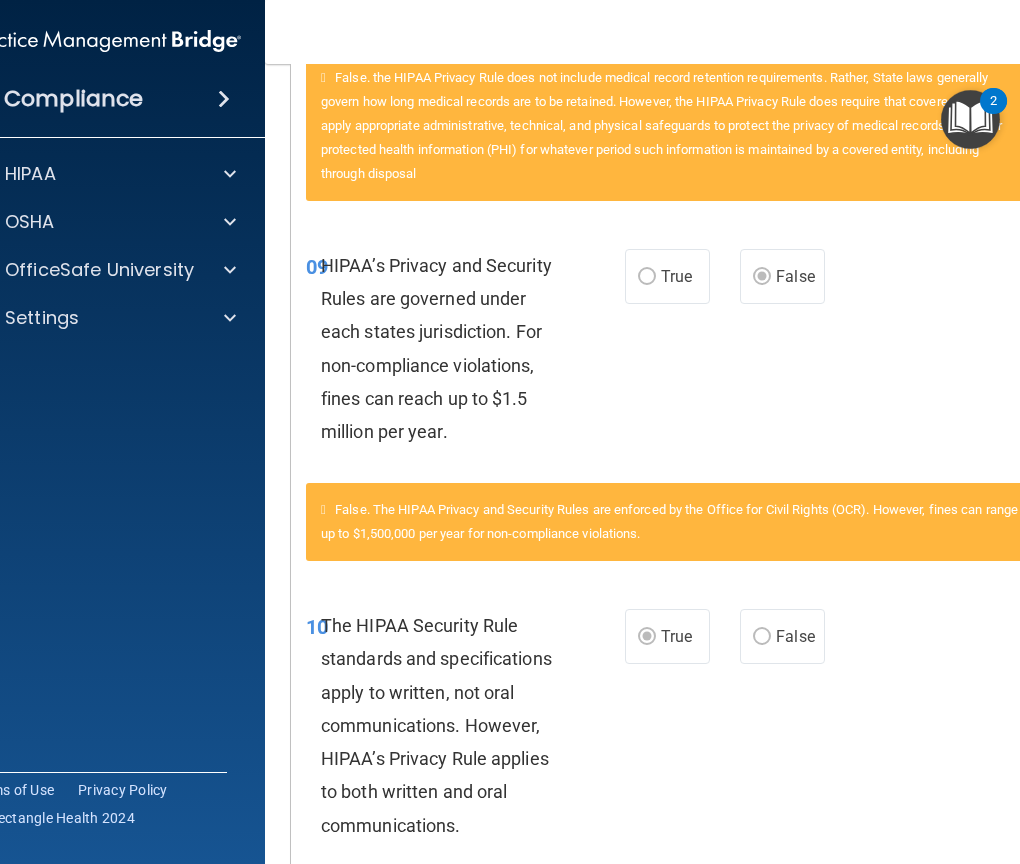 scroll, scrollTop: 0, scrollLeft: 0, axis: both 